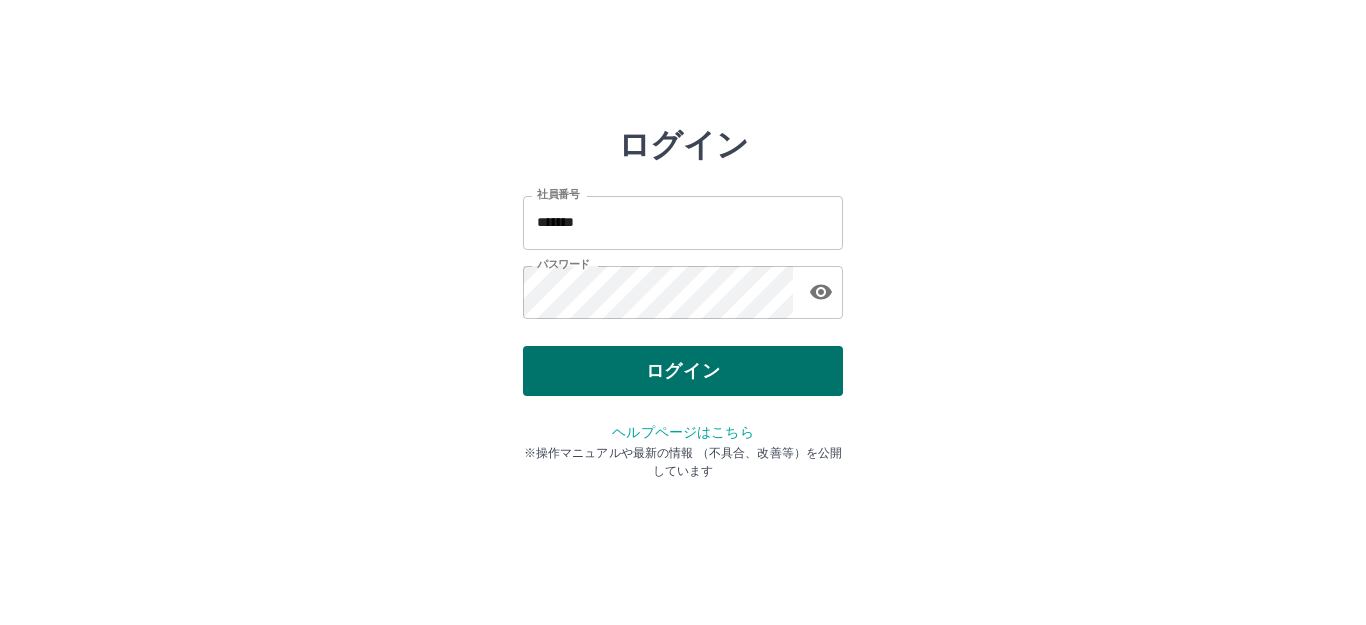 scroll, scrollTop: 0, scrollLeft: 0, axis: both 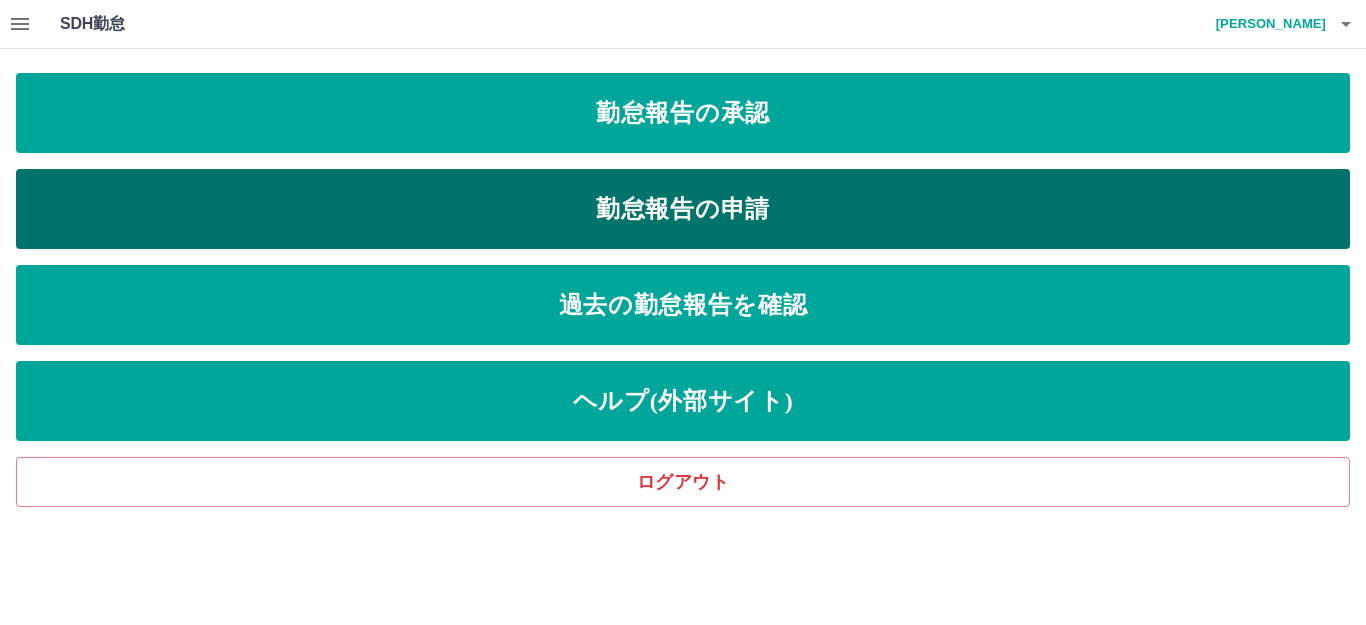 click on "勤怠報告の申請" at bounding box center (683, 209) 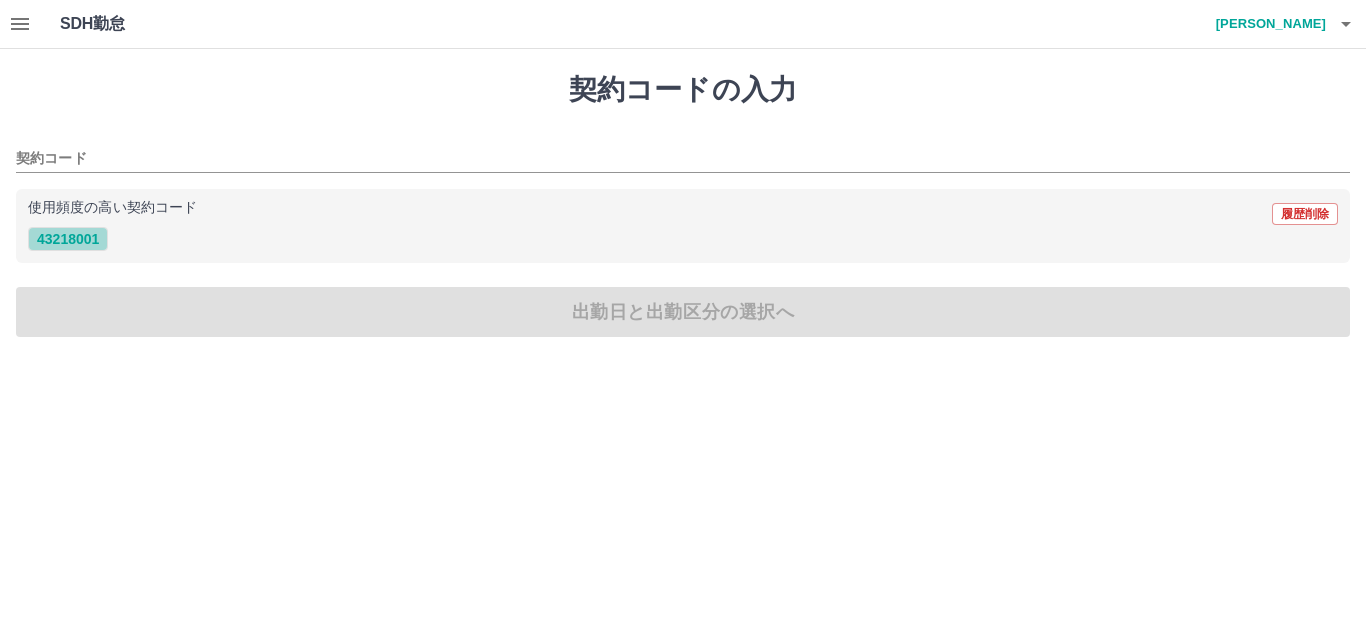 click on "43218001" at bounding box center [68, 239] 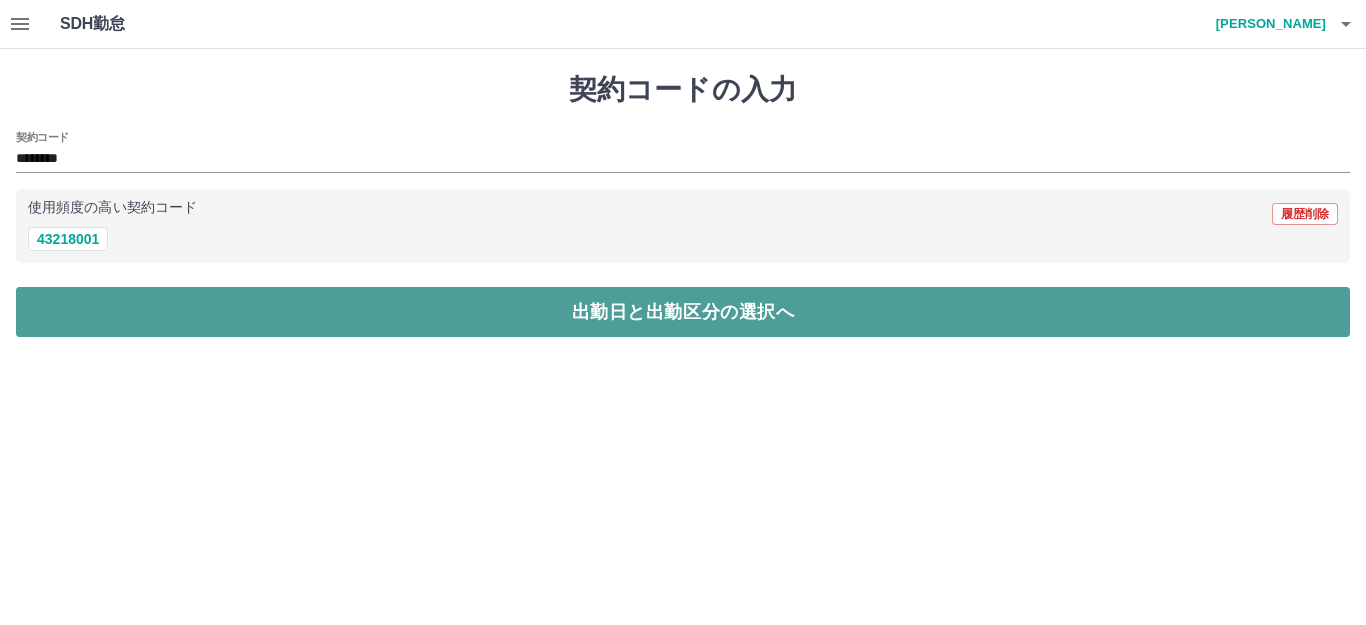click on "出勤日と出勤区分の選択へ" at bounding box center [683, 312] 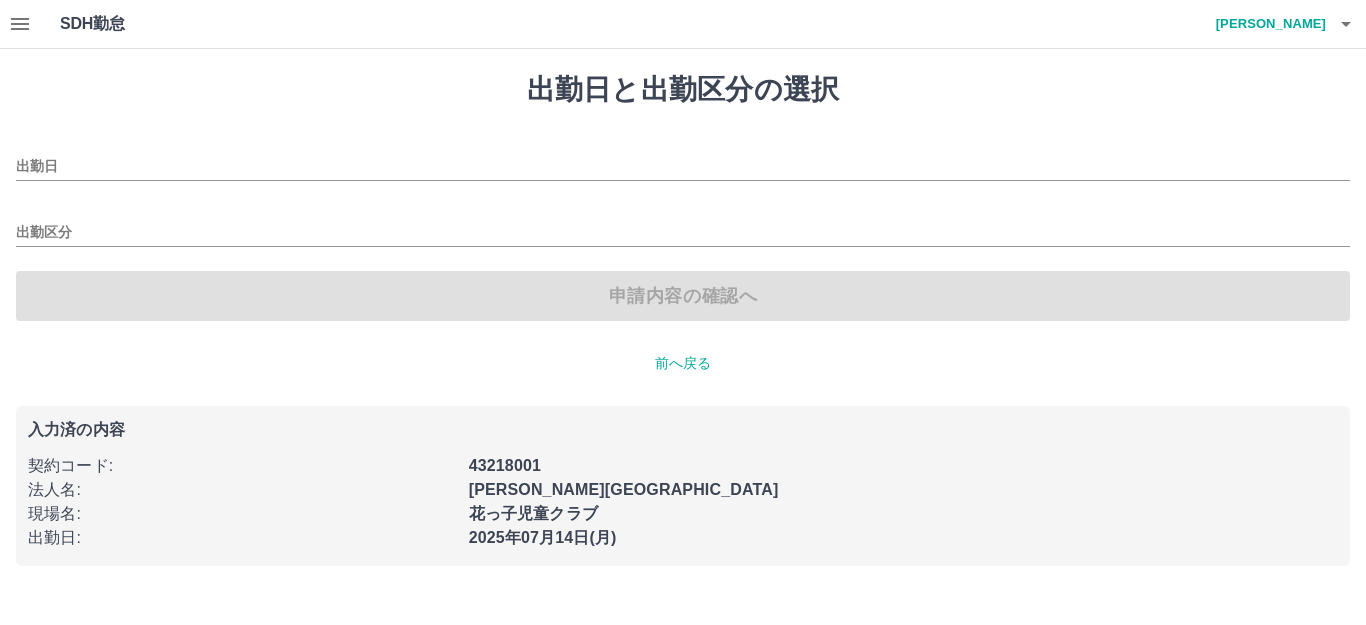 type on "**********" 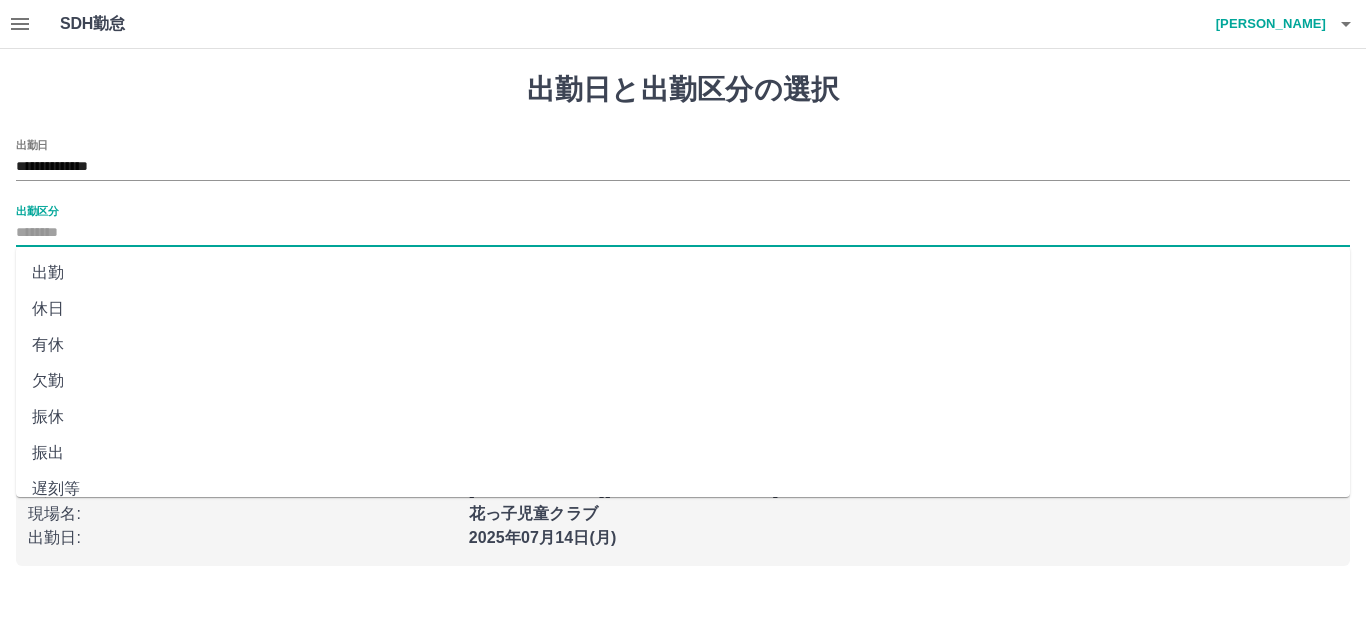 click on "出勤区分" at bounding box center (683, 233) 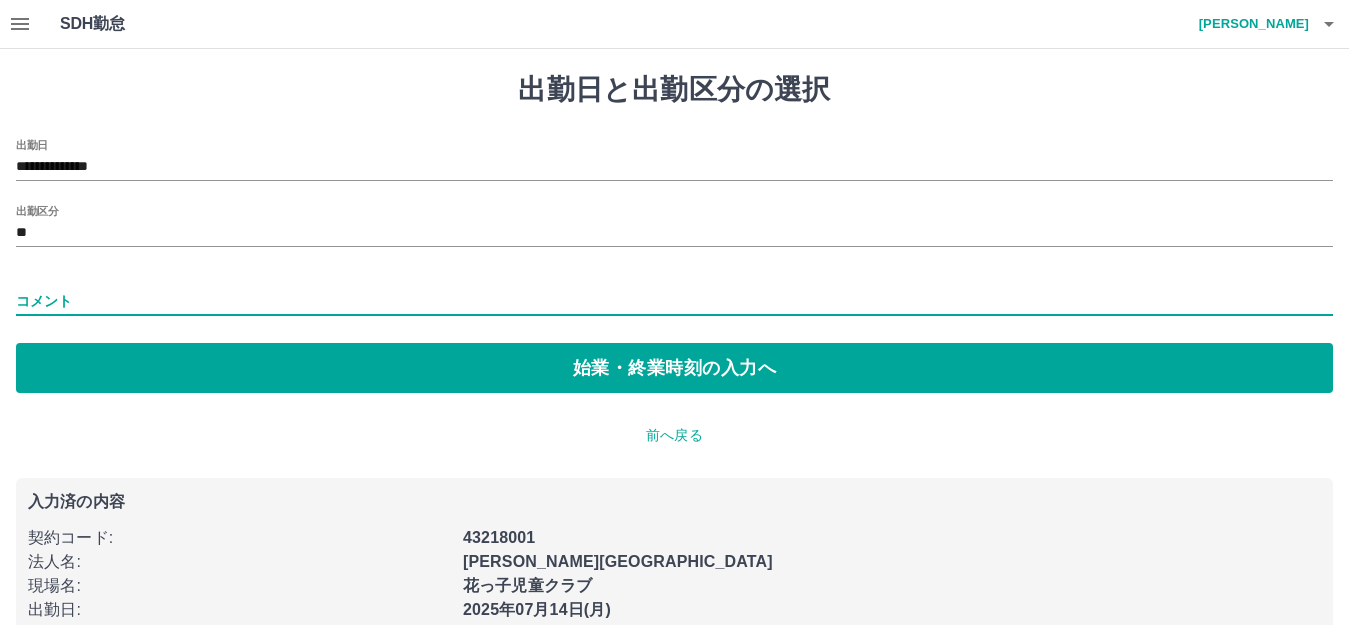 click on "コメント" at bounding box center (674, 301) 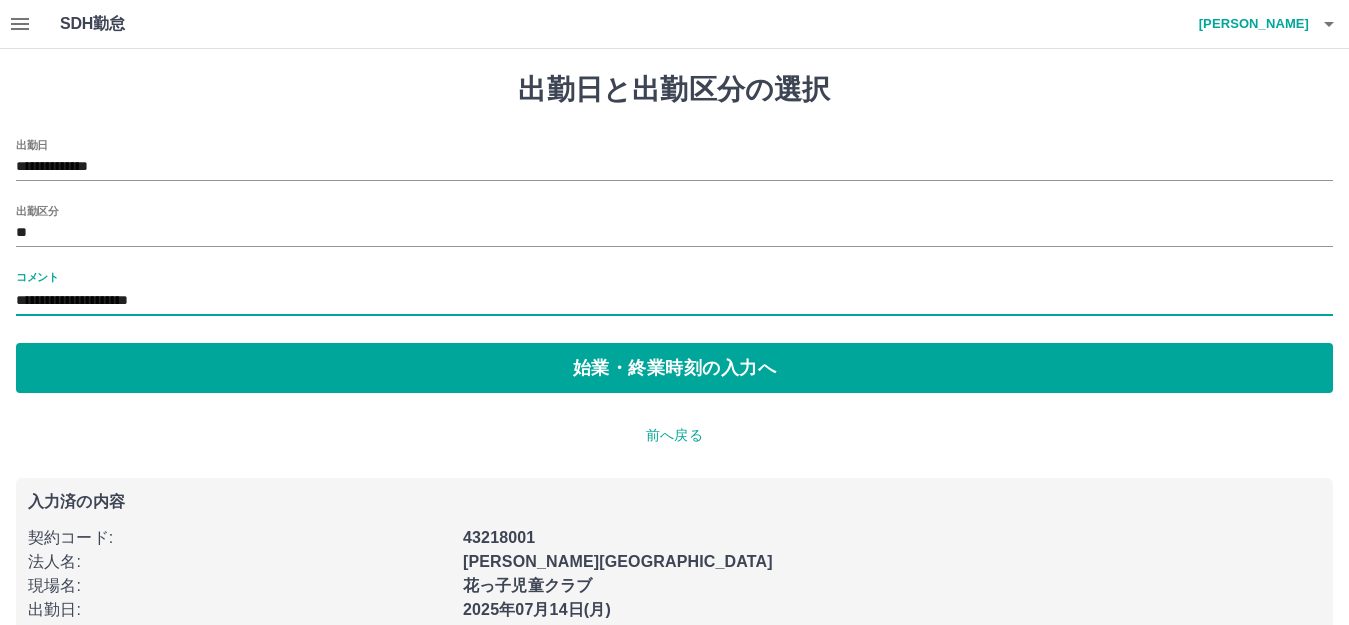 type on "**********" 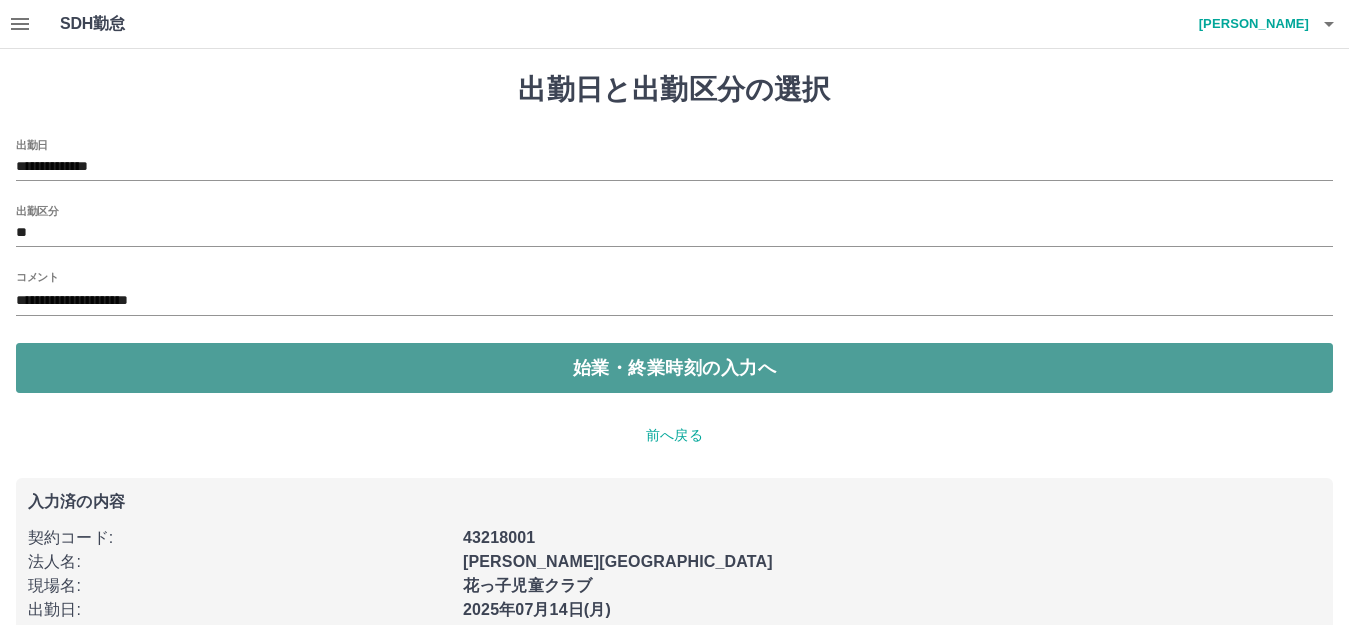 click on "始業・終業時刻の入力へ" at bounding box center [674, 368] 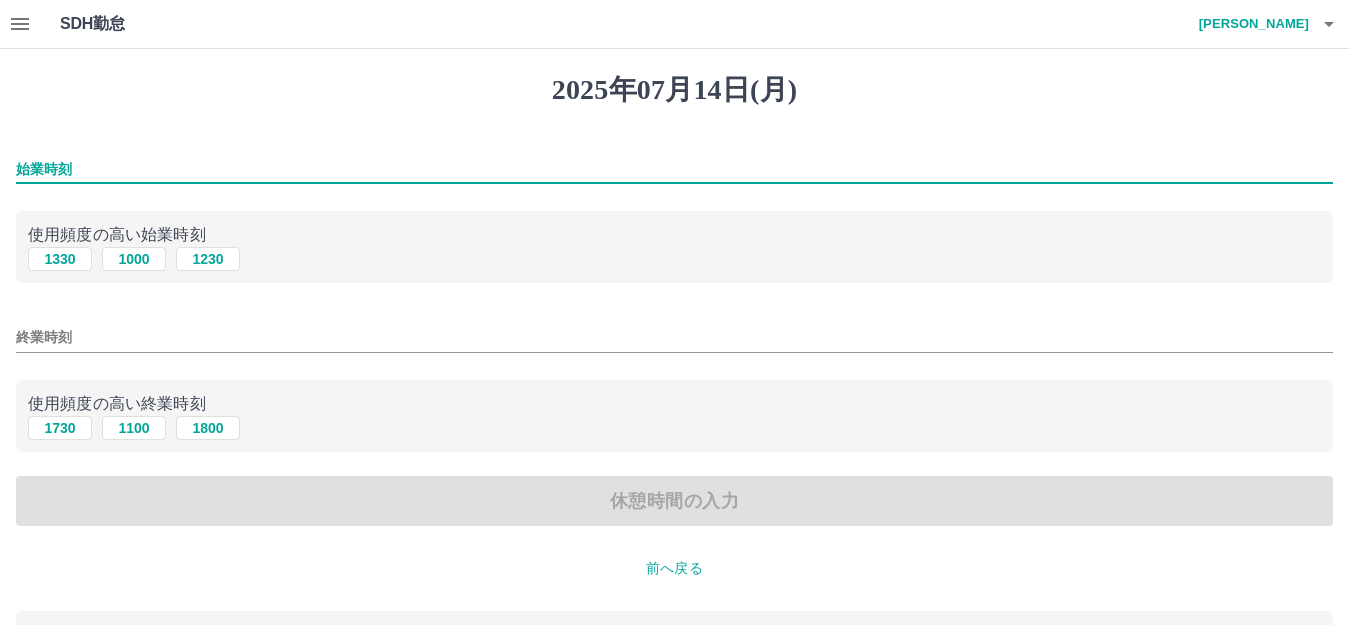click on "始業時刻" at bounding box center (674, 169) 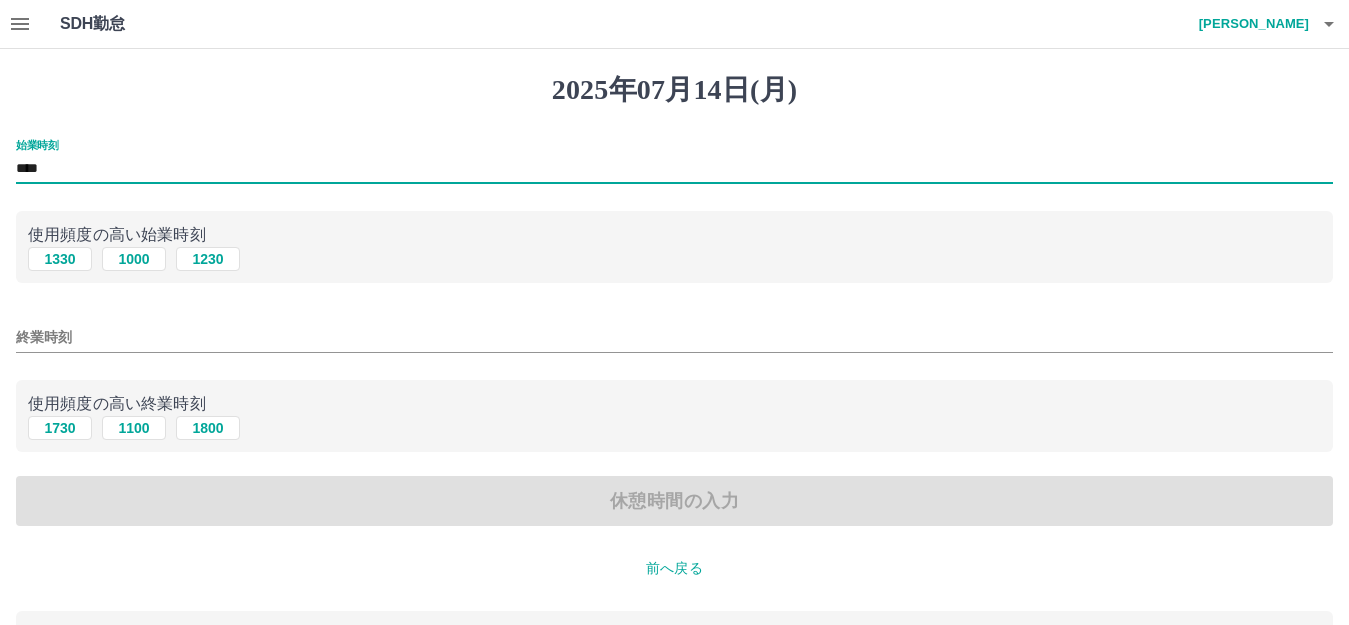 click on "終業時刻" at bounding box center [674, 337] 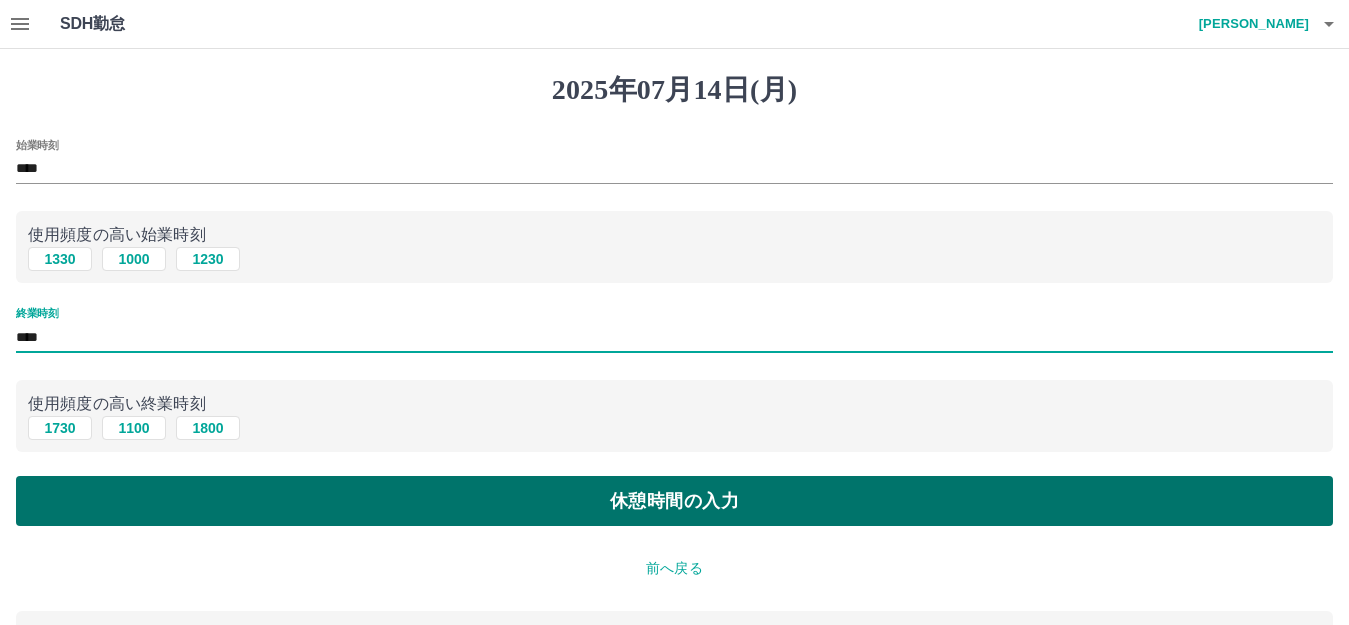 type on "****" 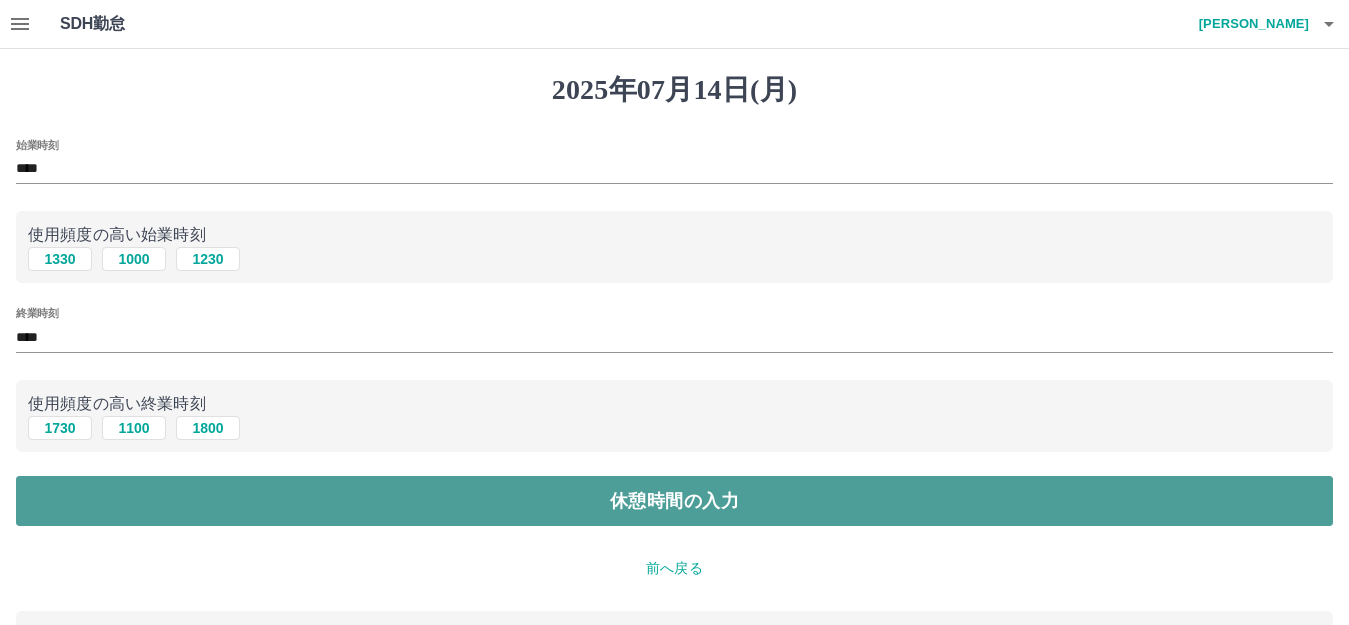 click on "休憩時間の入力" at bounding box center [674, 501] 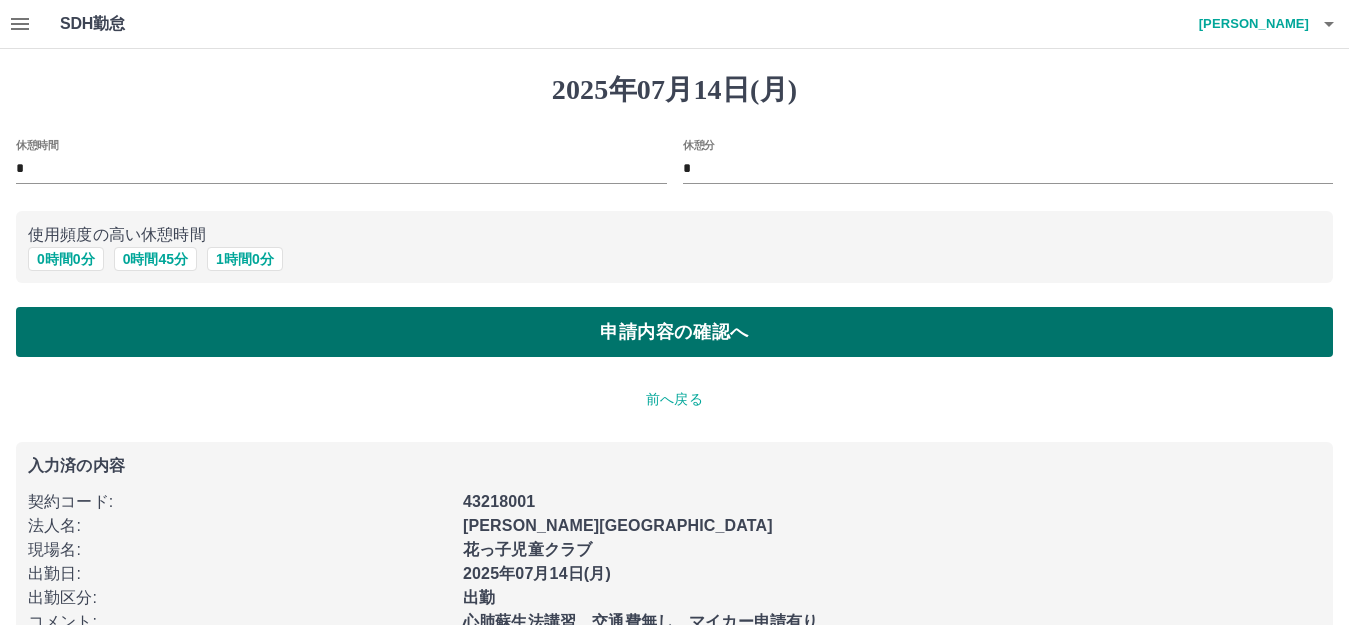 click on "申請内容の確認へ" at bounding box center [674, 332] 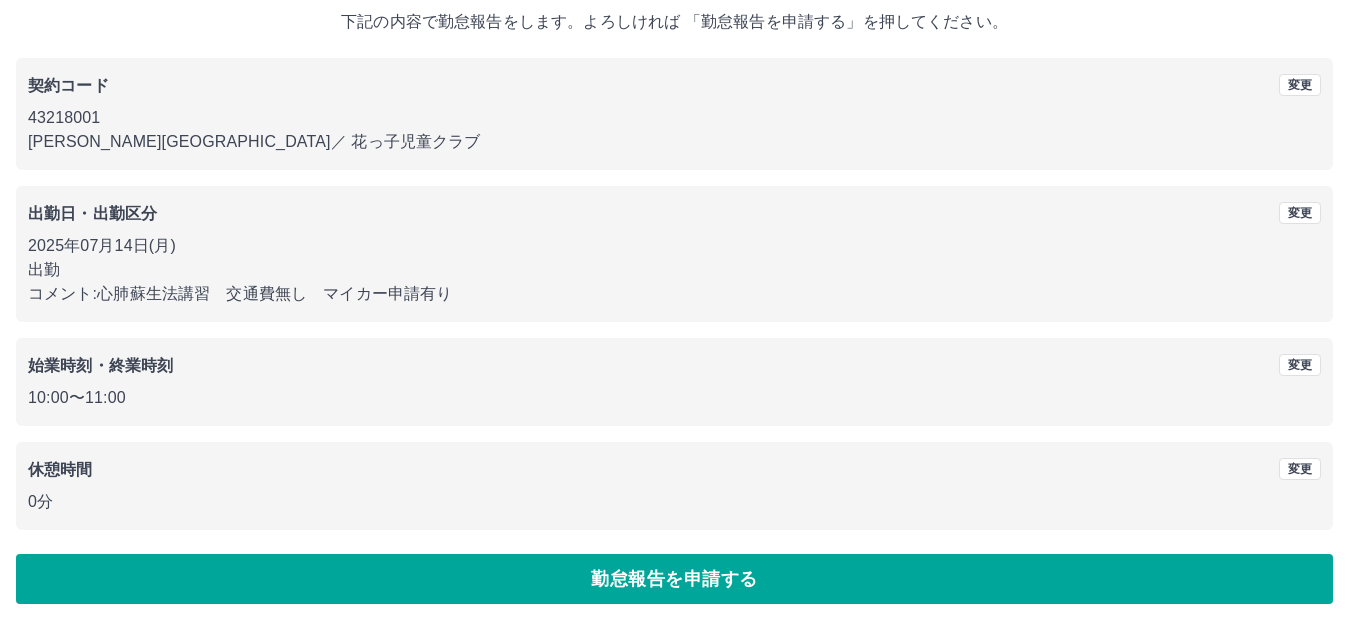 scroll, scrollTop: 124, scrollLeft: 0, axis: vertical 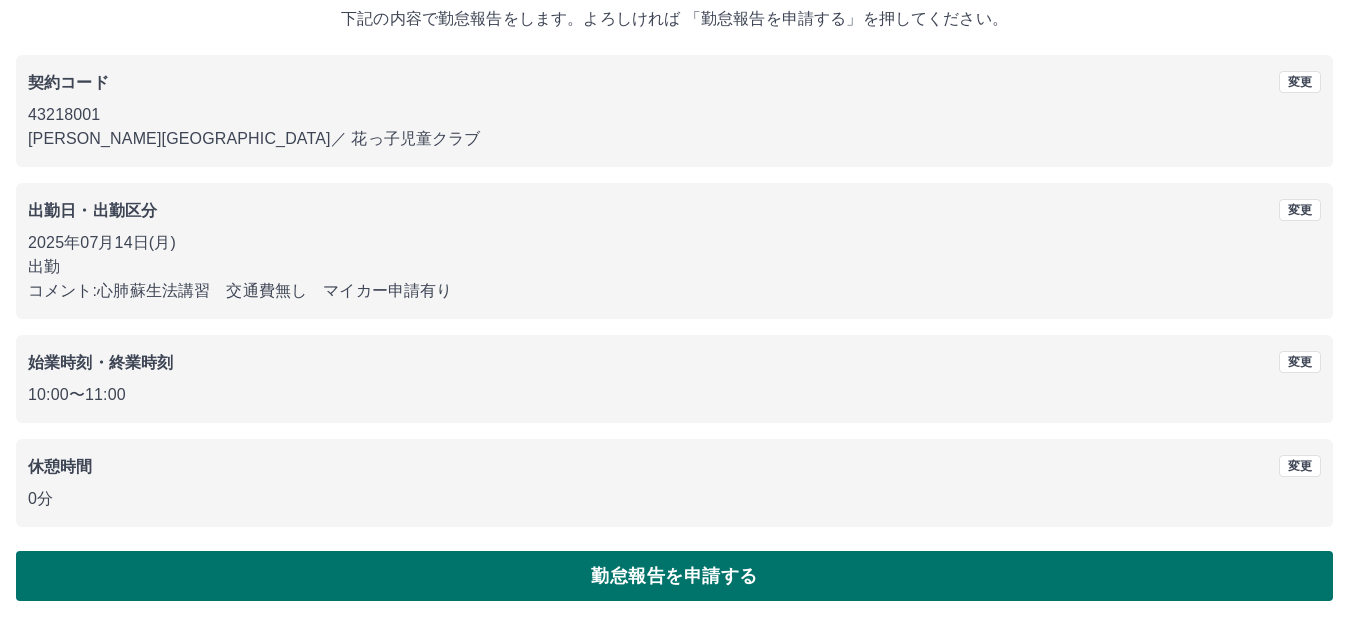 click on "勤怠報告を申請する" at bounding box center [674, 576] 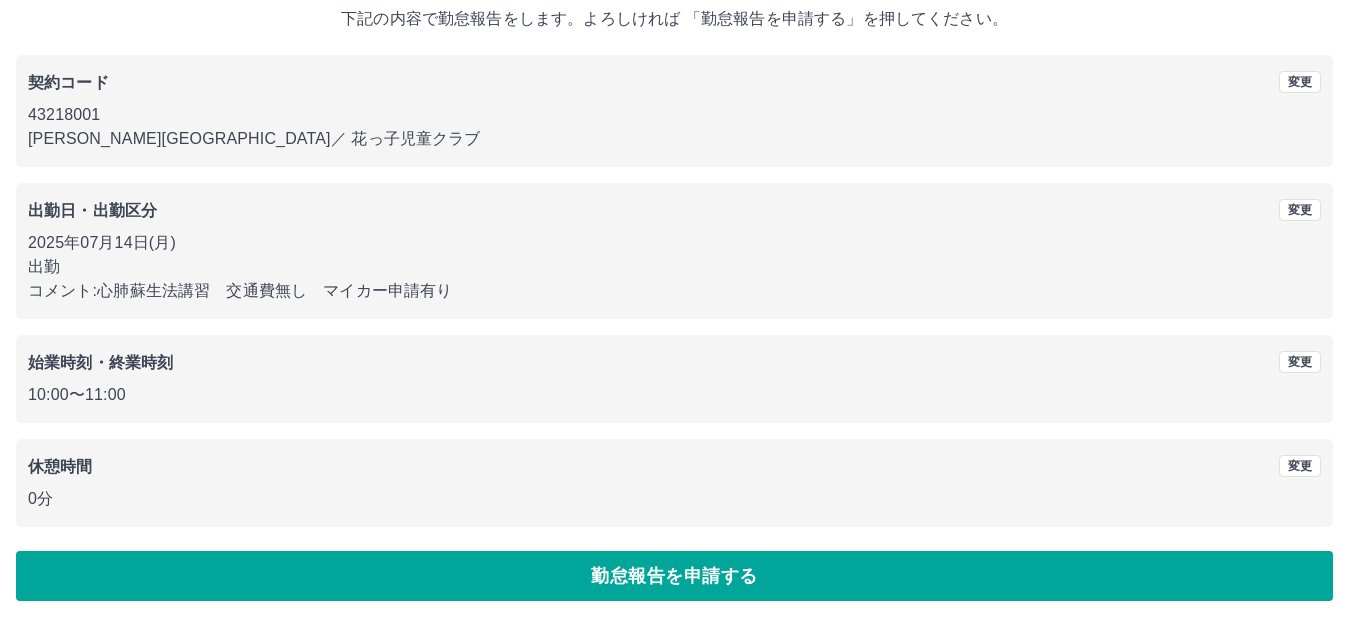 scroll, scrollTop: 0, scrollLeft: 0, axis: both 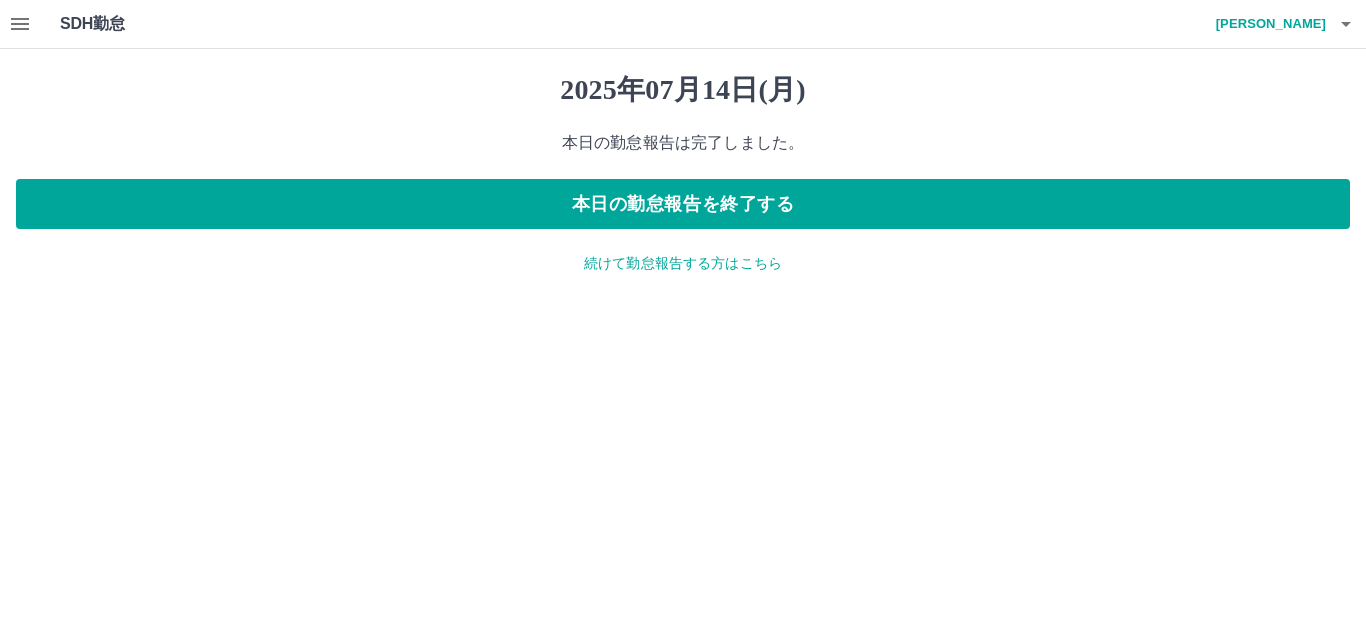 click on "続けて勤怠報告する方はこちら" at bounding box center (683, 263) 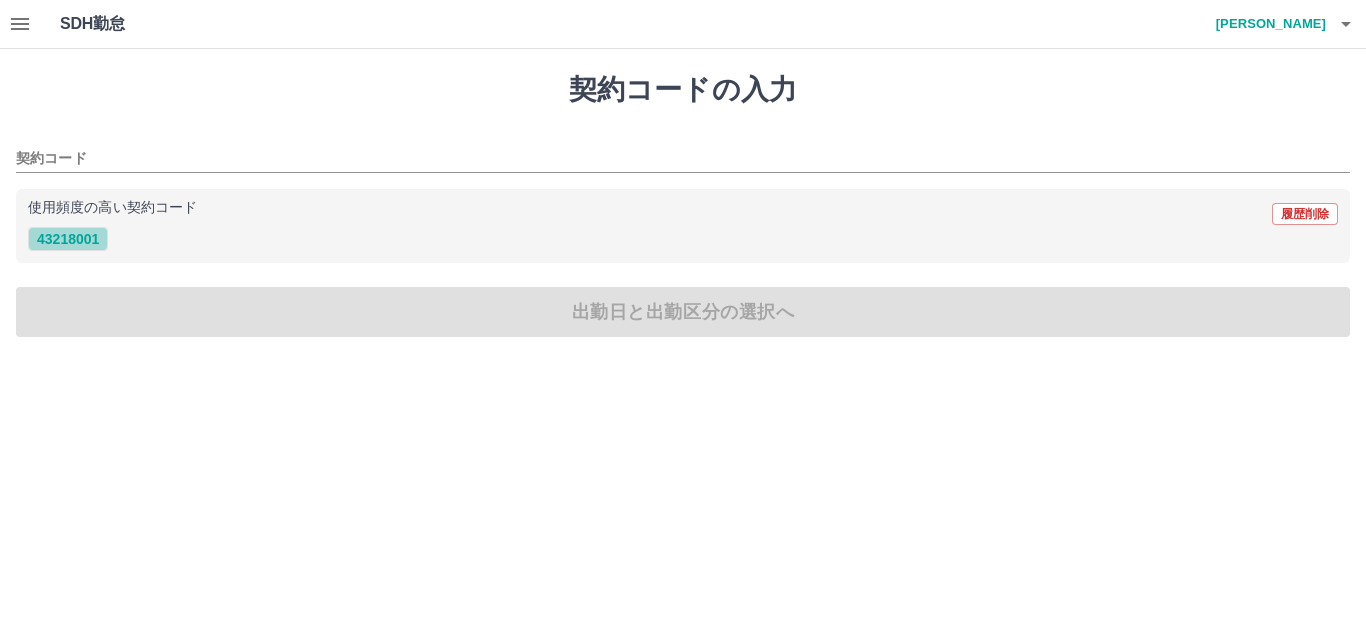 click on "43218001" at bounding box center [68, 239] 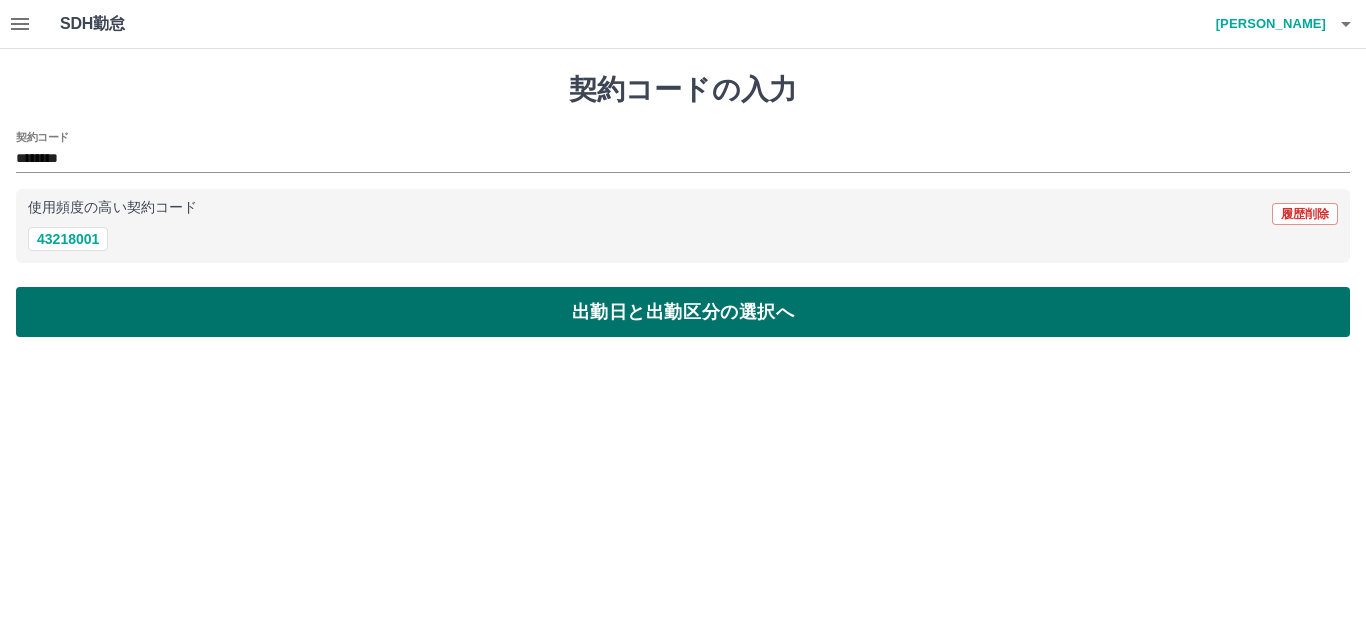 click on "出勤日と出勤区分の選択へ" at bounding box center (683, 312) 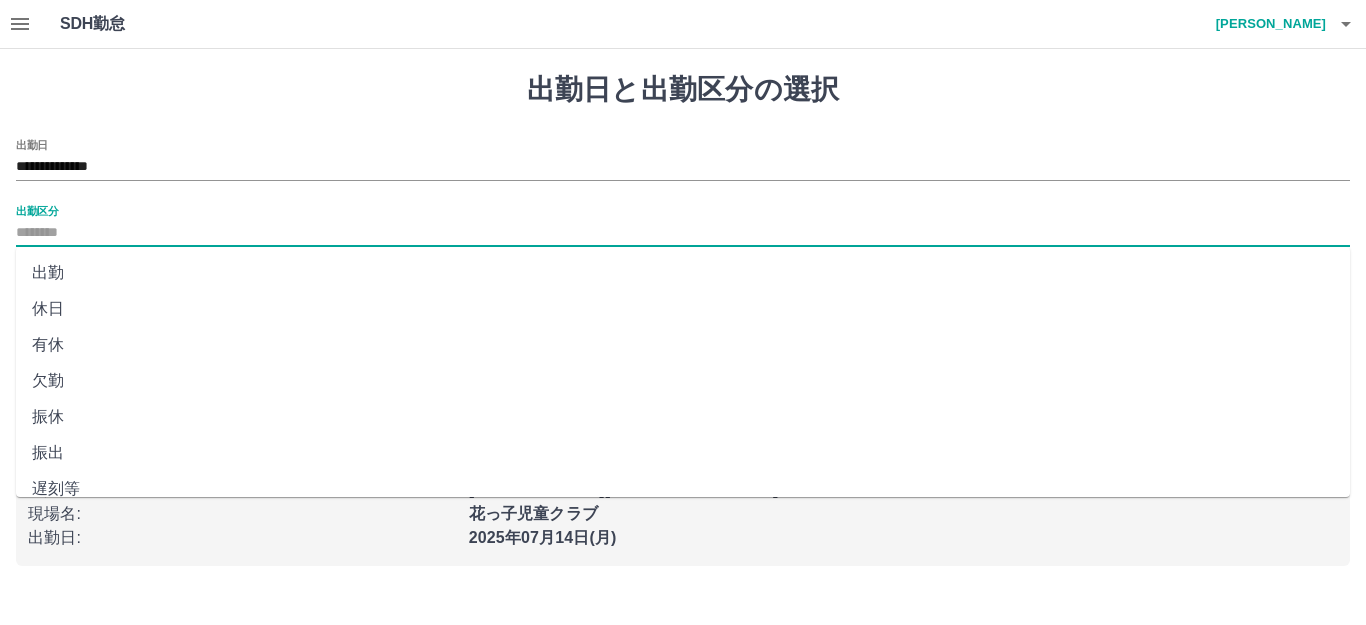 click on "出勤区分" at bounding box center [683, 233] 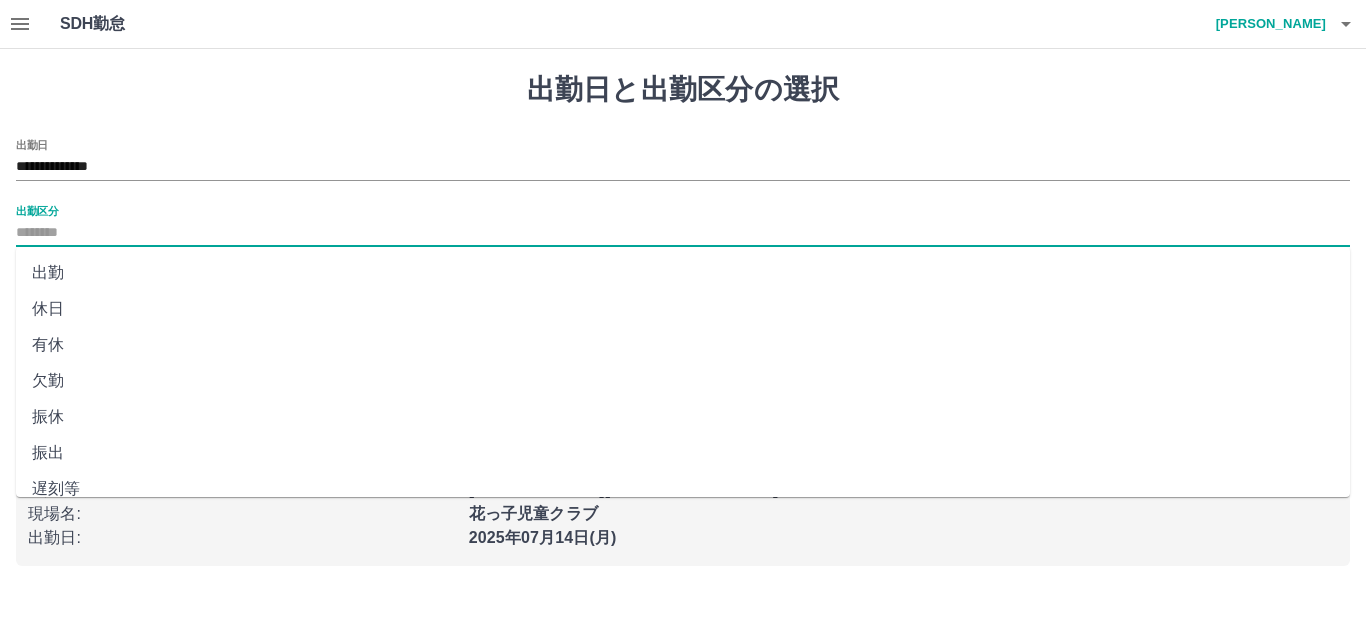 click on "出勤" at bounding box center [683, 273] 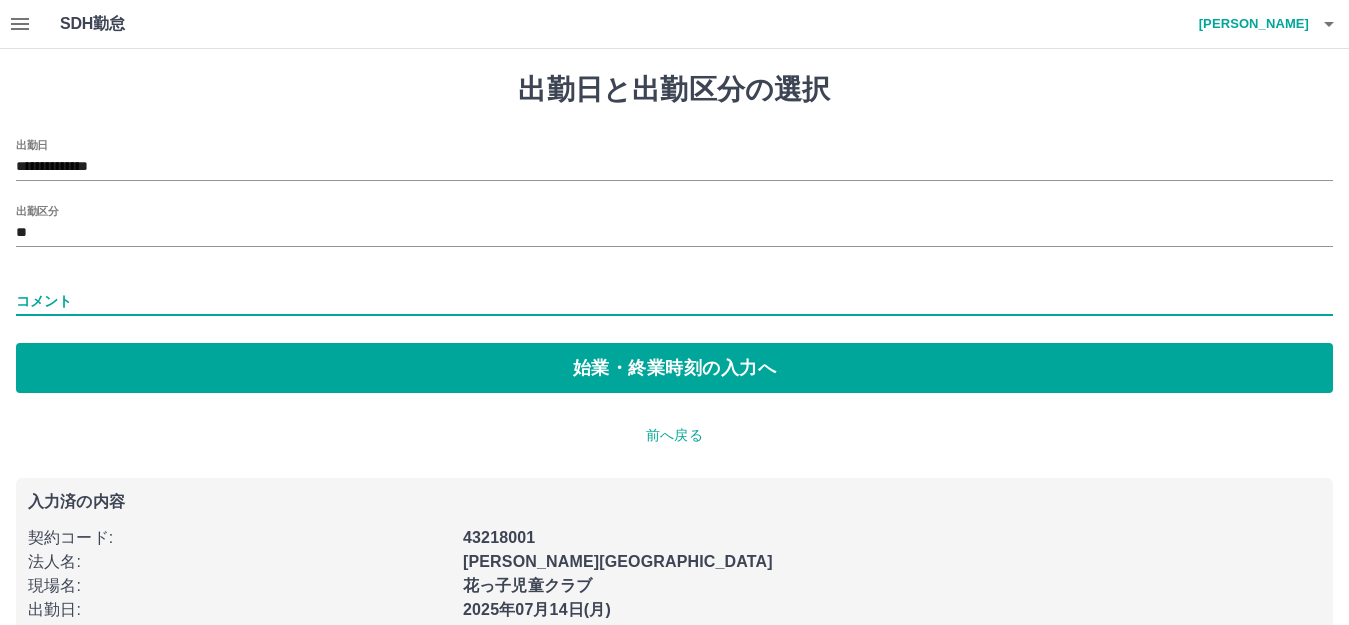 click on "コメント" at bounding box center [674, 301] 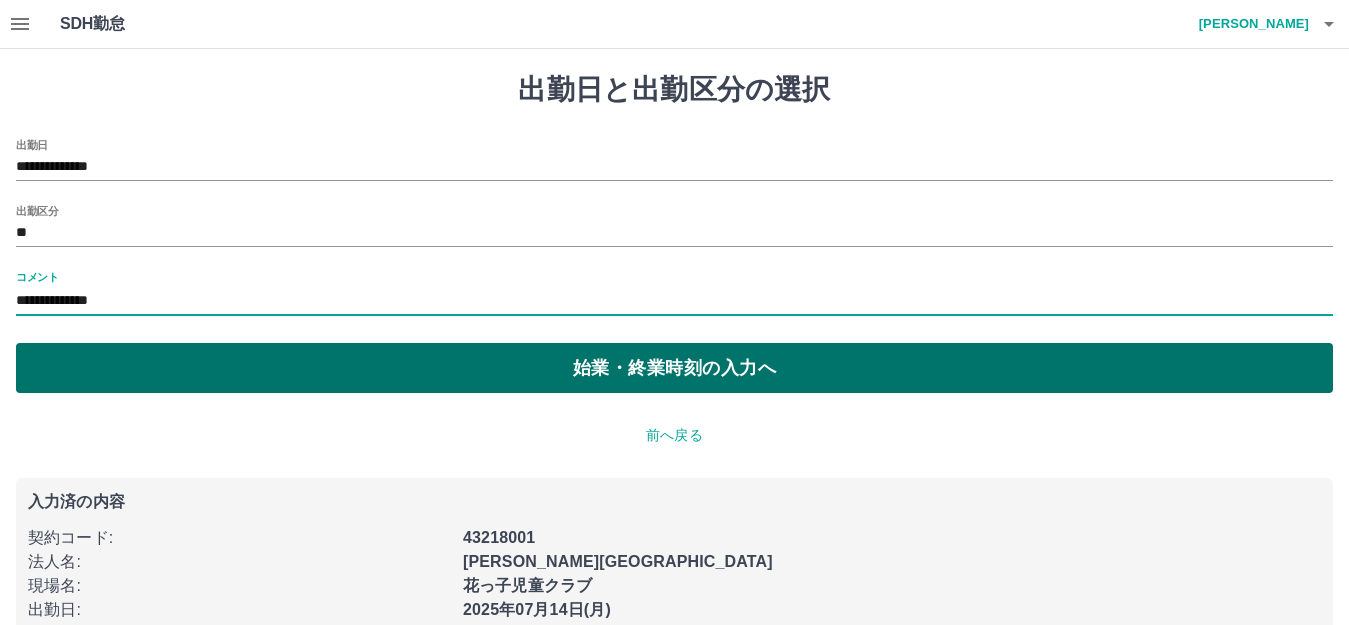 type on "**********" 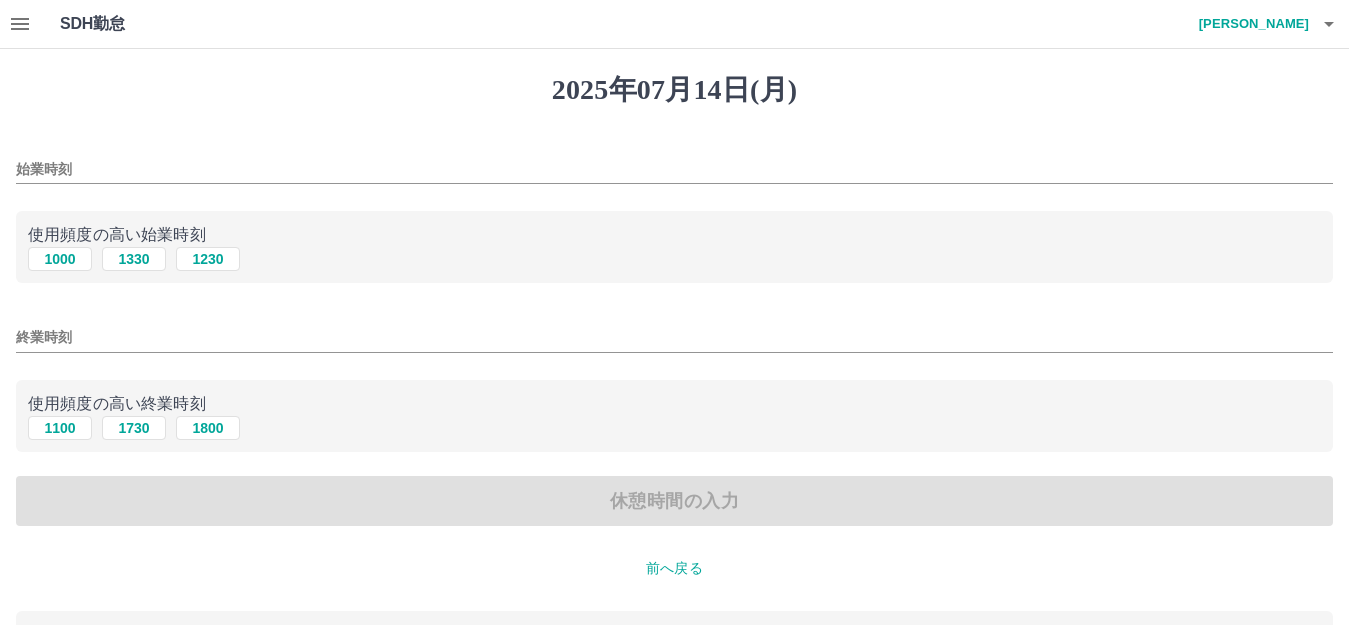 click on "始業時刻" at bounding box center [674, 169] 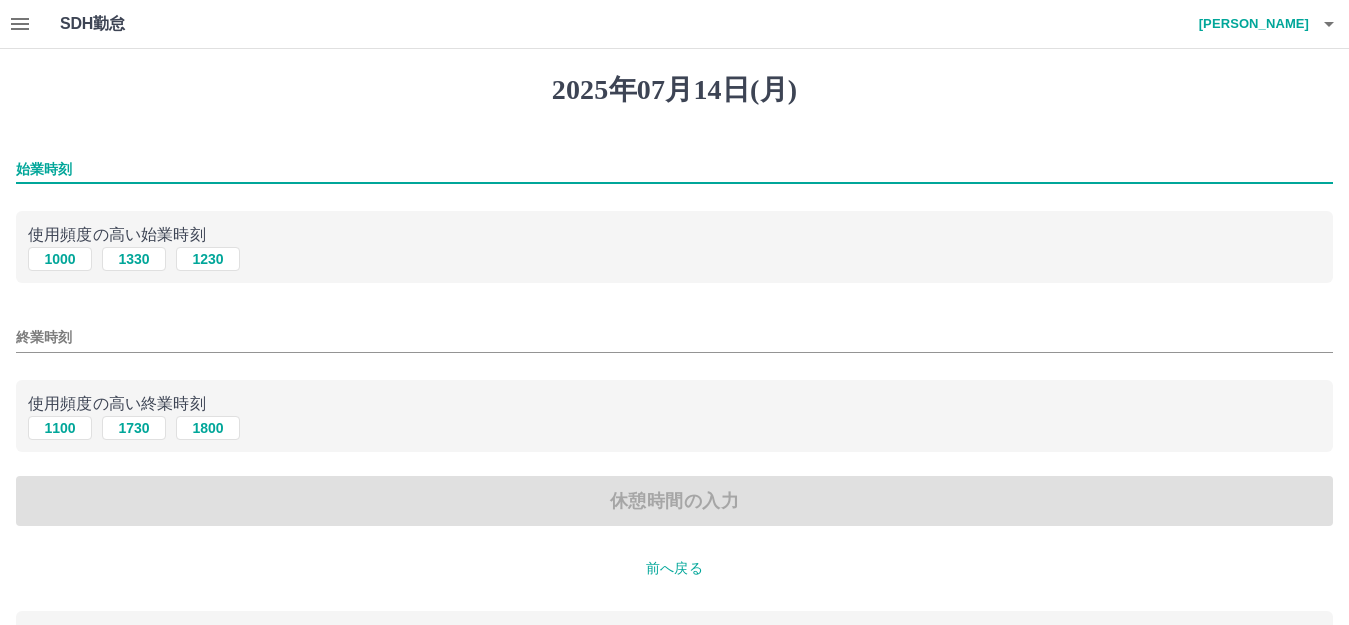 type on "****" 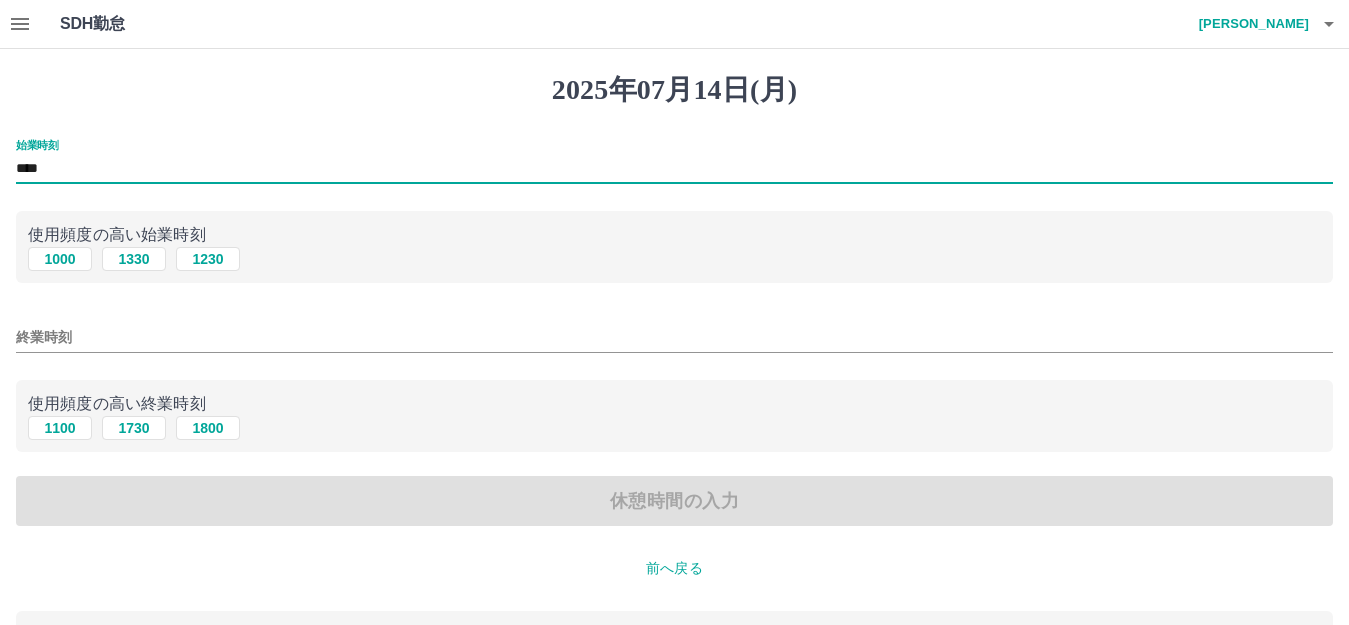 click on "終業時刻" at bounding box center (674, 337) 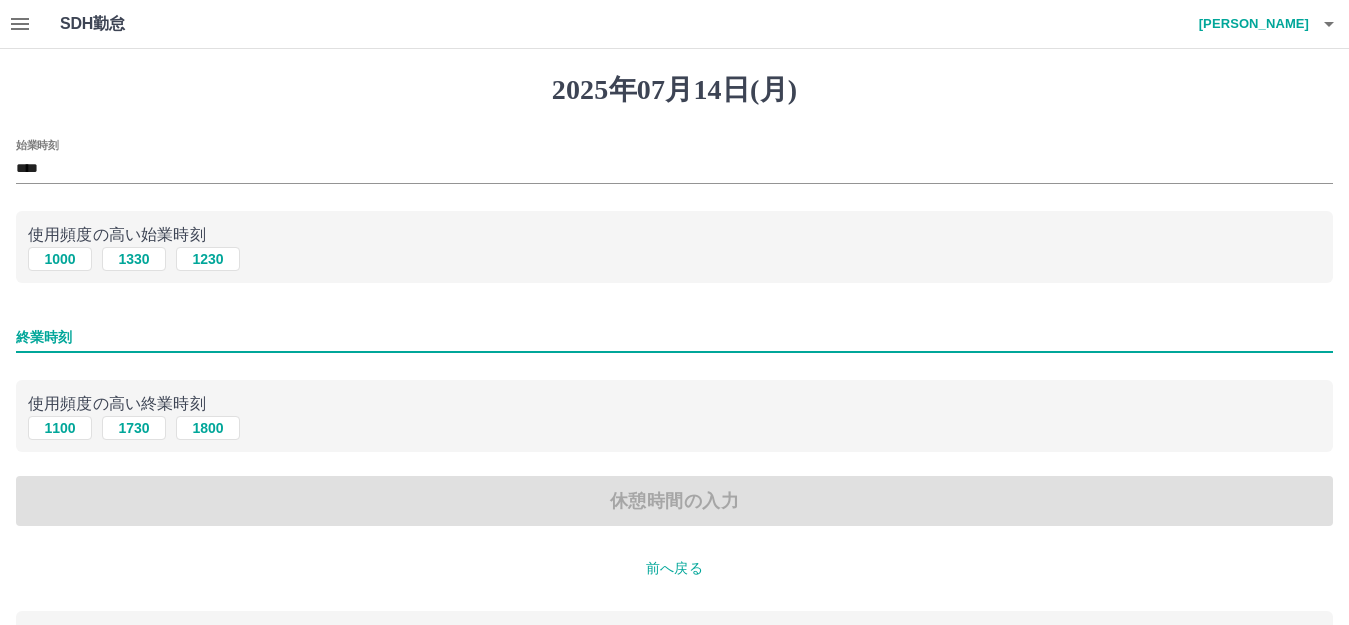 type on "****" 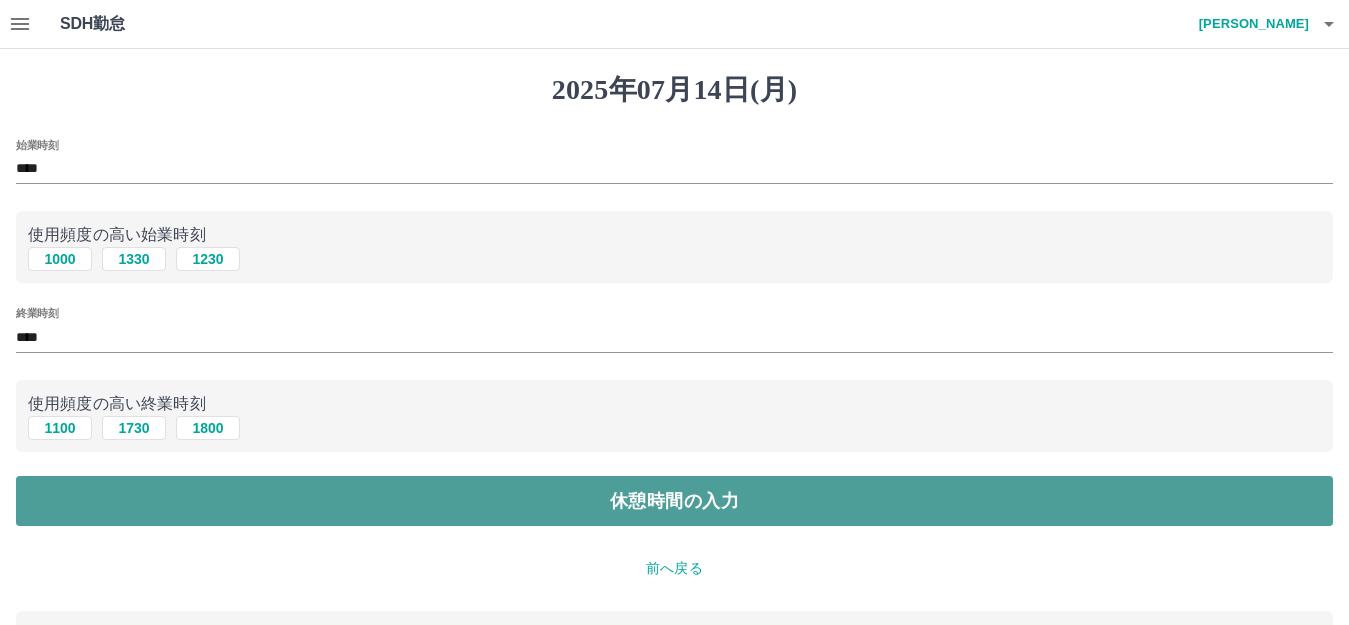 click on "休憩時間の入力" at bounding box center (674, 501) 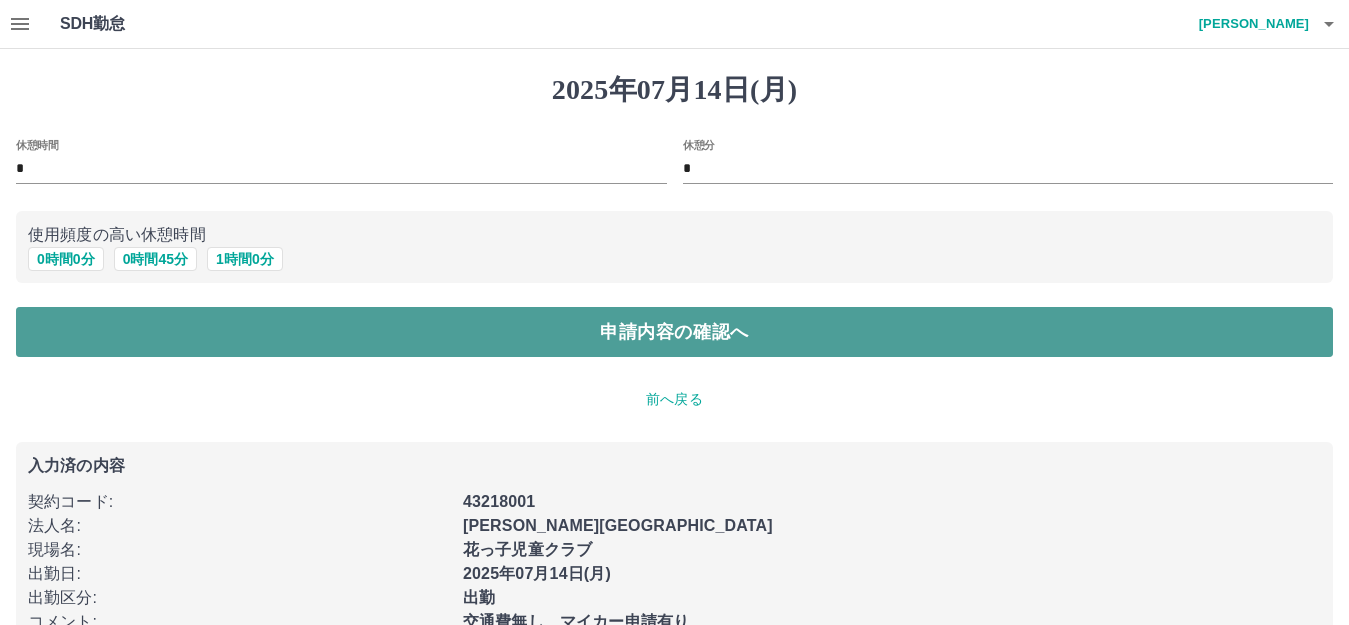 click on "申請内容の確認へ" at bounding box center [674, 332] 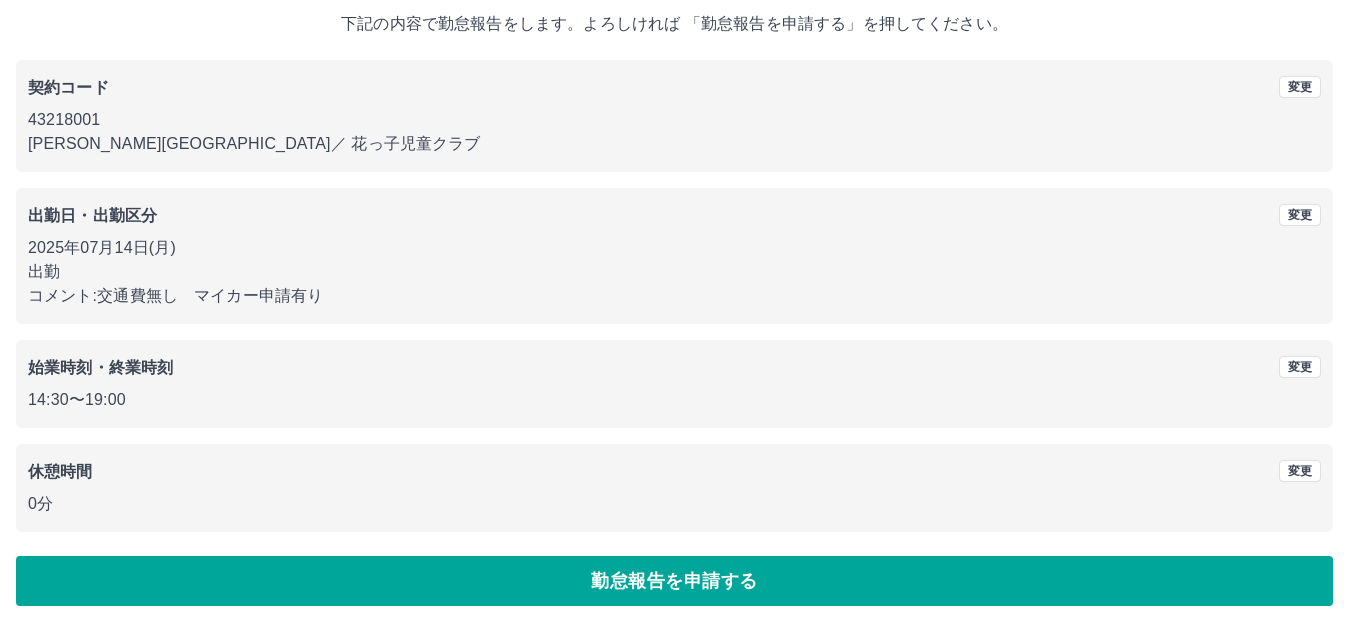 scroll, scrollTop: 124, scrollLeft: 0, axis: vertical 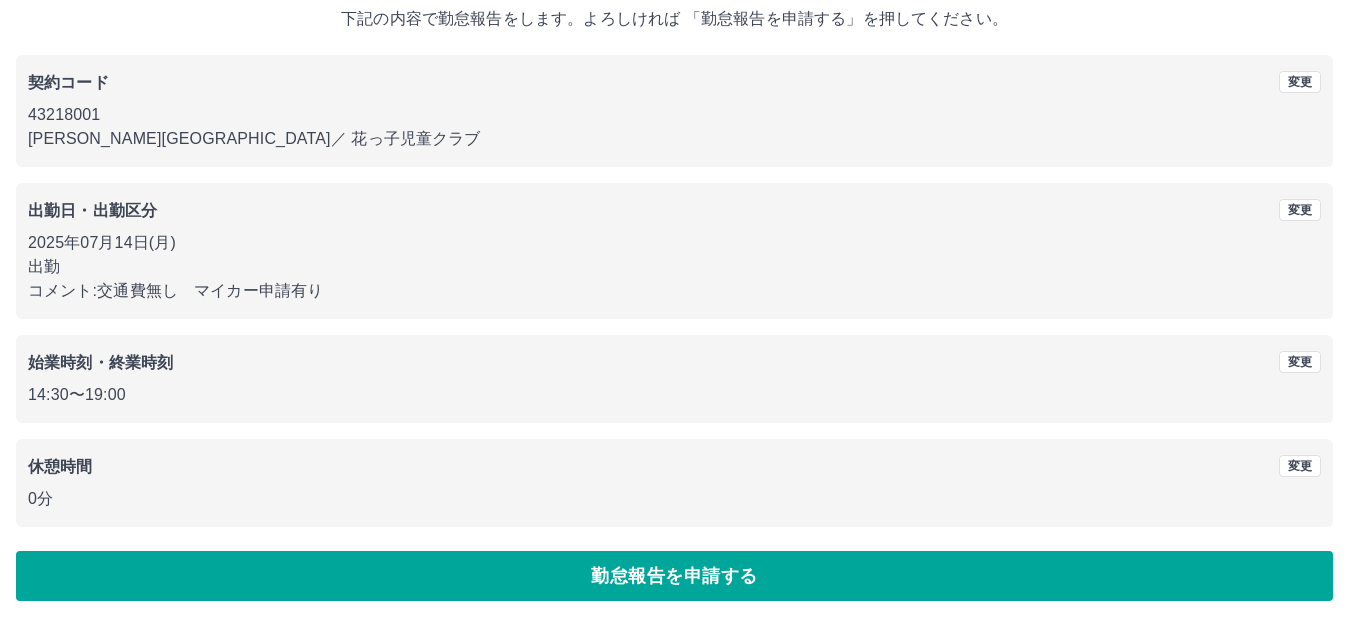 click on "勤怠報告を申請する" at bounding box center [674, 576] 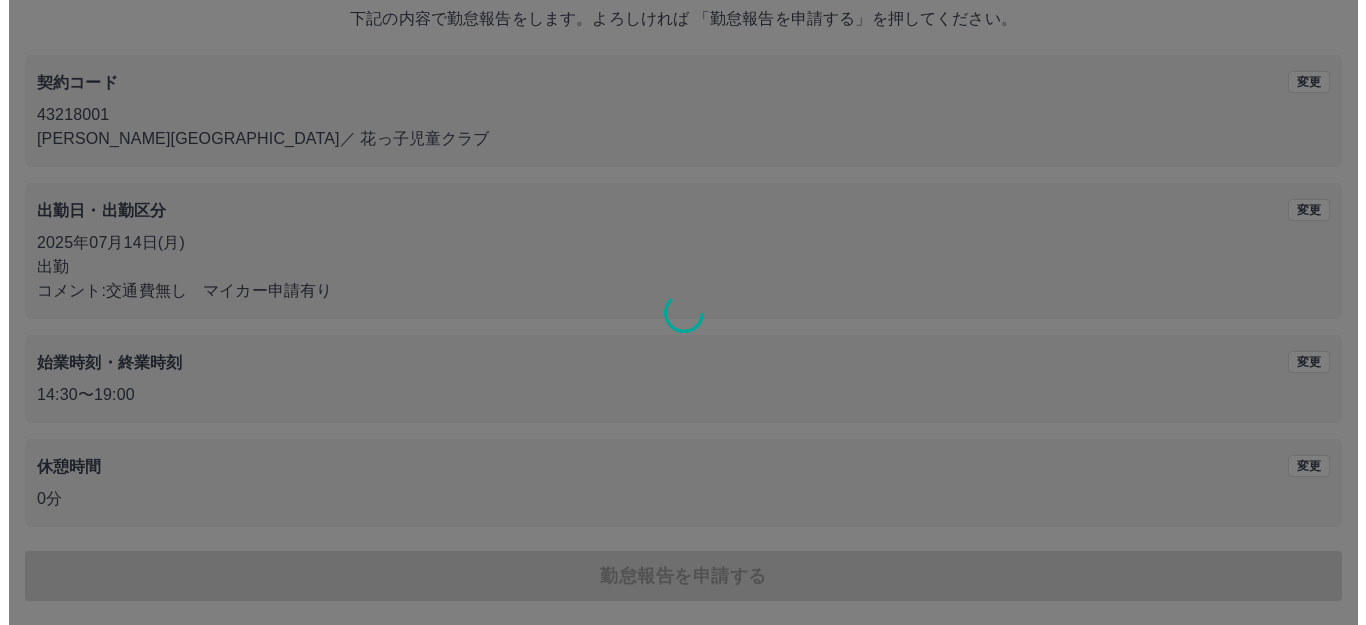 scroll, scrollTop: 0, scrollLeft: 0, axis: both 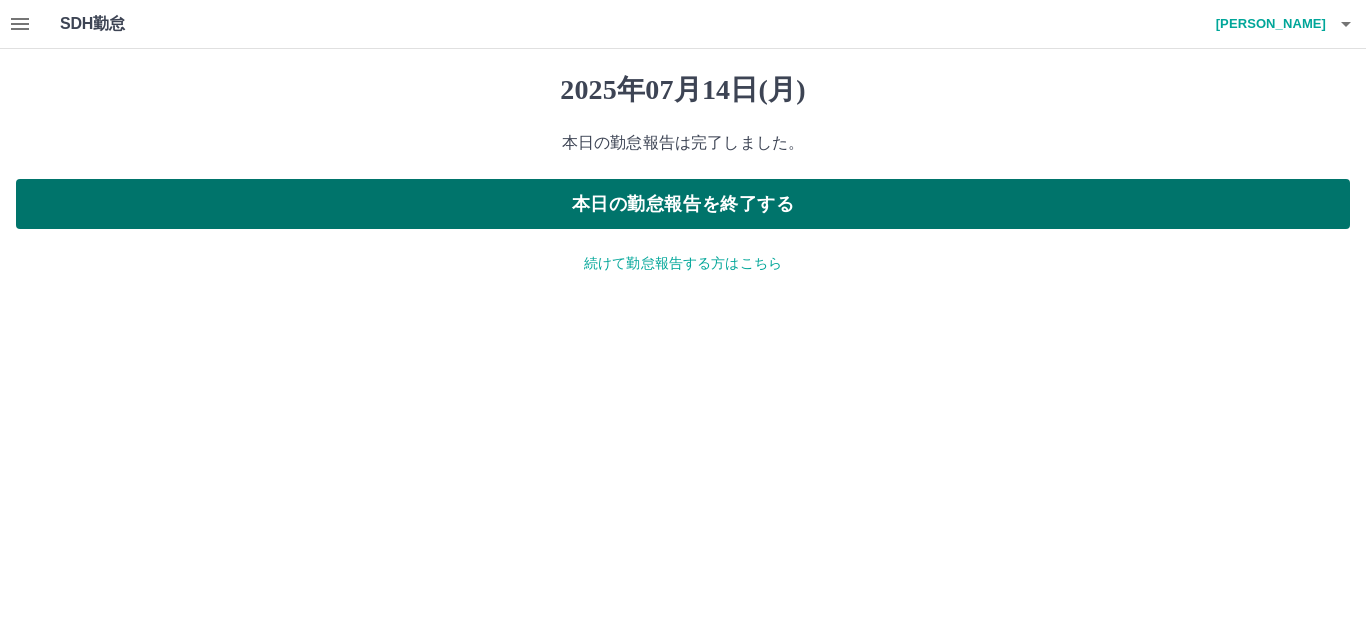 click on "本日の勤怠報告を終了する" at bounding box center (683, 204) 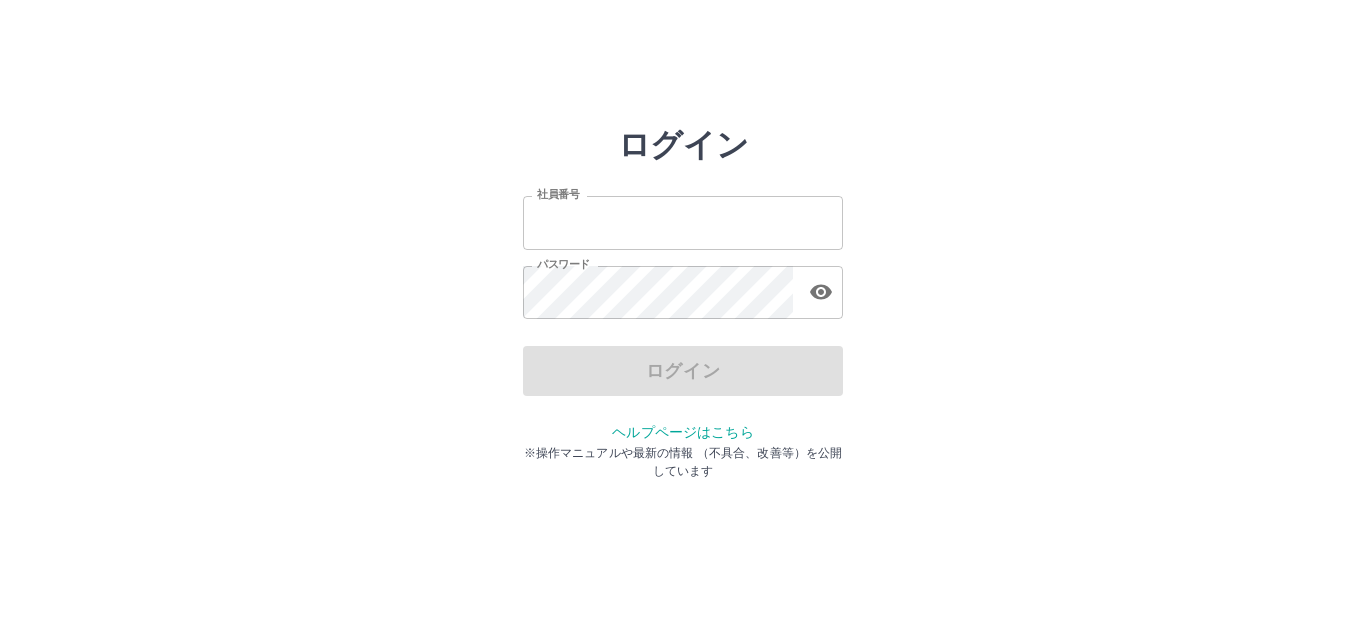 scroll, scrollTop: 0, scrollLeft: 0, axis: both 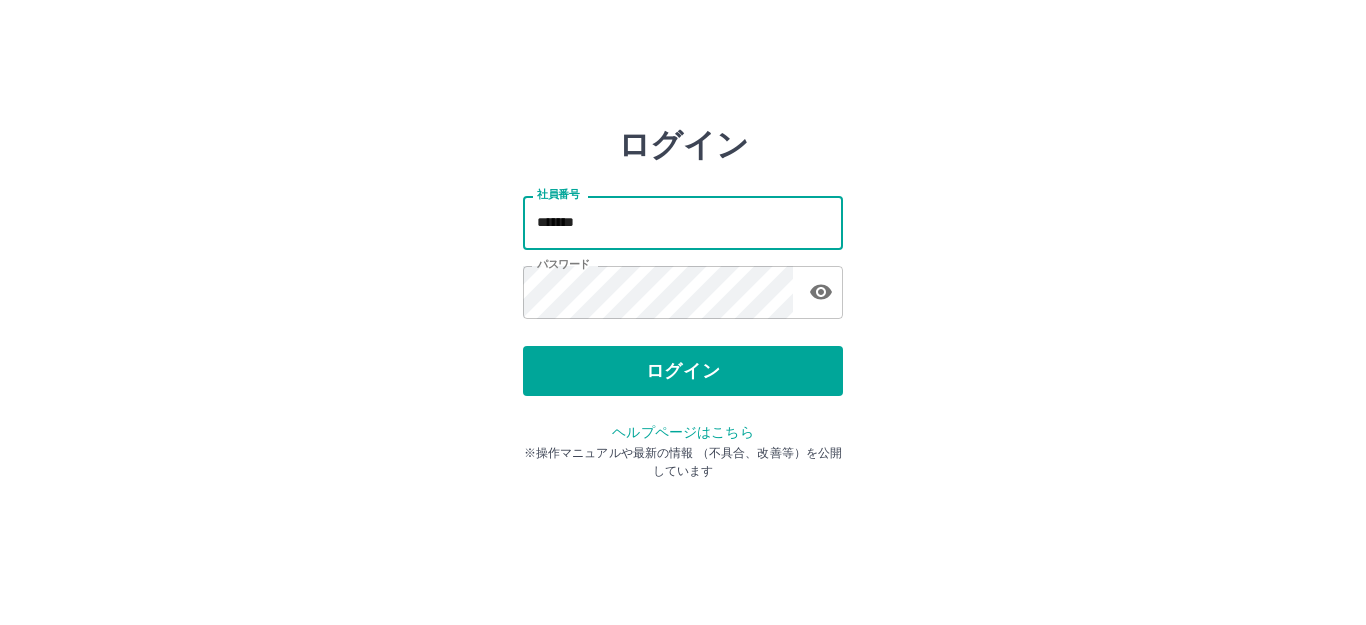 click on "*******" at bounding box center [683, 222] 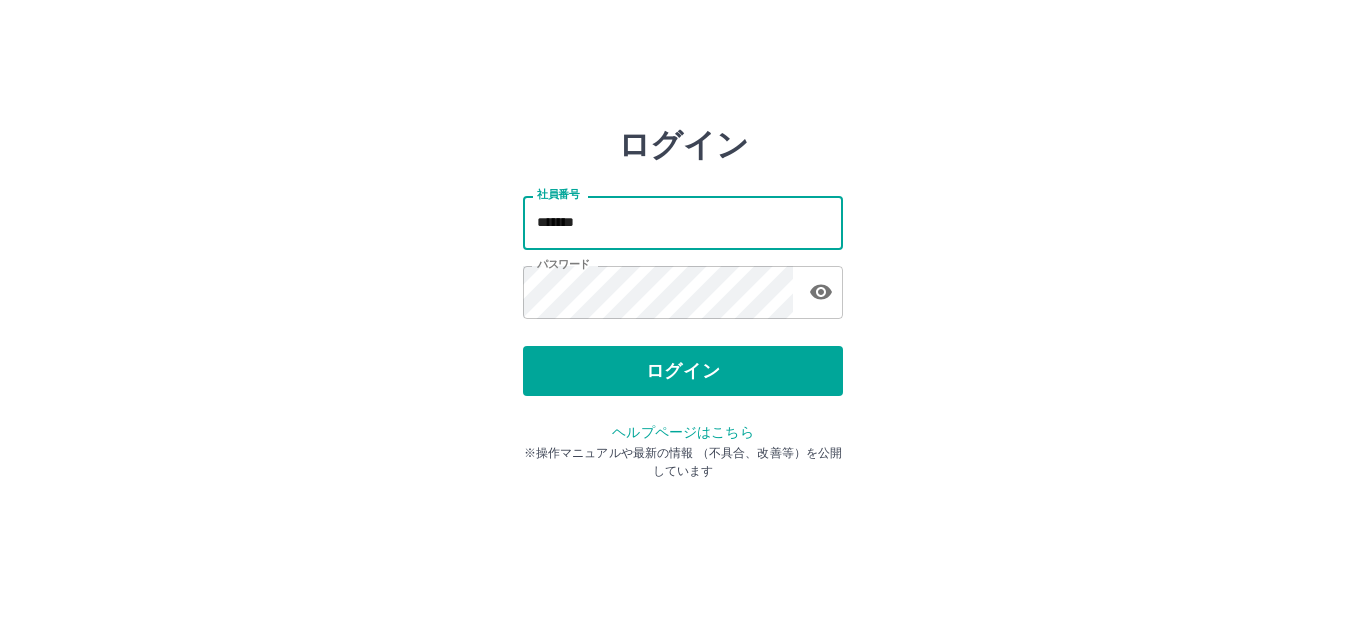 type on "*******" 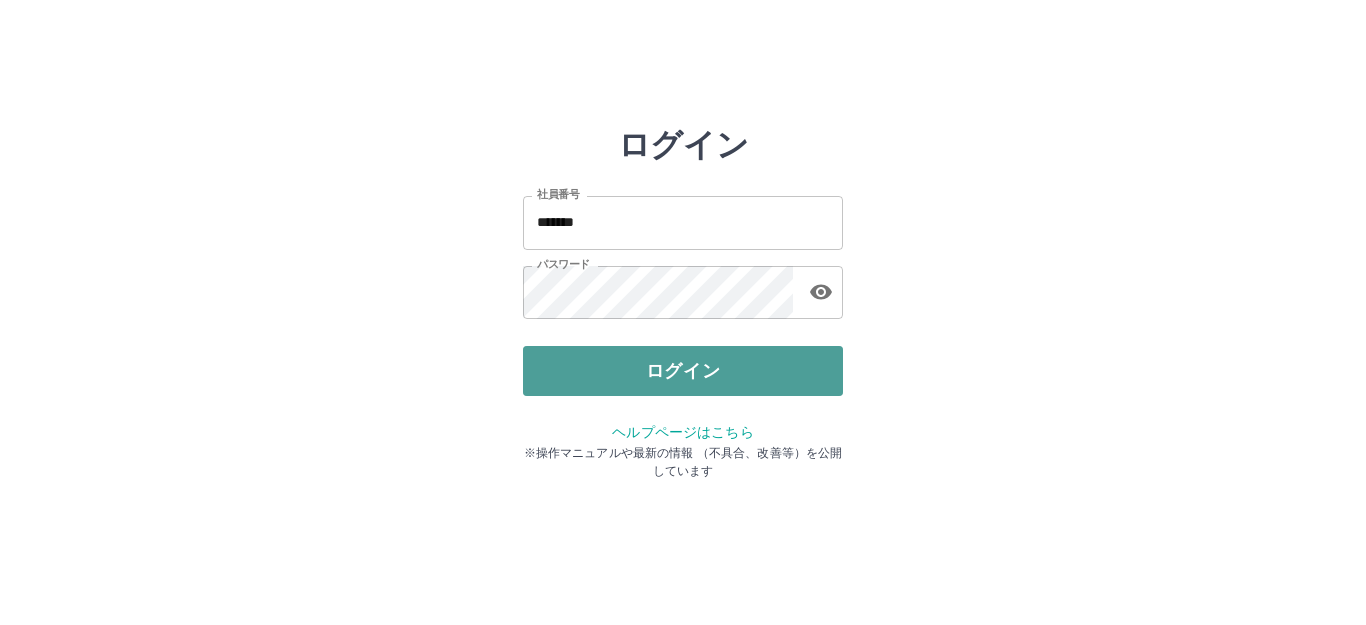 click on "ログイン" at bounding box center [683, 371] 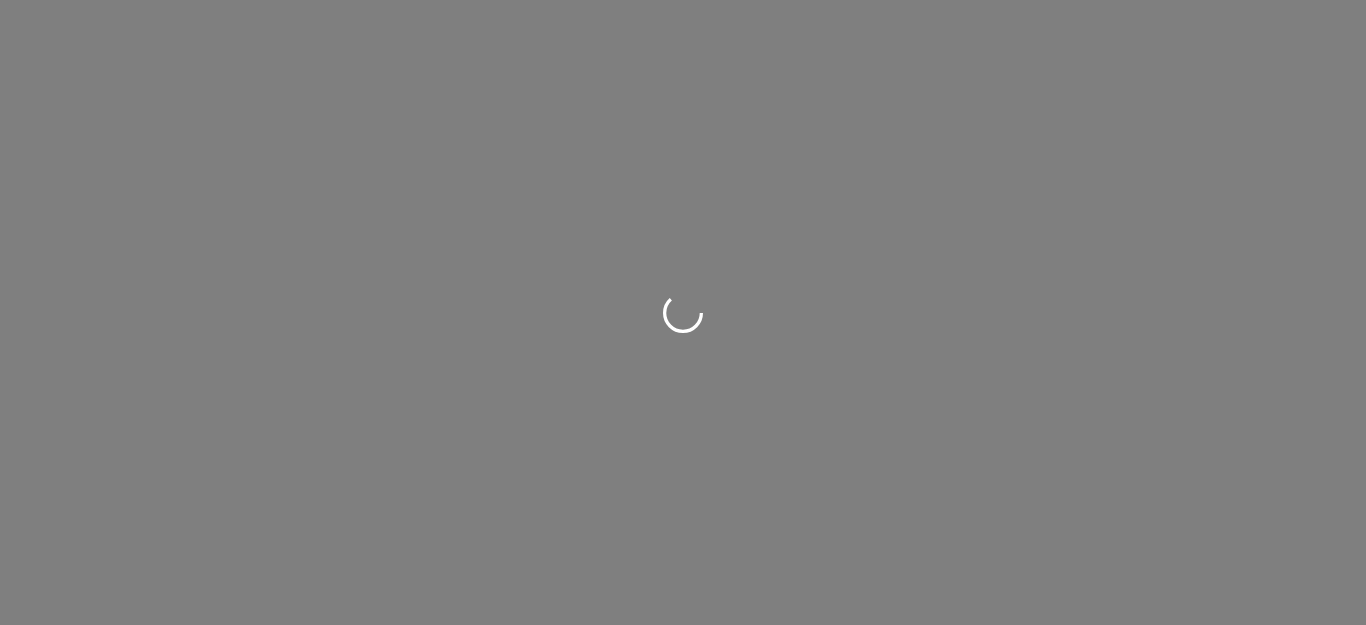 scroll, scrollTop: 0, scrollLeft: 0, axis: both 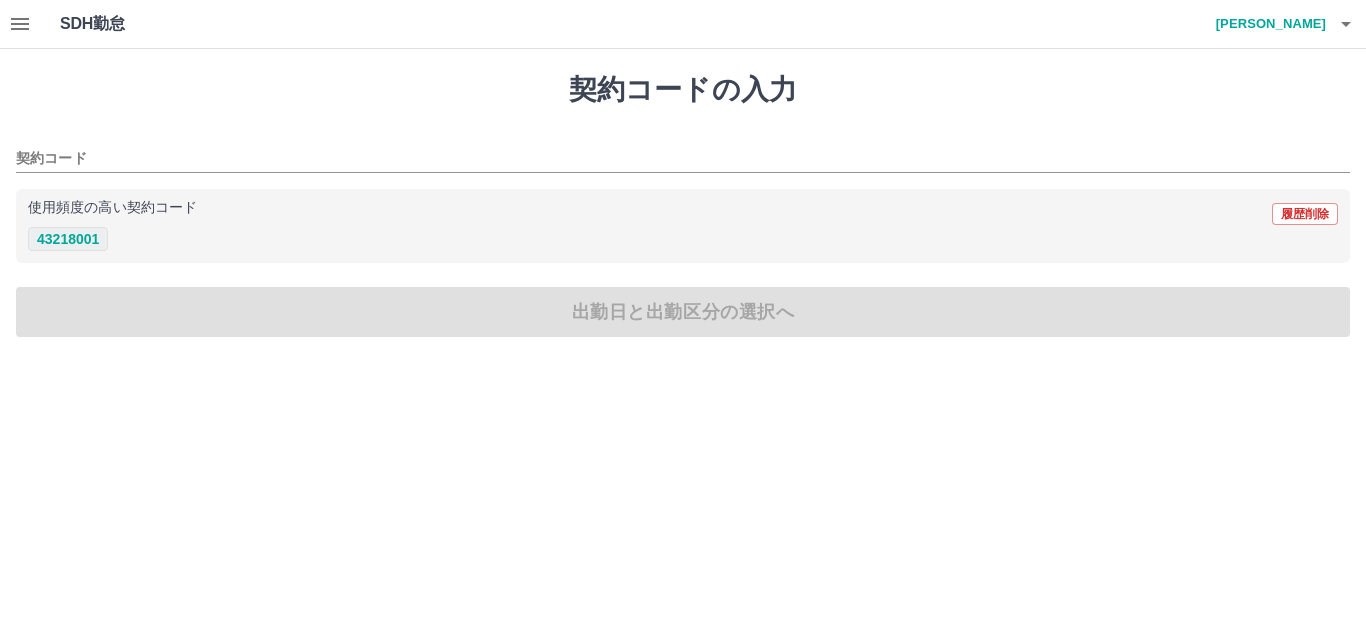 click on "43218001" at bounding box center (68, 239) 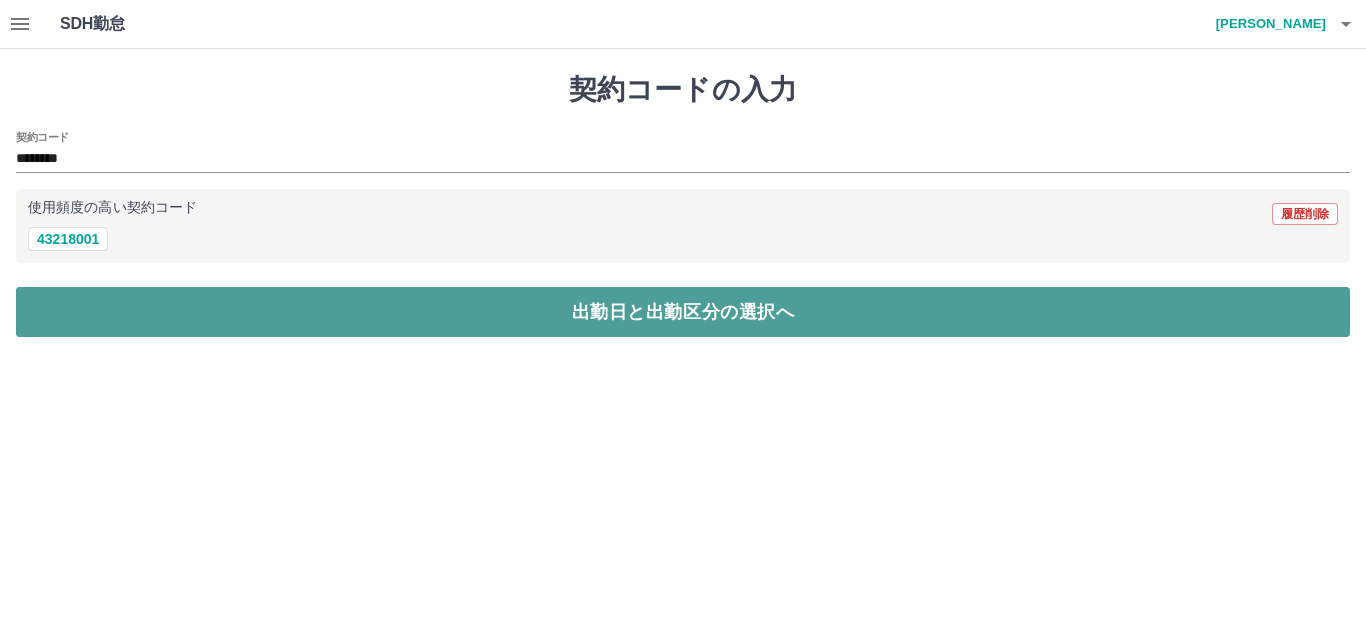 click on "出勤日と出勤区分の選択へ" at bounding box center (683, 312) 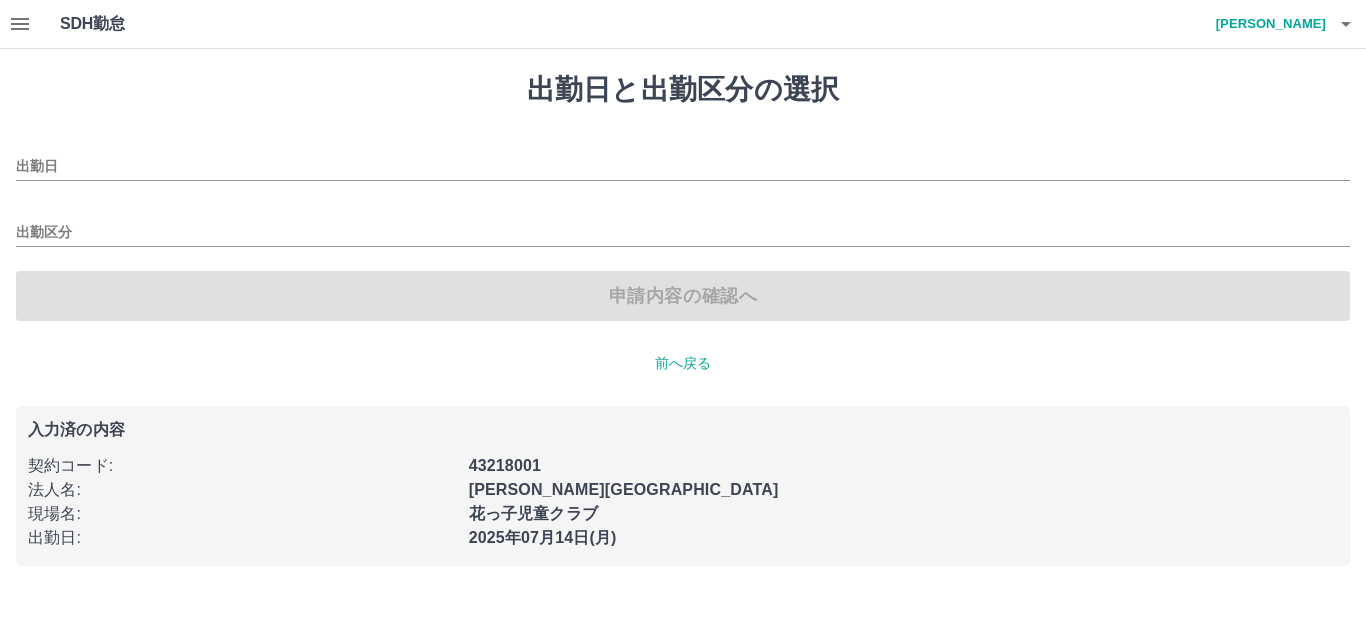 type on "**********" 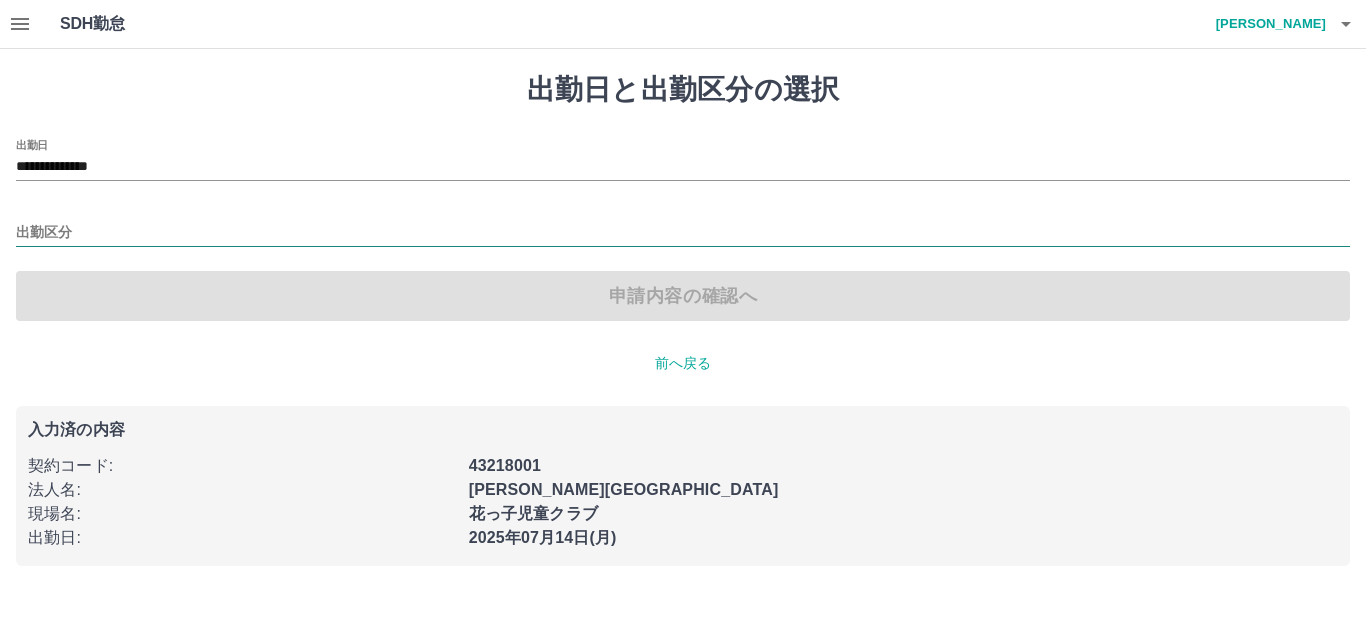 click on "出勤区分" at bounding box center (683, 233) 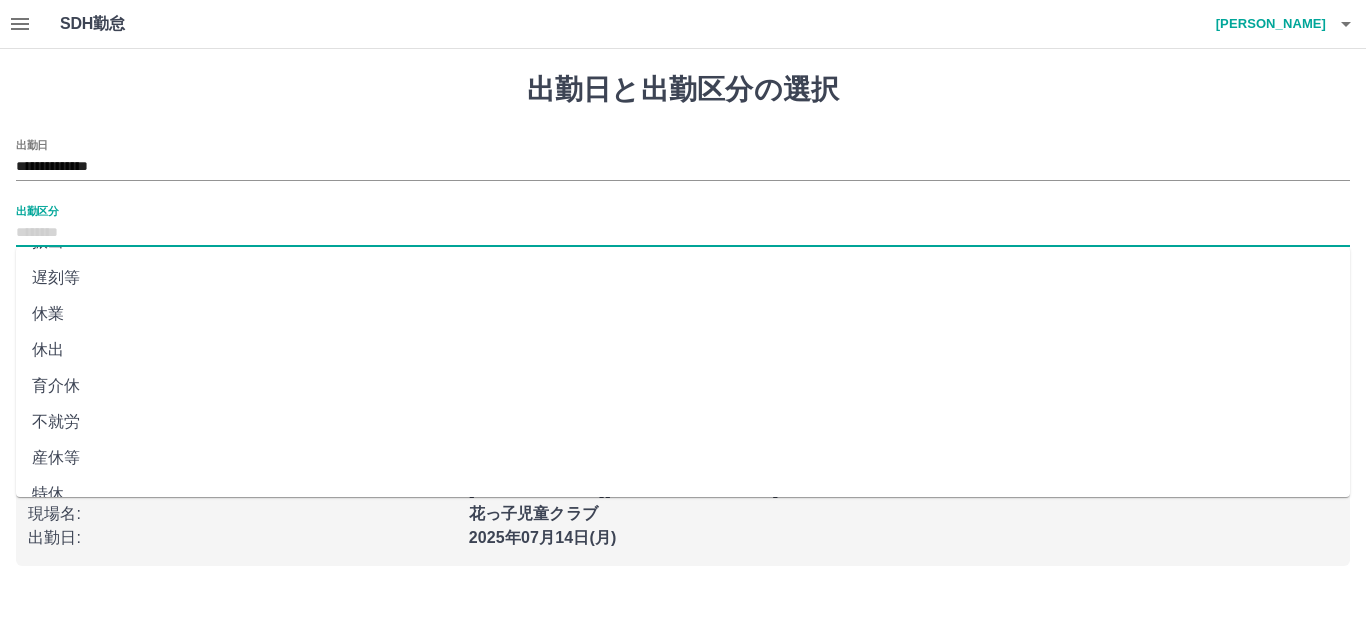 scroll, scrollTop: 300, scrollLeft: 0, axis: vertical 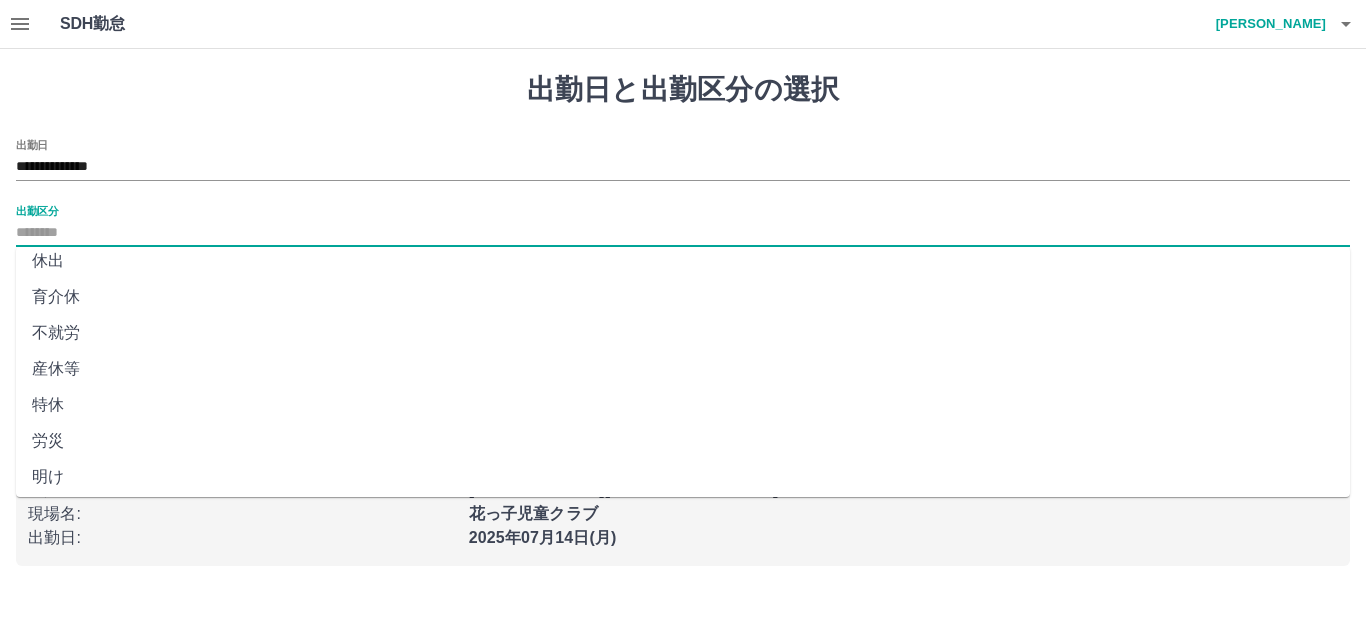 click 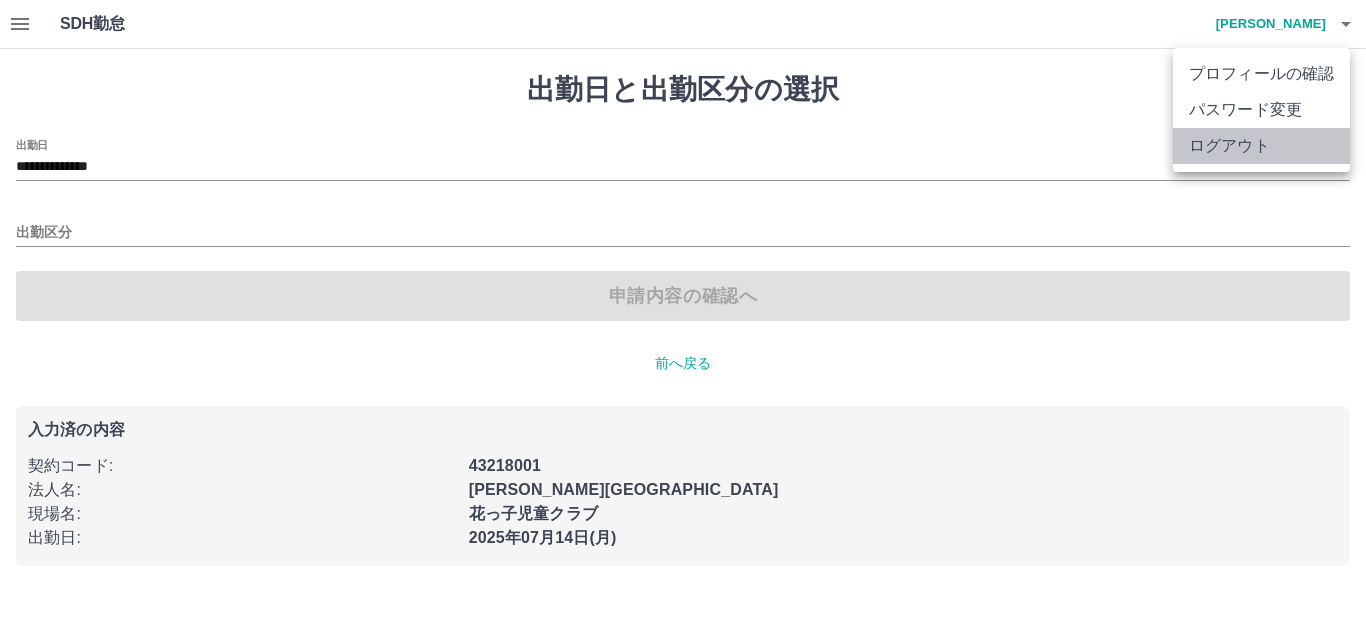 drag, startPoint x: 1221, startPoint y: 149, endPoint x: 1201, endPoint y: 144, distance: 20.615528 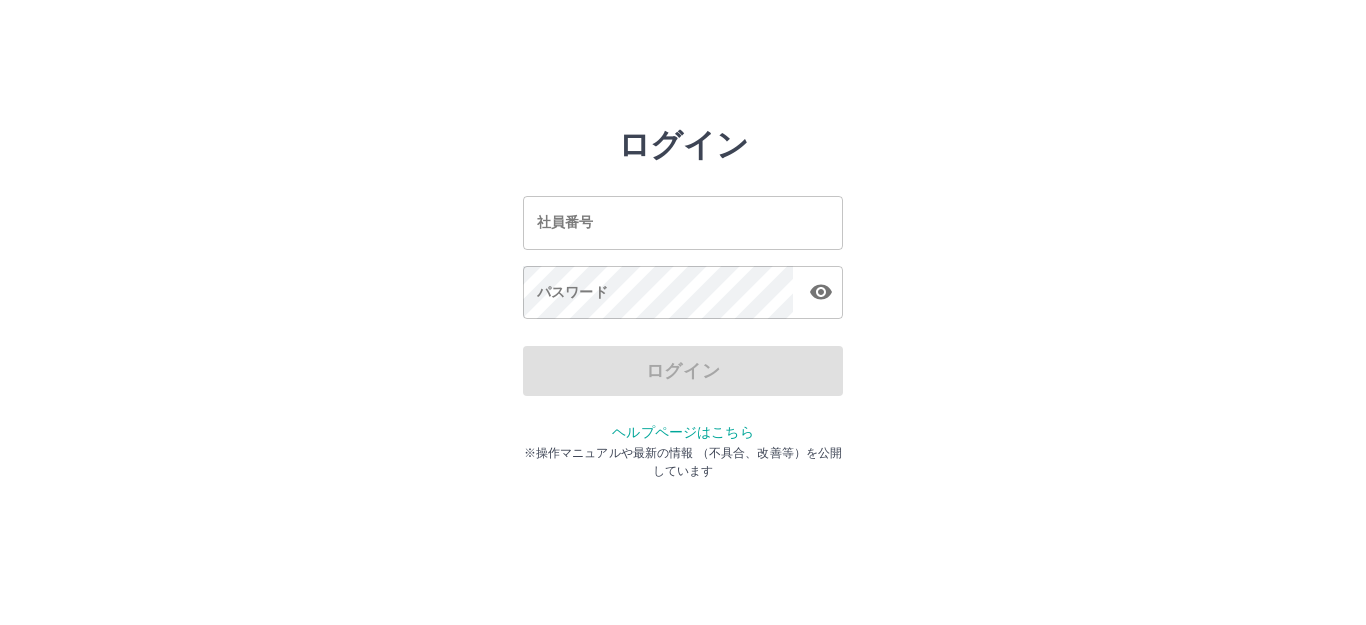 scroll, scrollTop: 0, scrollLeft: 0, axis: both 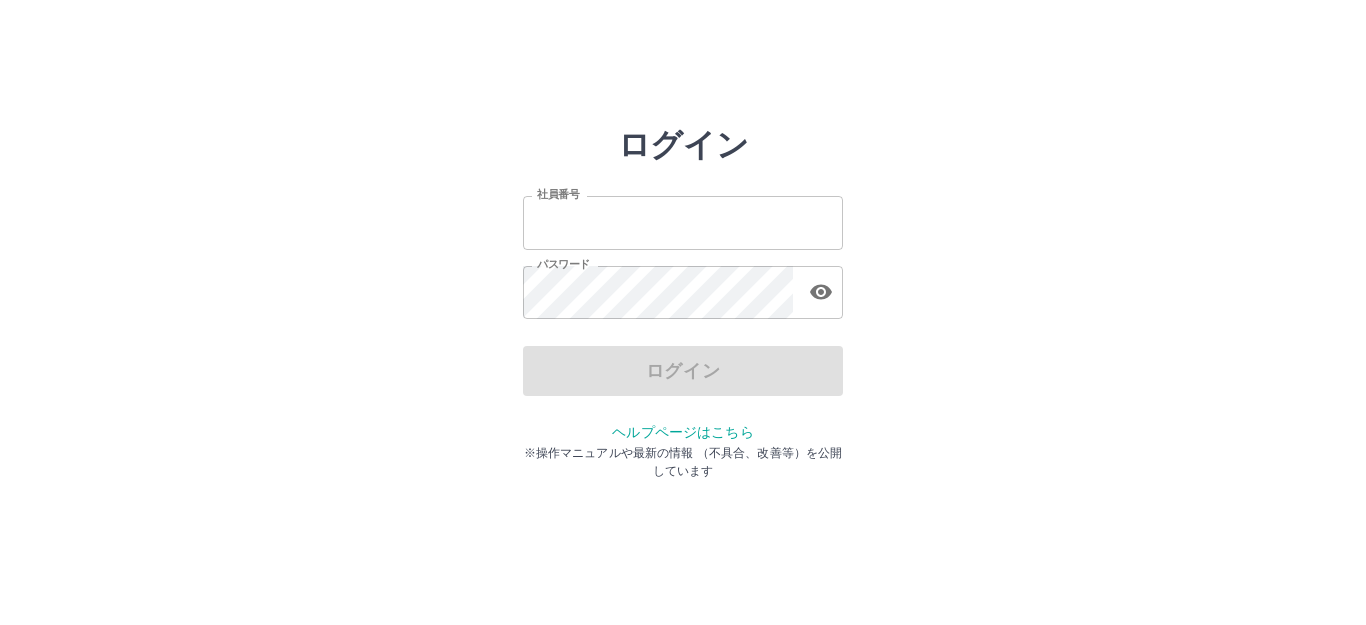 type on "*******" 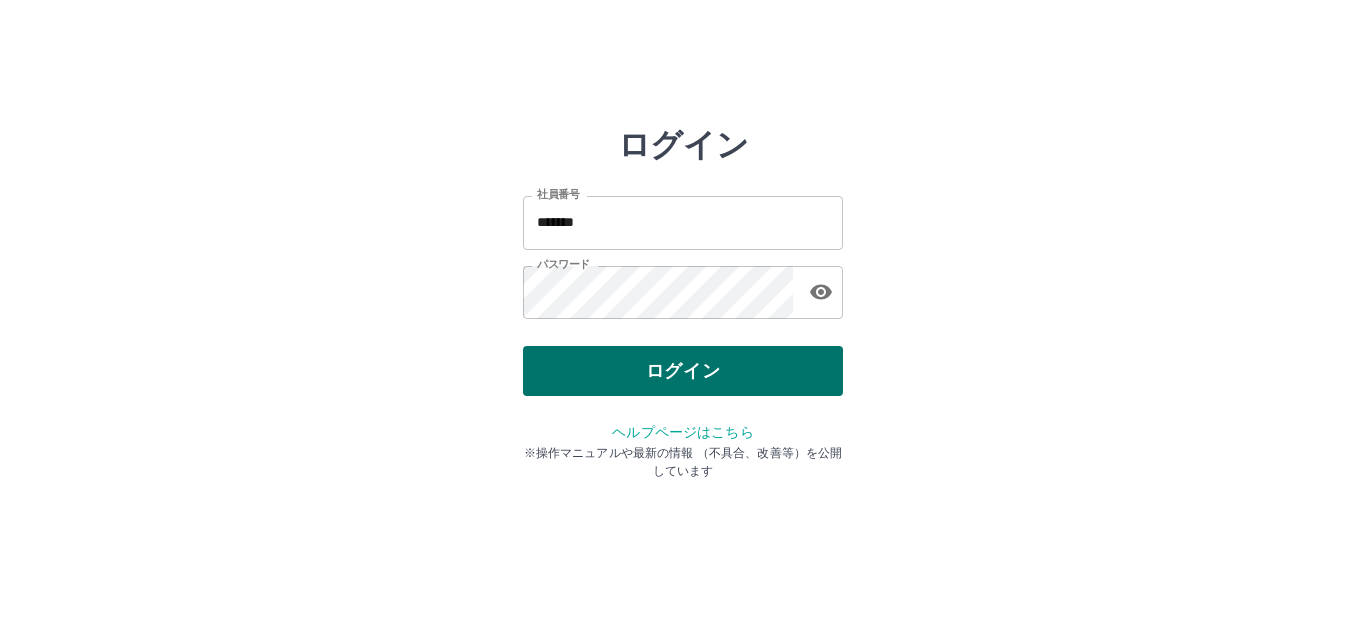 click on "ログイン" at bounding box center [683, 371] 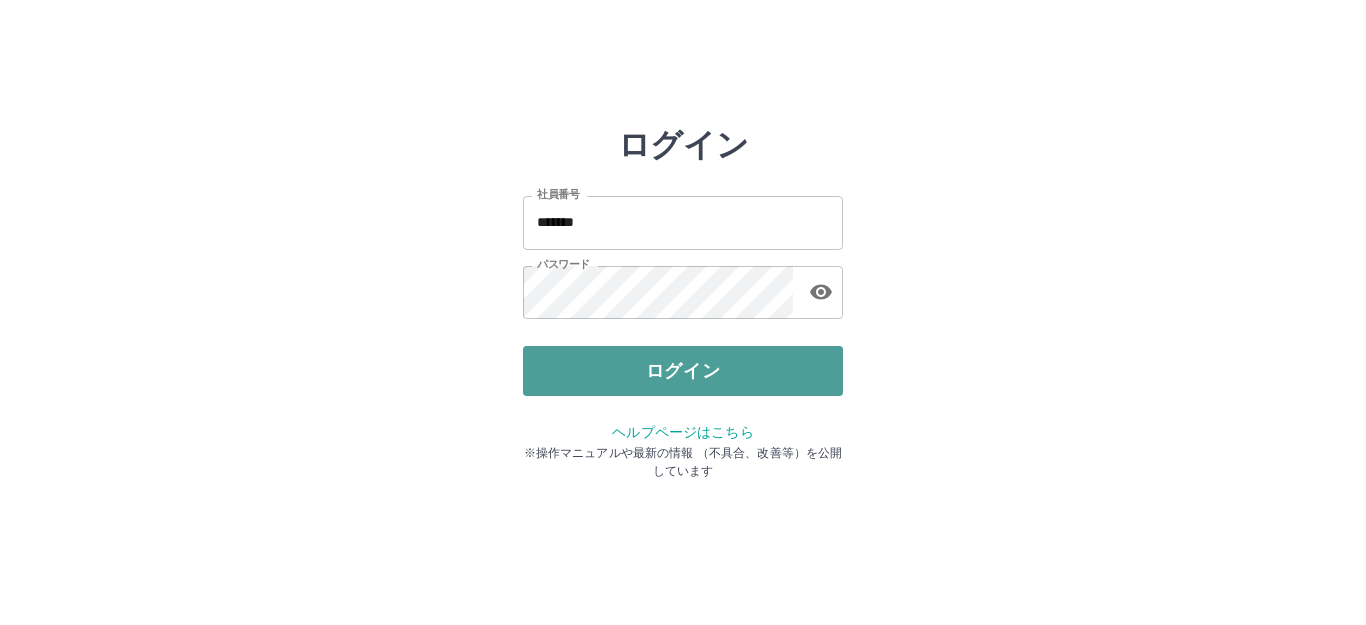 click on "ログイン" at bounding box center (683, 371) 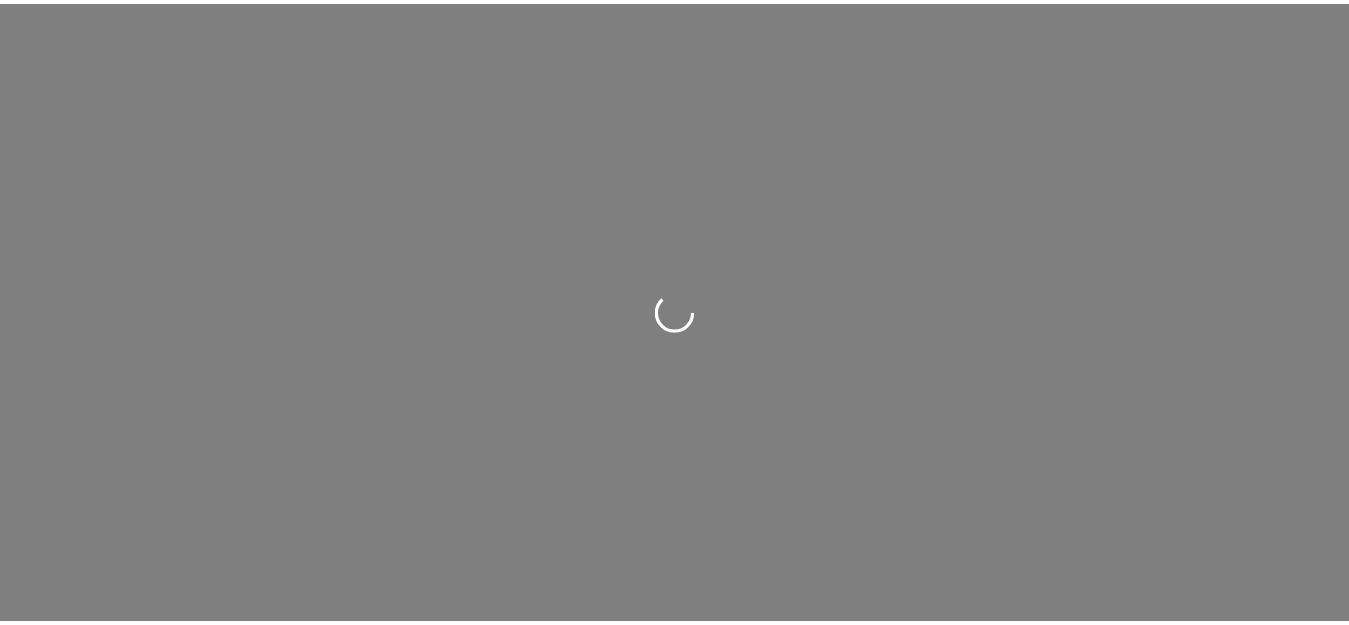 scroll, scrollTop: 0, scrollLeft: 0, axis: both 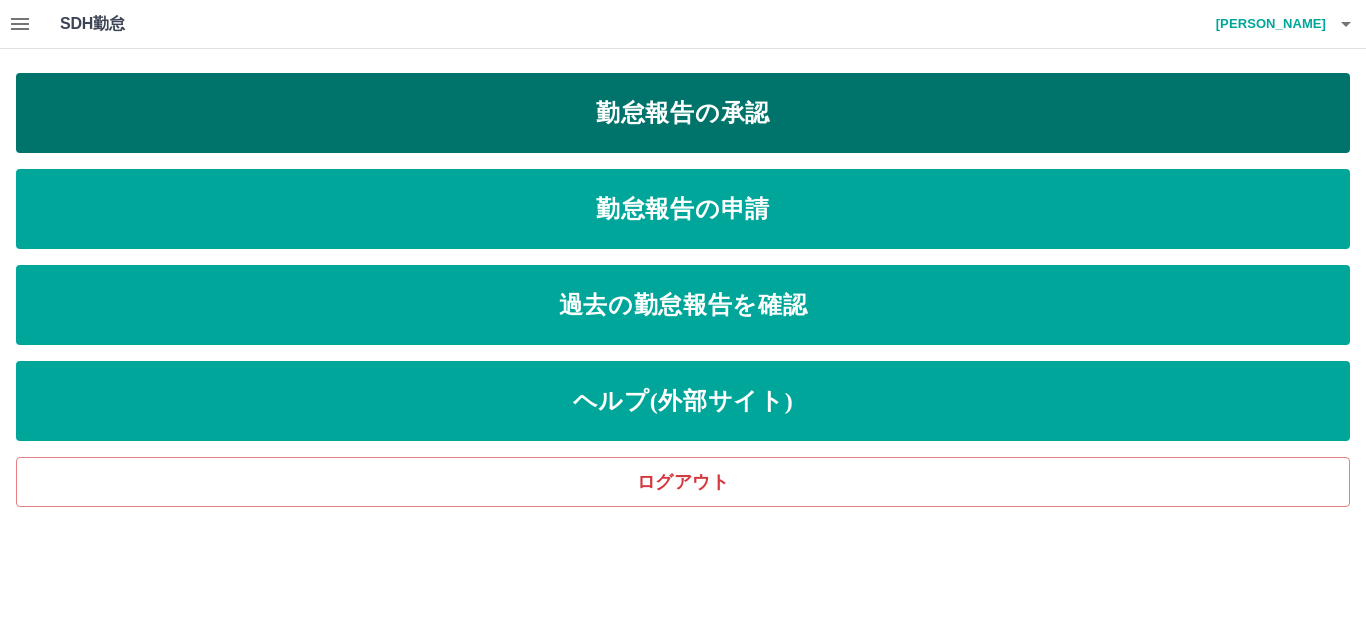 click on "勤怠報告の承認" at bounding box center (683, 113) 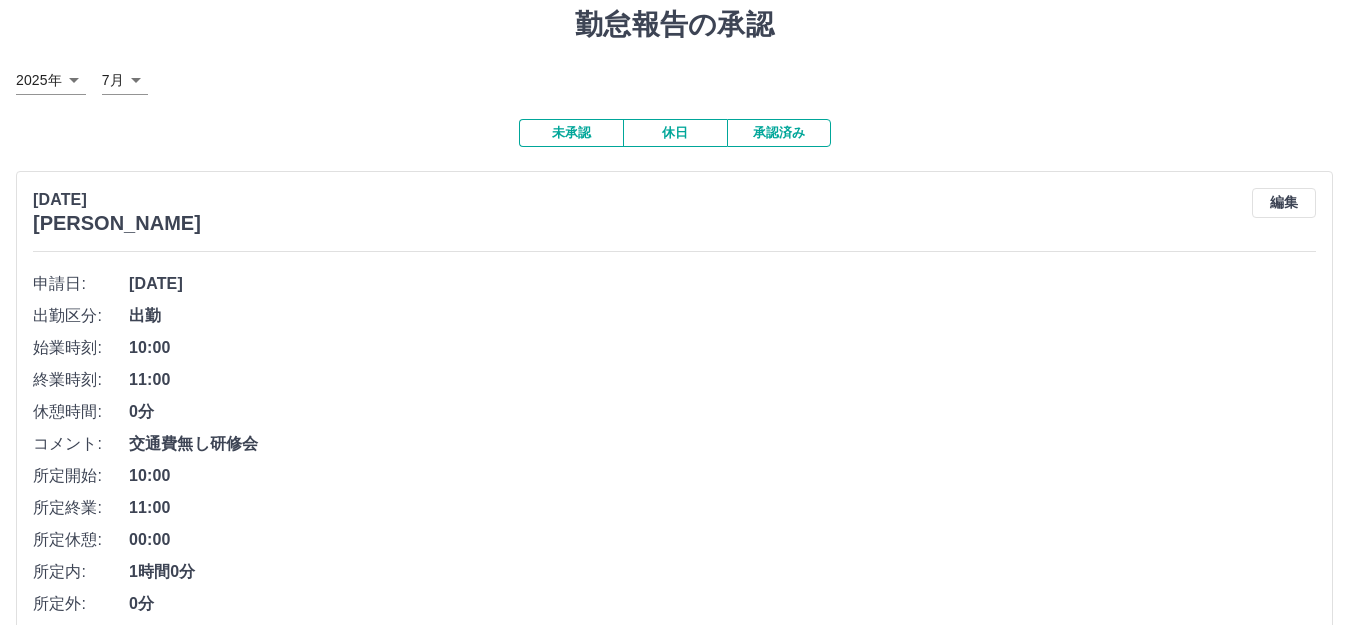 scroll, scrollTop: 100, scrollLeft: 0, axis: vertical 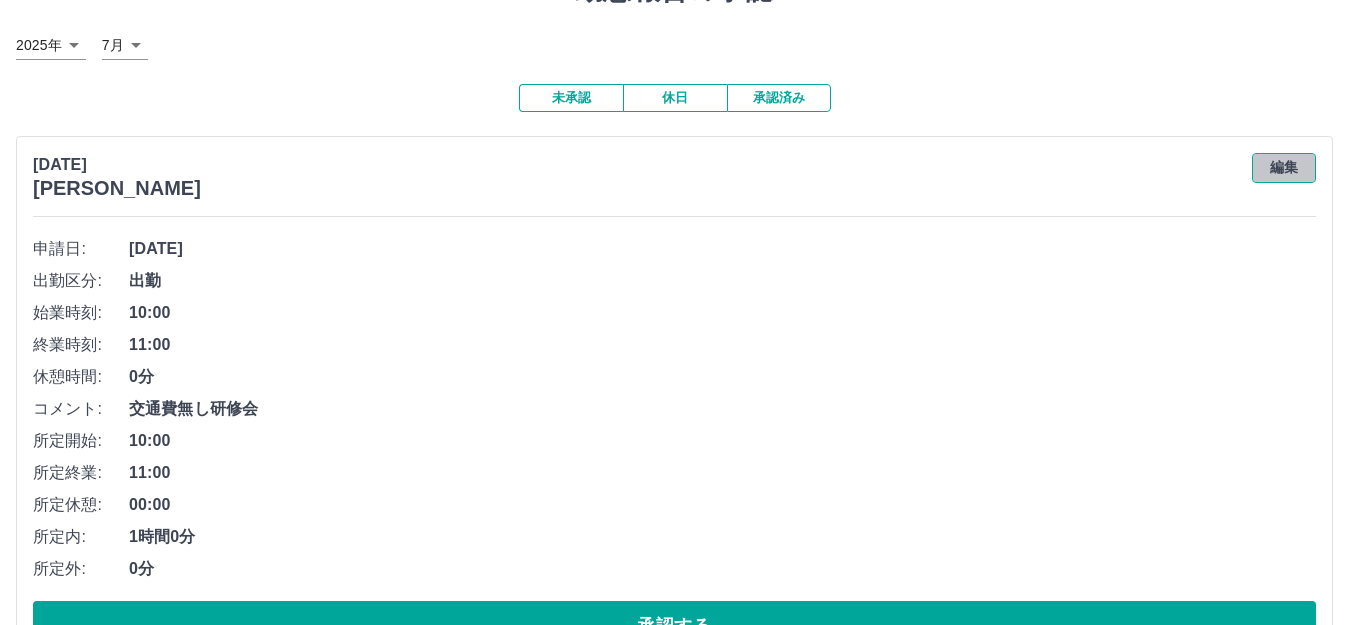 click on "編集" at bounding box center (1284, 168) 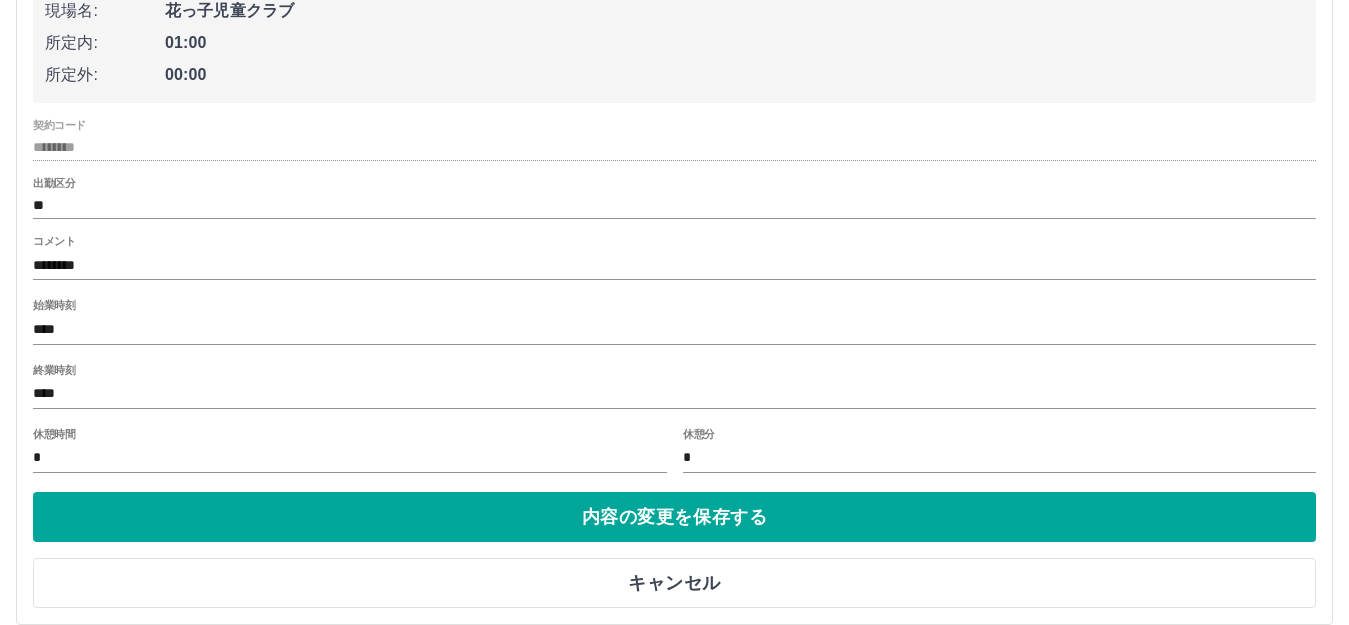 scroll, scrollTop: 400, scrollLeft: 0, axis: vertical 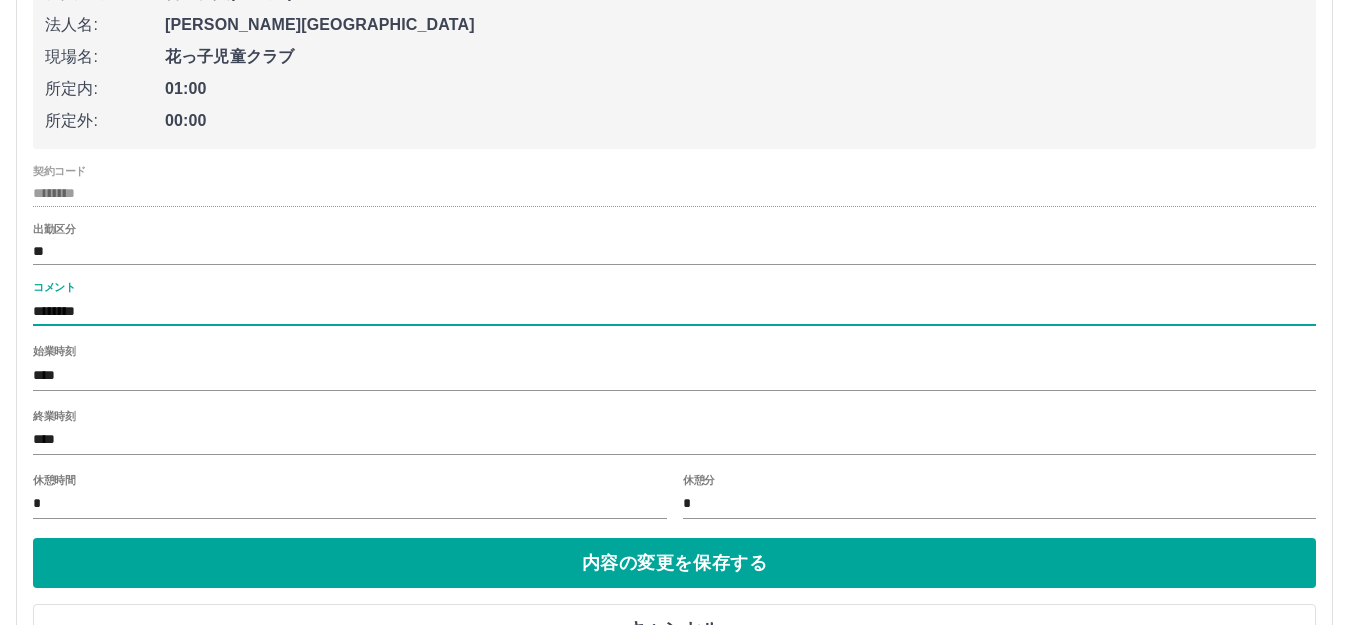 click on "********" at bounding box center [674, 311] 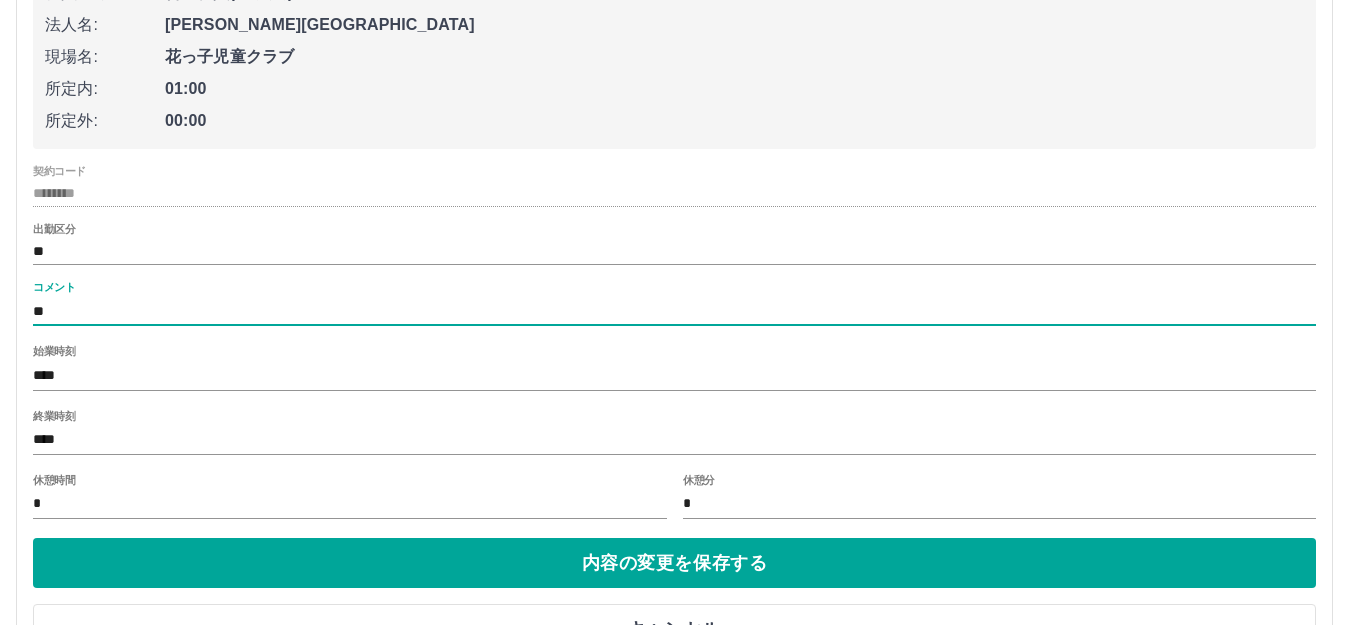 type on "*" 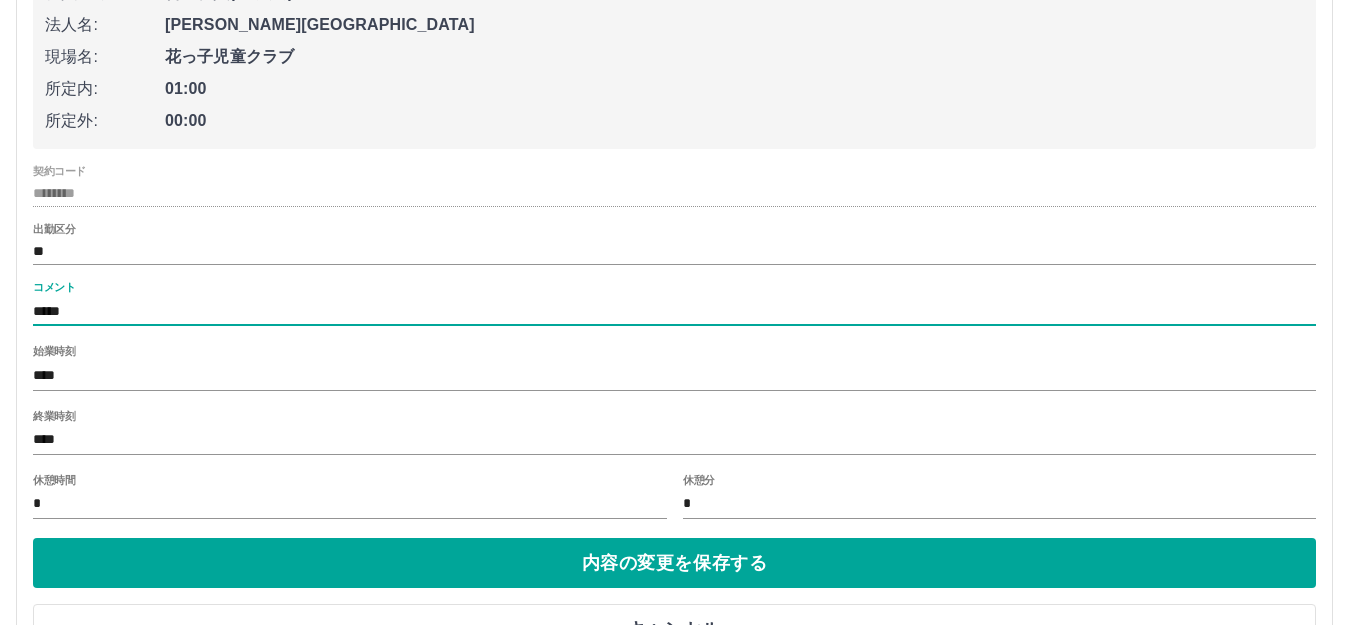 click on "*****" at bounding box center (674, 311) 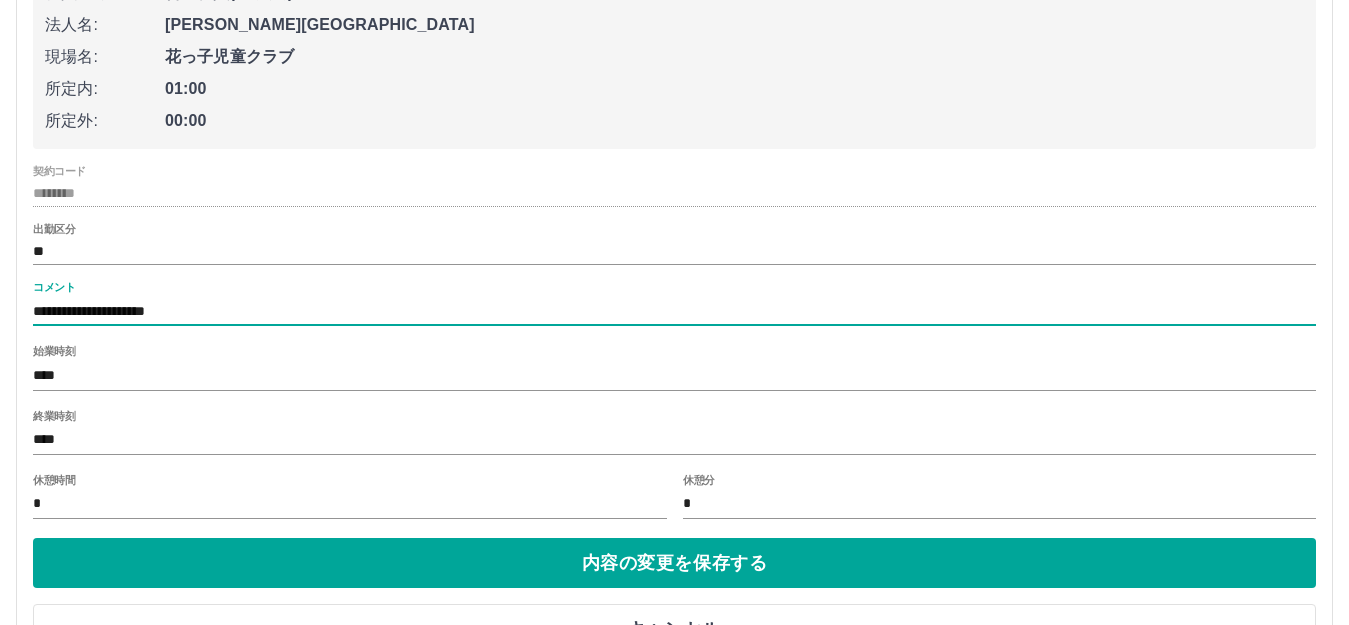 click on "**********" at bounding box center [674, 311] 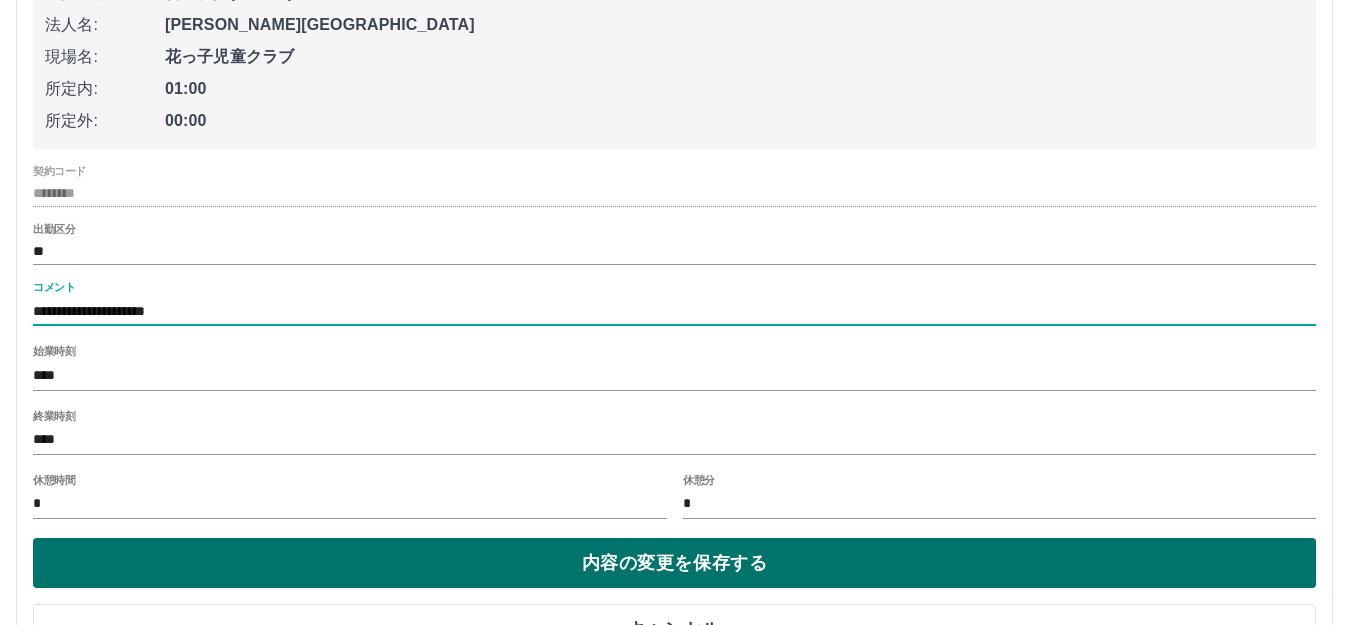type on "**********" 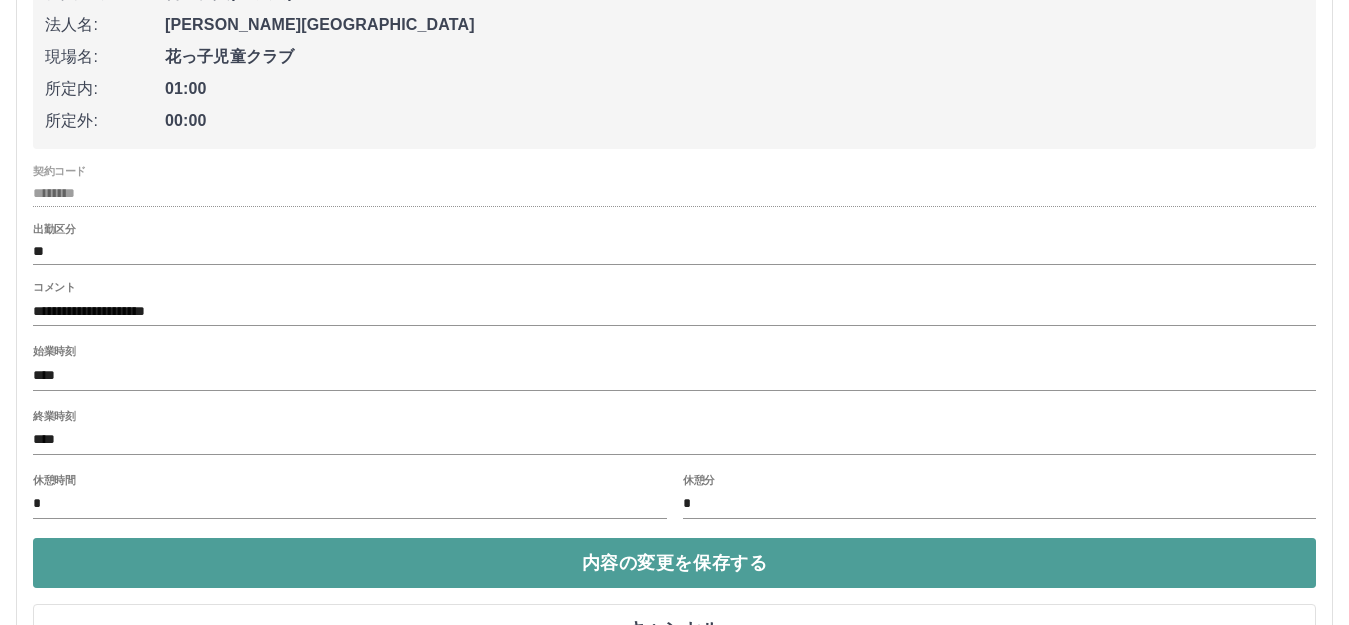 click on "内容の変更を保存する" at bounding box center (674, 563) 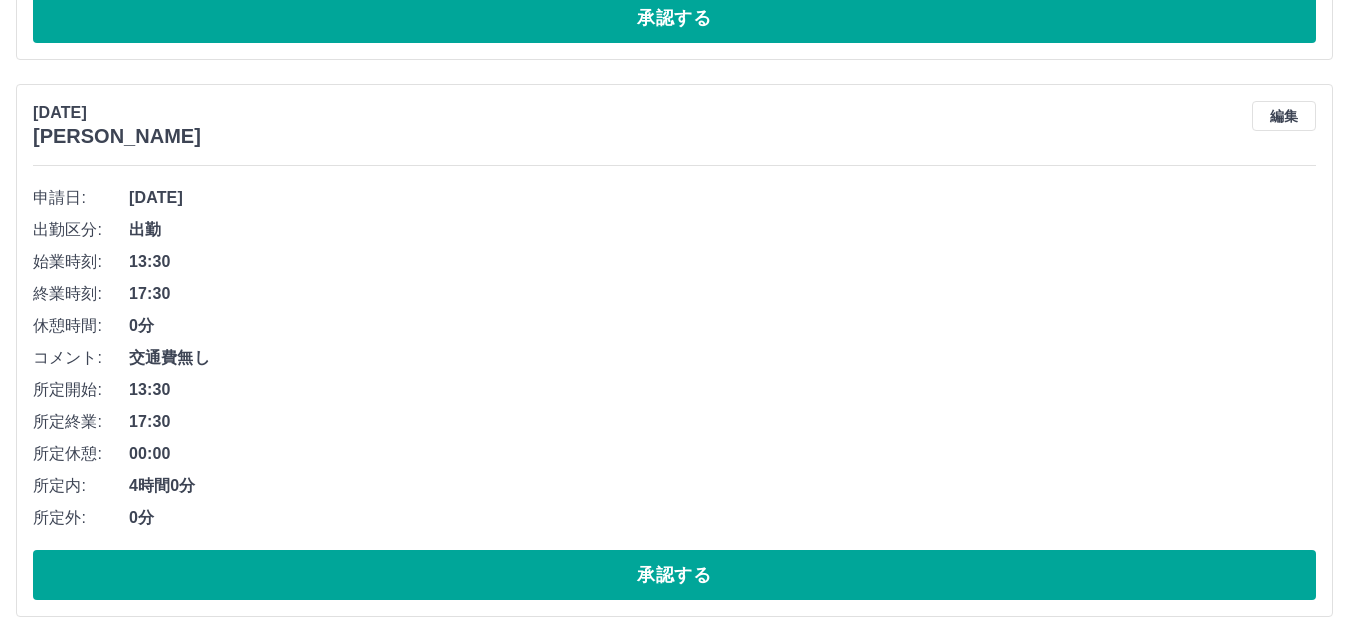 scroll, scrollTop: 2951, scrollLeft: 0, axis: vertical 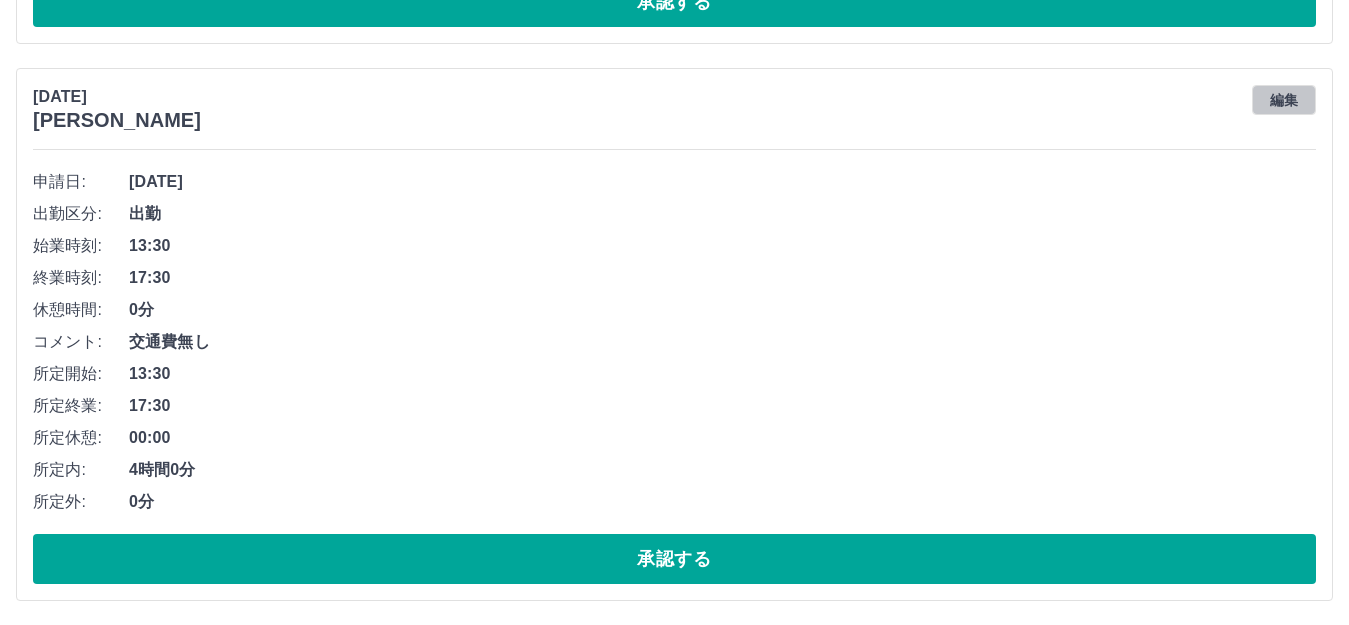 click on "編集" at bounding box center [1284, 100] 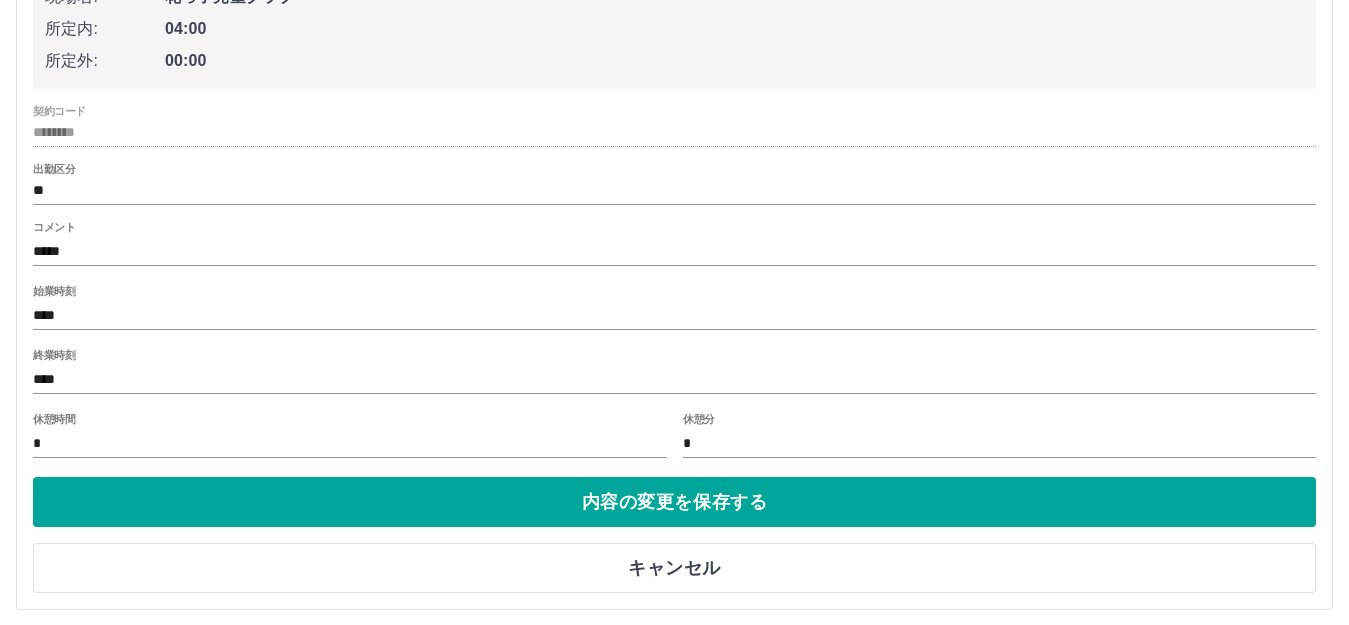 scroll, scrollTop: 3253, scrollLeft: 0, axis: vertical 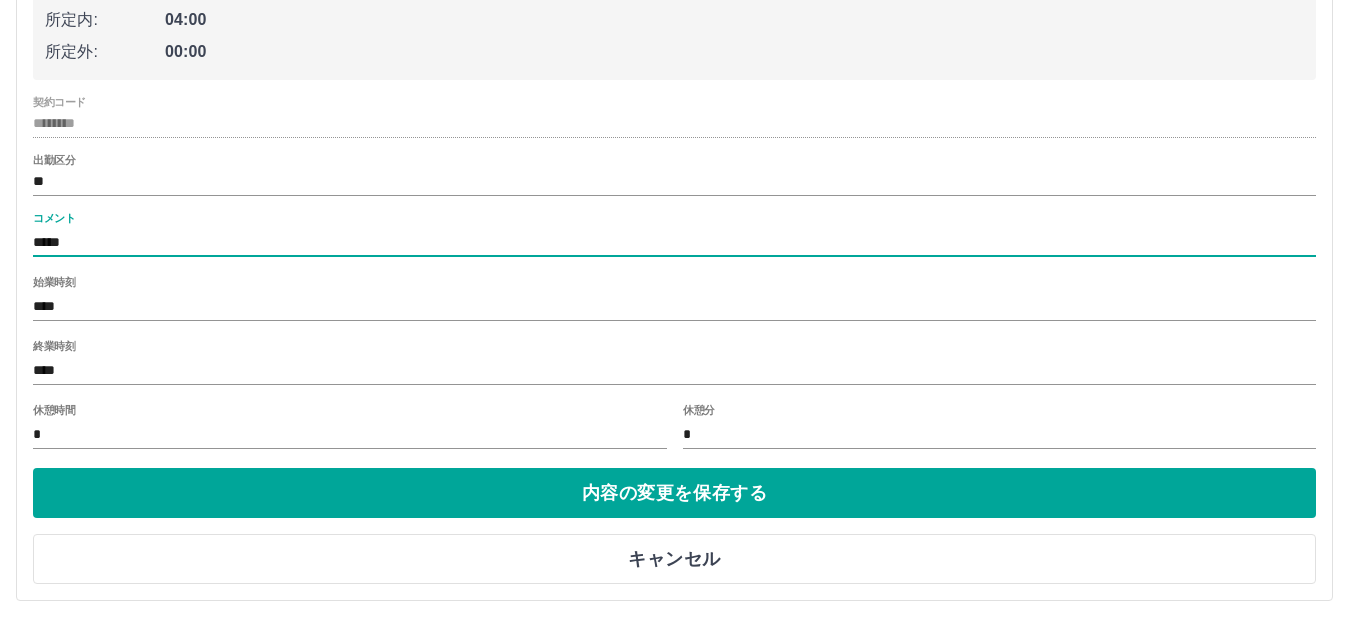click on "*****" at bounding box center [674, 242] 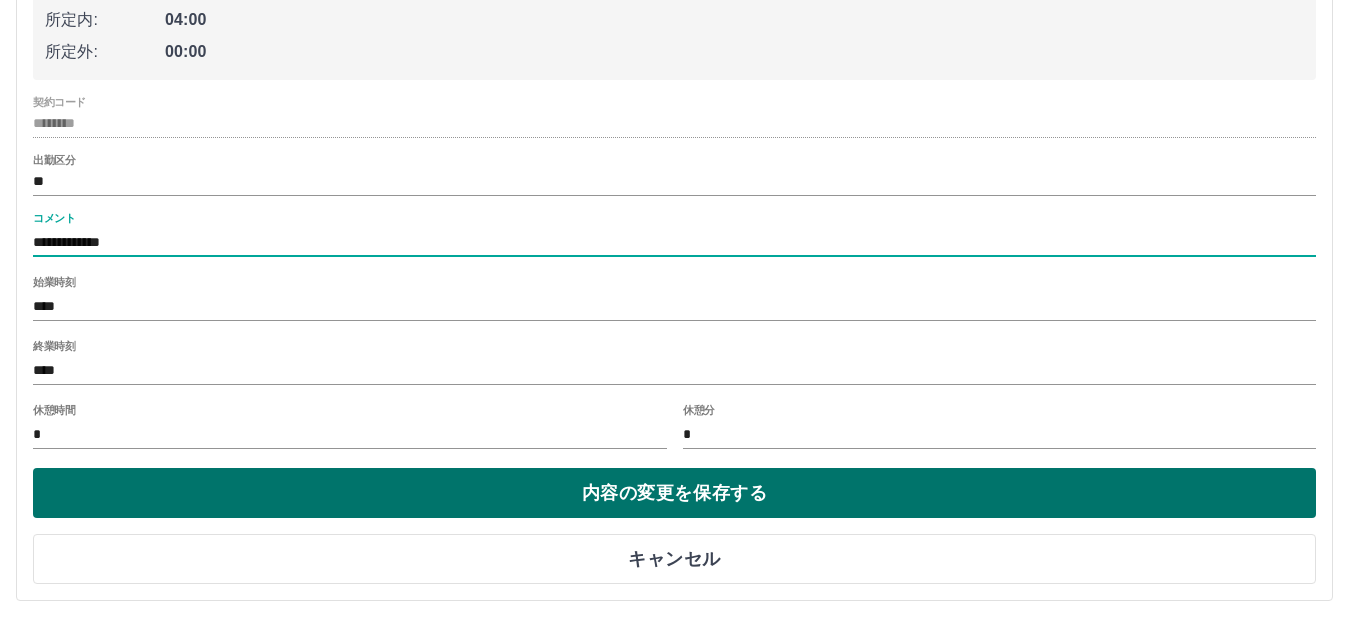 type on "**********" 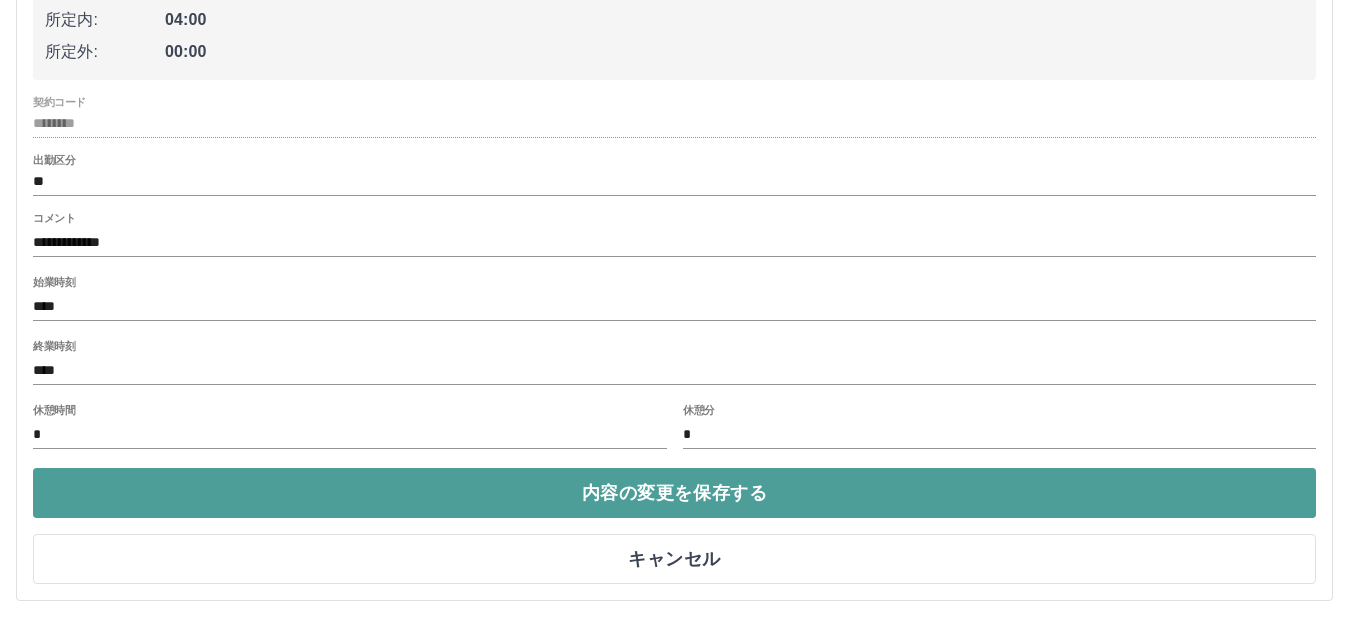 click on "内容の変更を保存する" at bounding box center [674, 493] 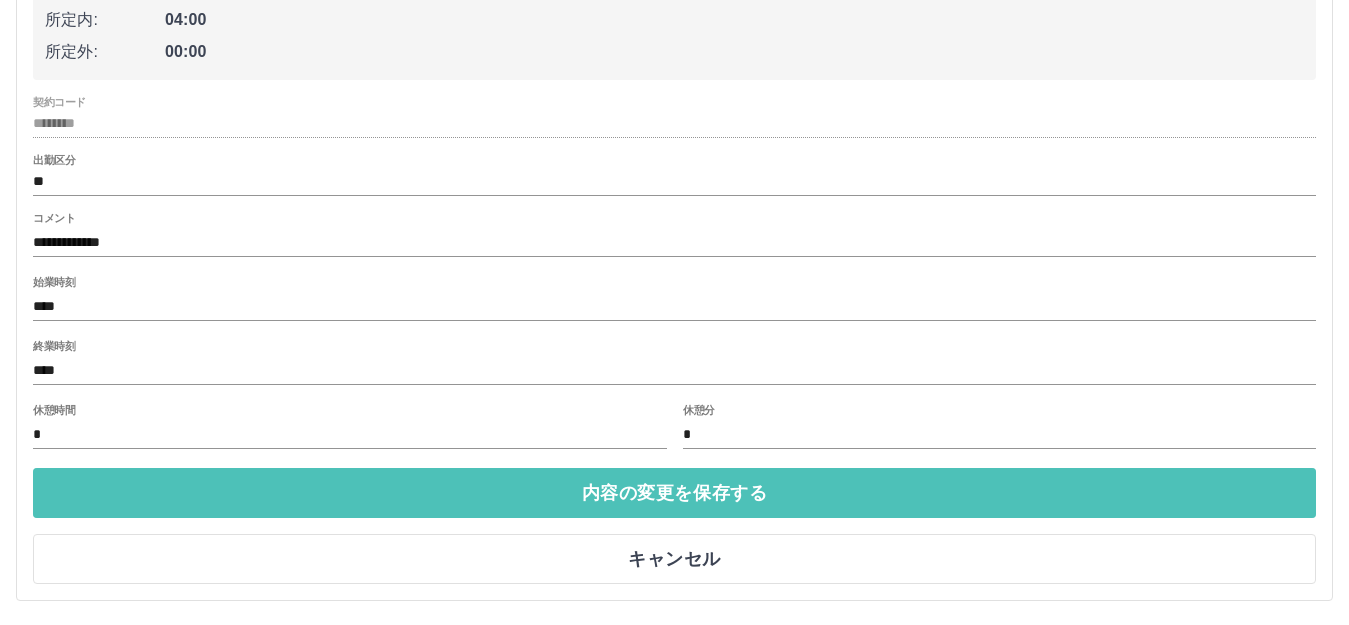 scroll, scrollTop: 2951, scrollLeft: 0, axis: vertical 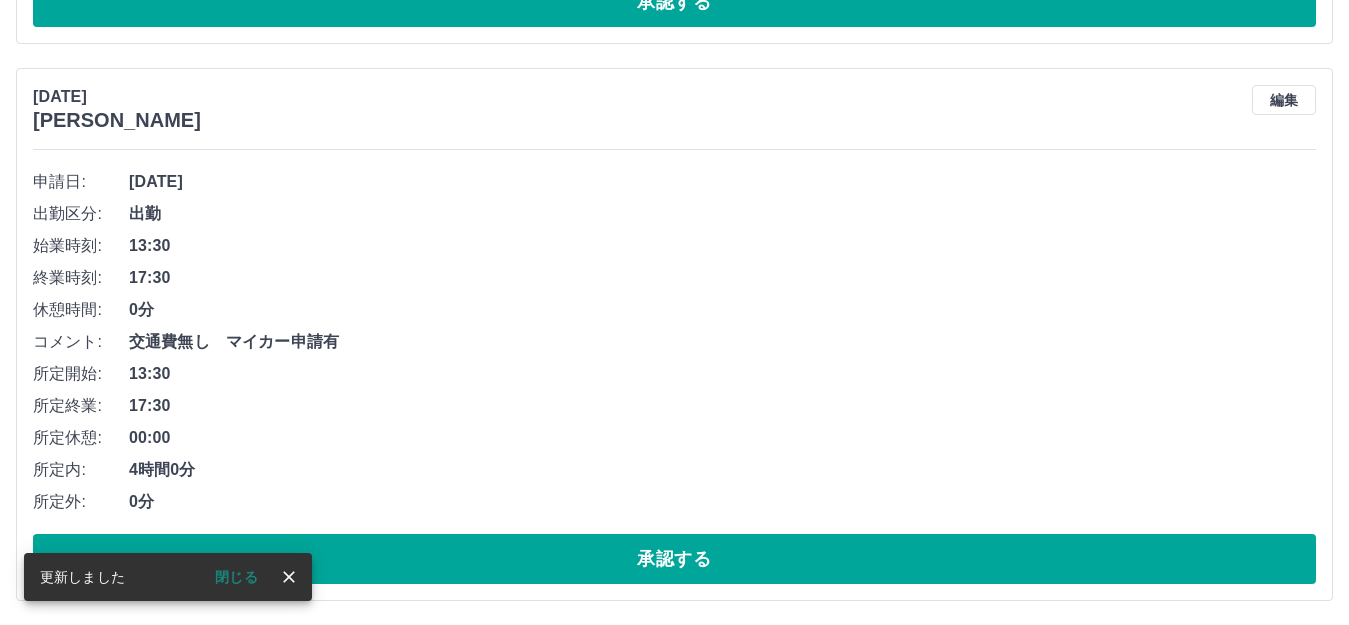 click on "閉じる" at bounding box center [236, 577] 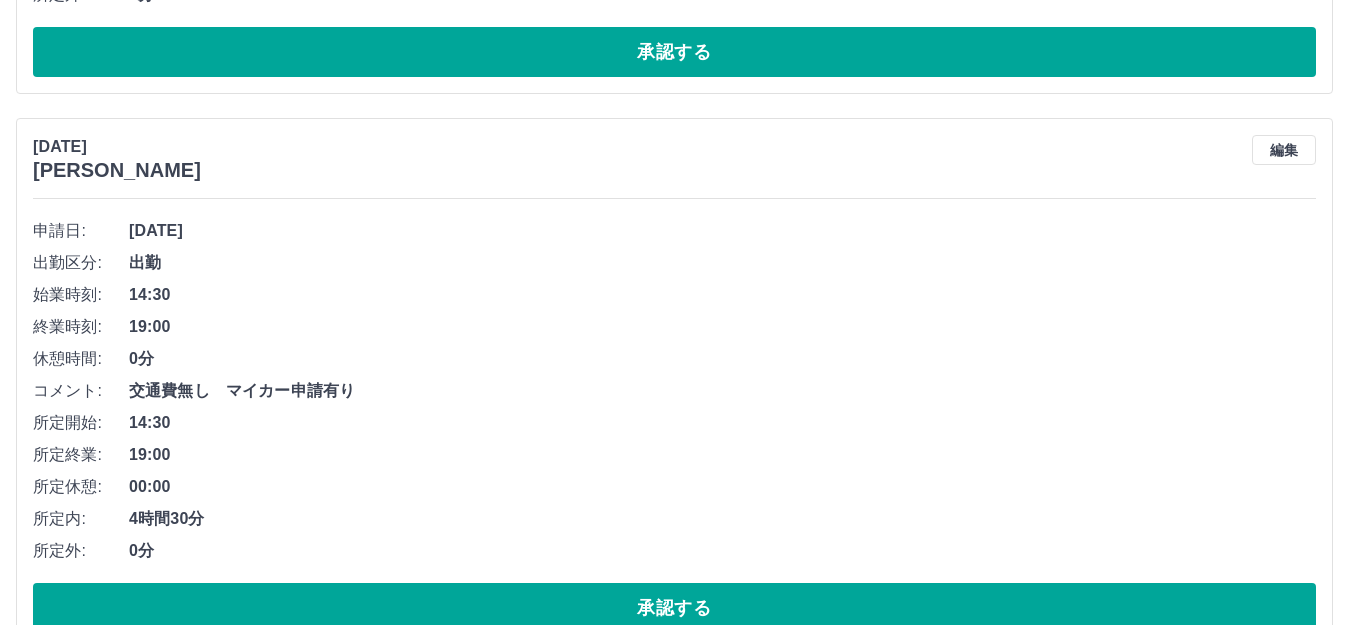 scroll, scrollTop: 2451, scrollLeft: 0, axis: vertical 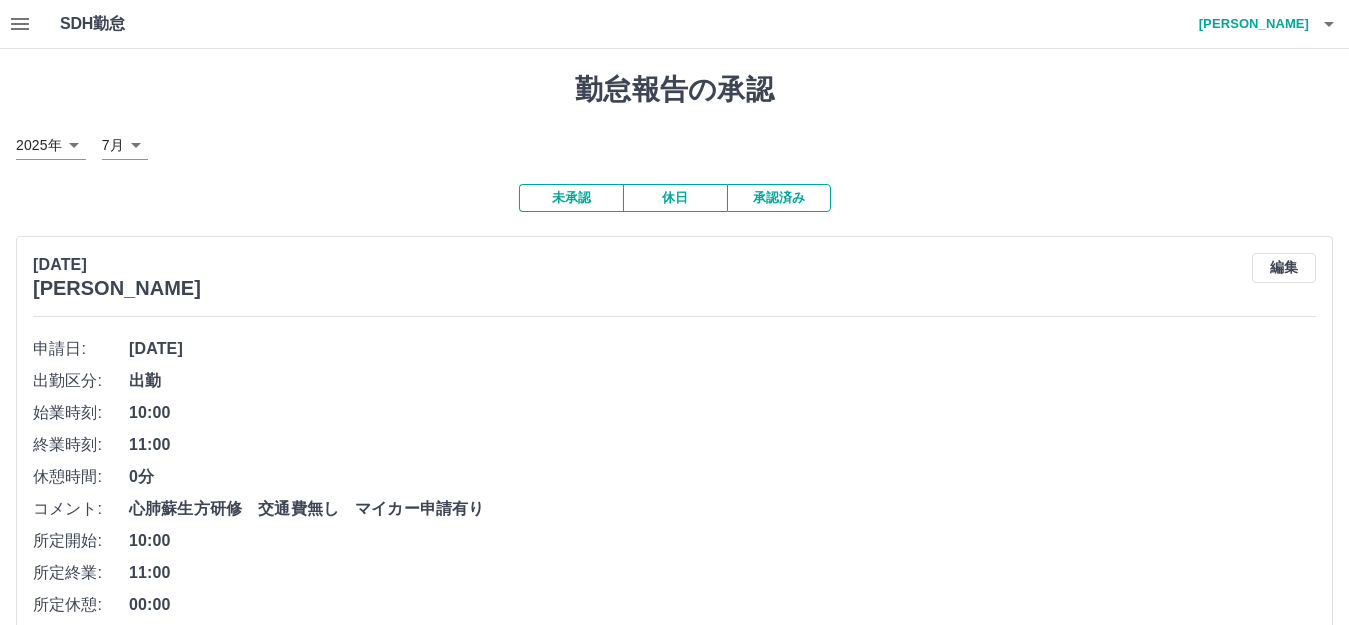 click 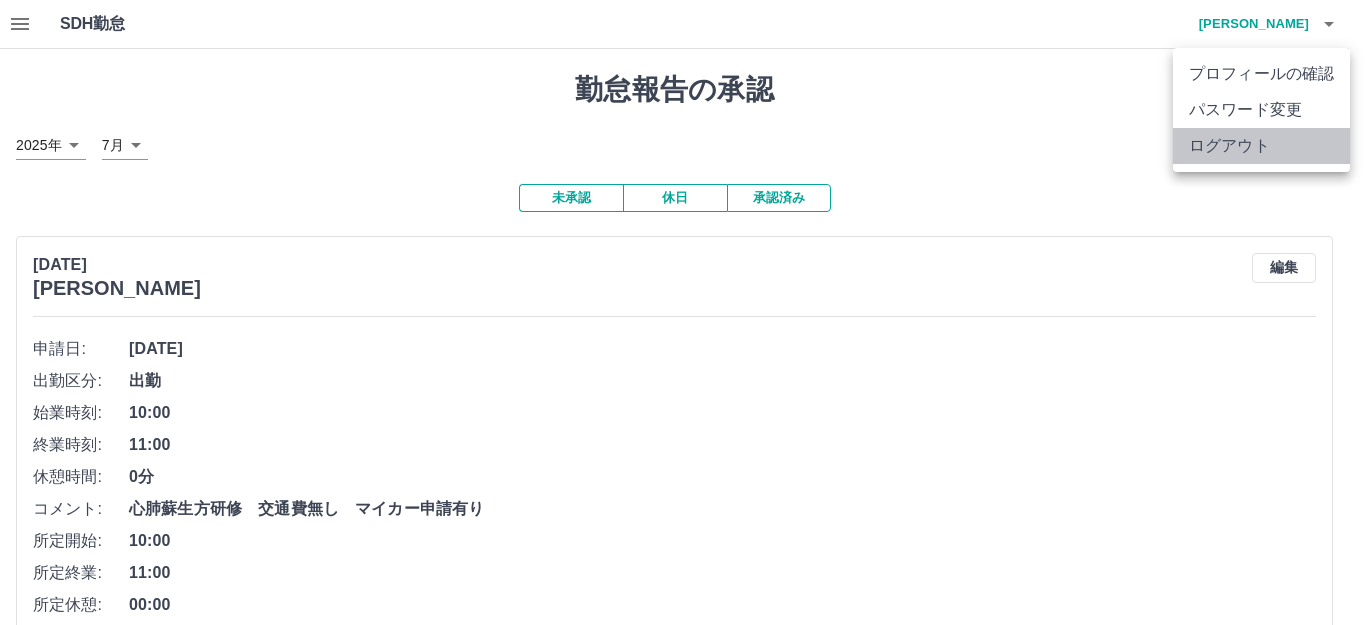 click on "ログアウト" at bounding box center [1261, 146] 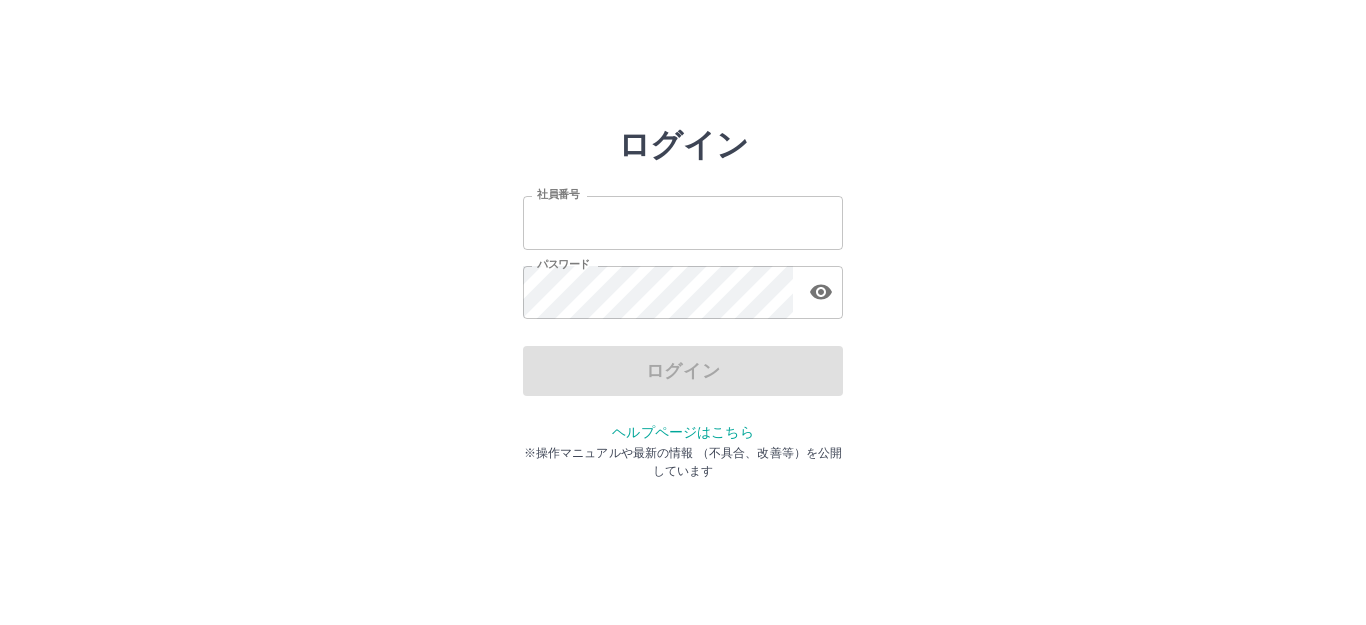scroll, scrollTop: 0, scrollLeft: 0, axis: both 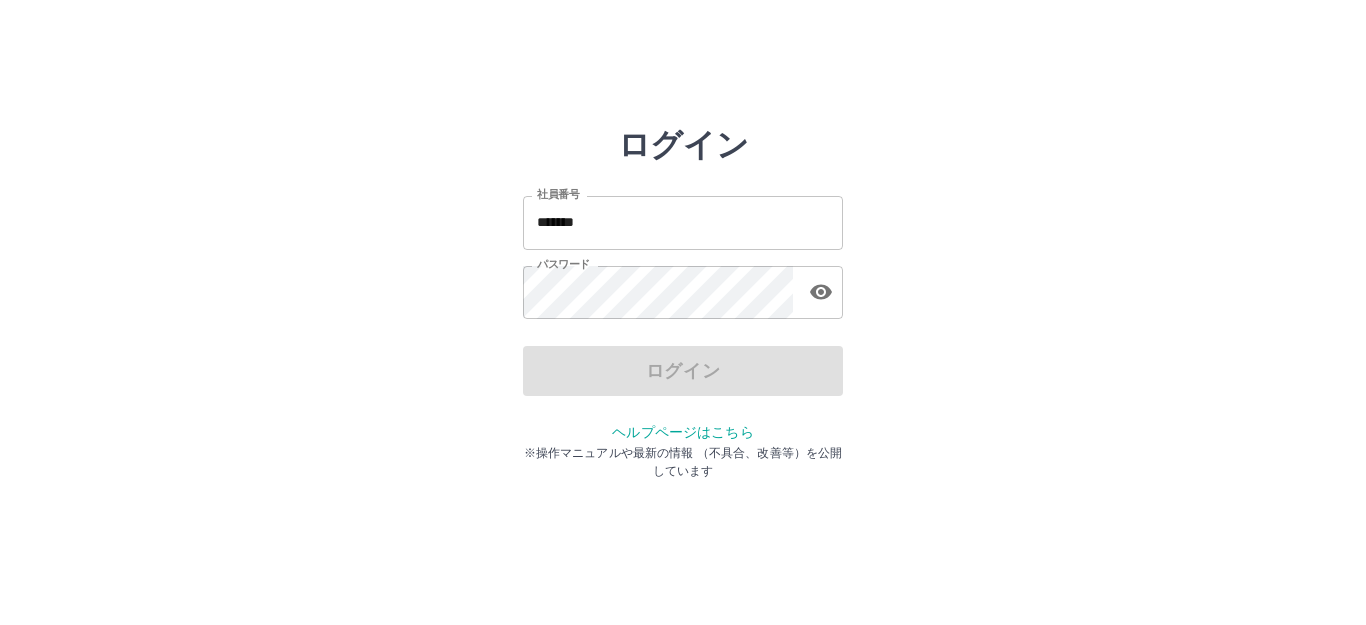 click on "*******" at bounding box center (683, 222) 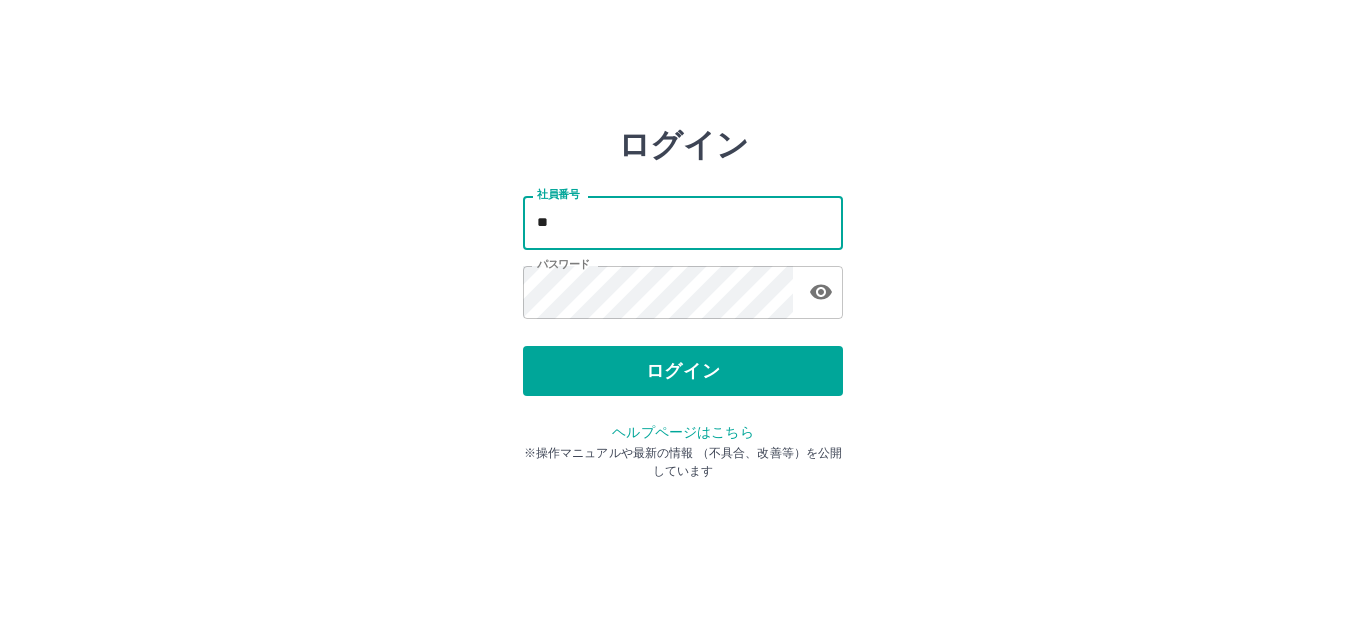 type on "*" 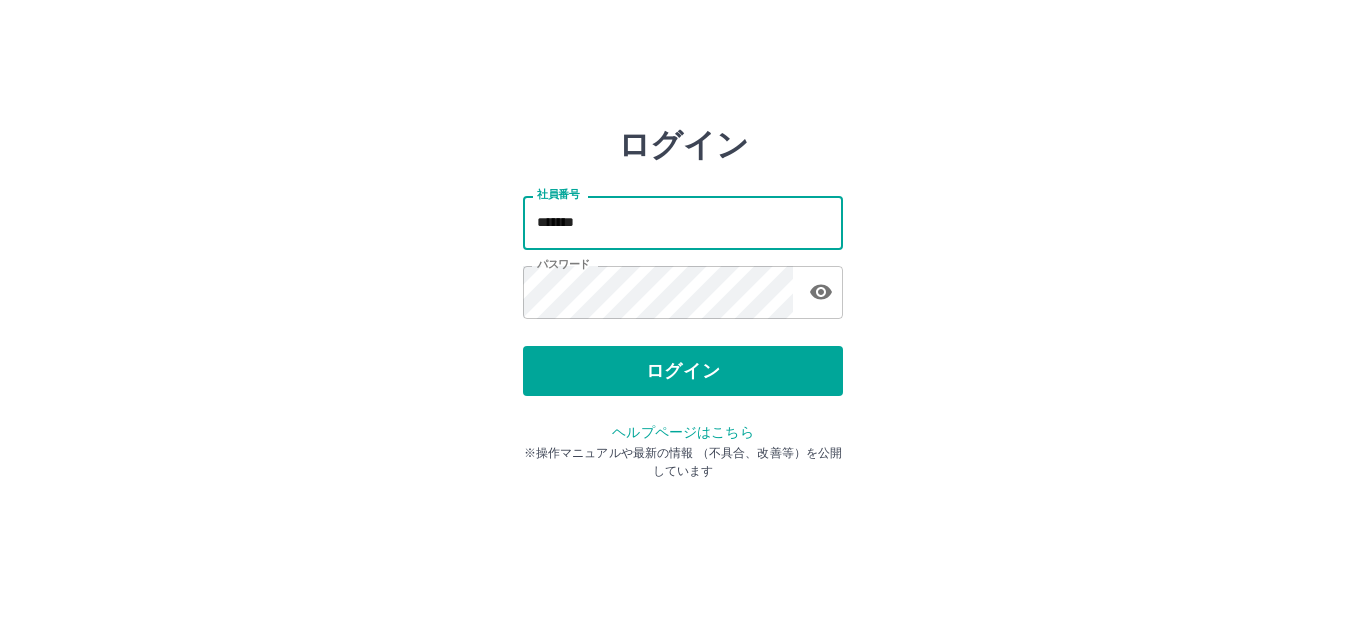 type on "*******" 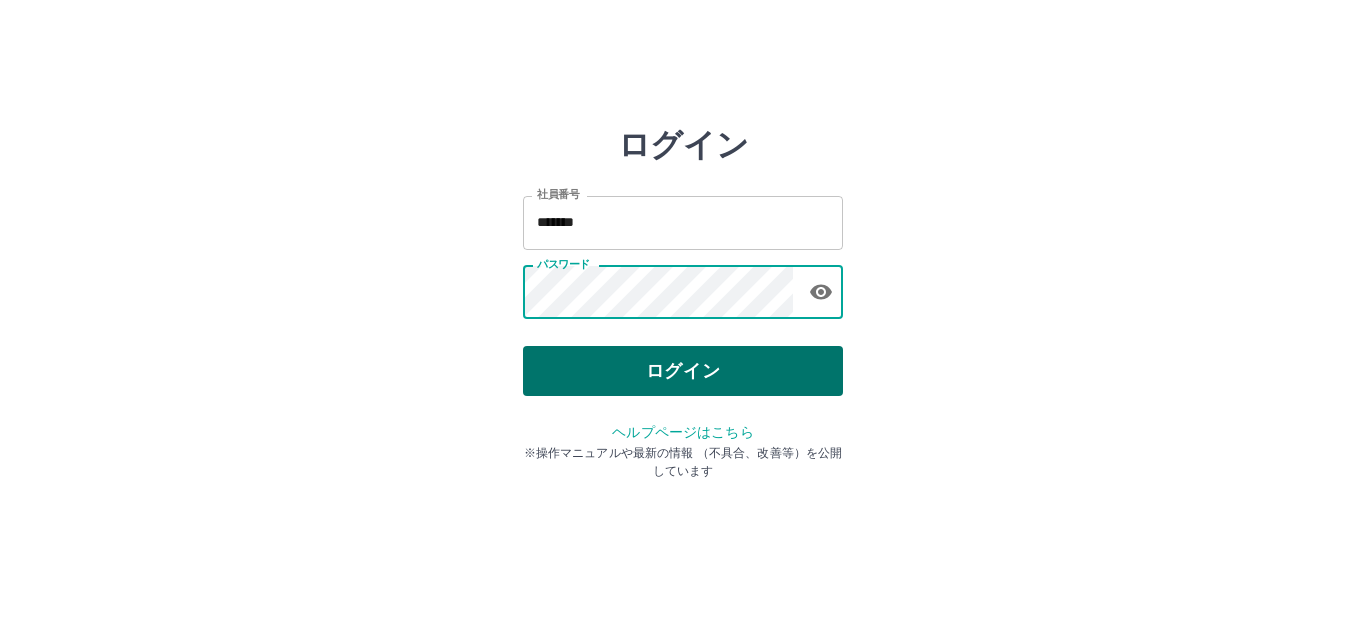 click on "ログイン" at bounding box center [683, 371] 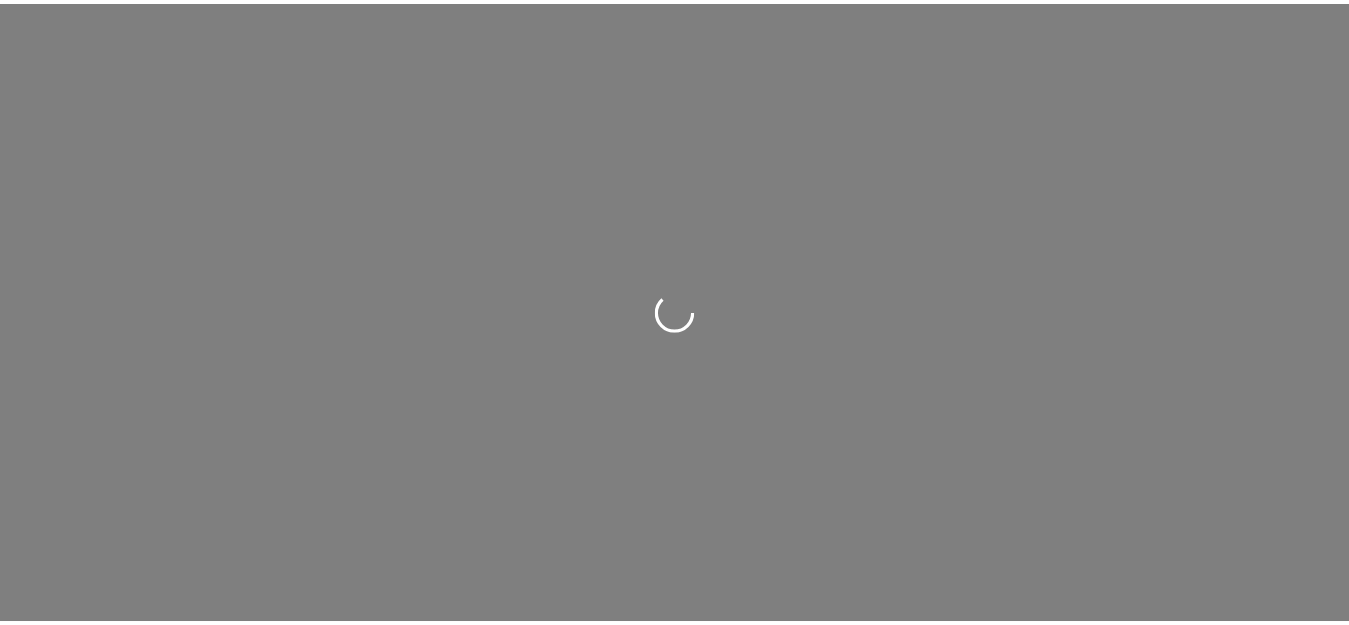 scroll, scrollTop: 0, scrollLeft: 0, axis: both 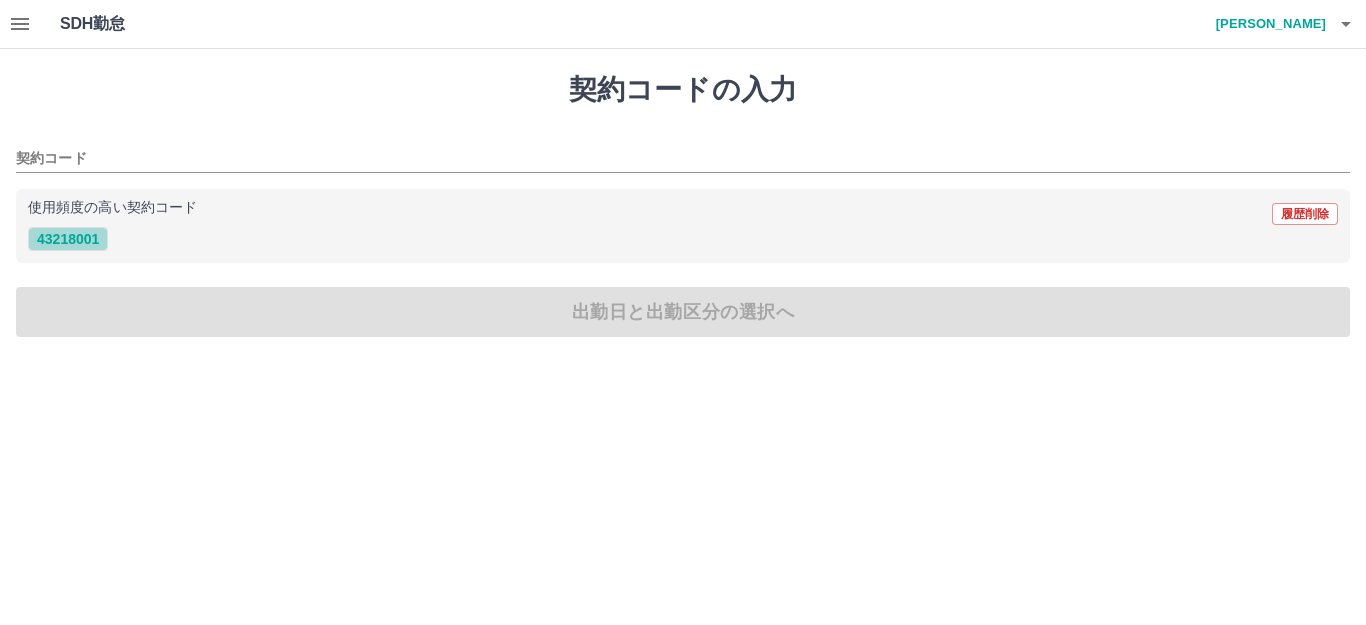 click on "43218001" at bounding box center (68, 239) 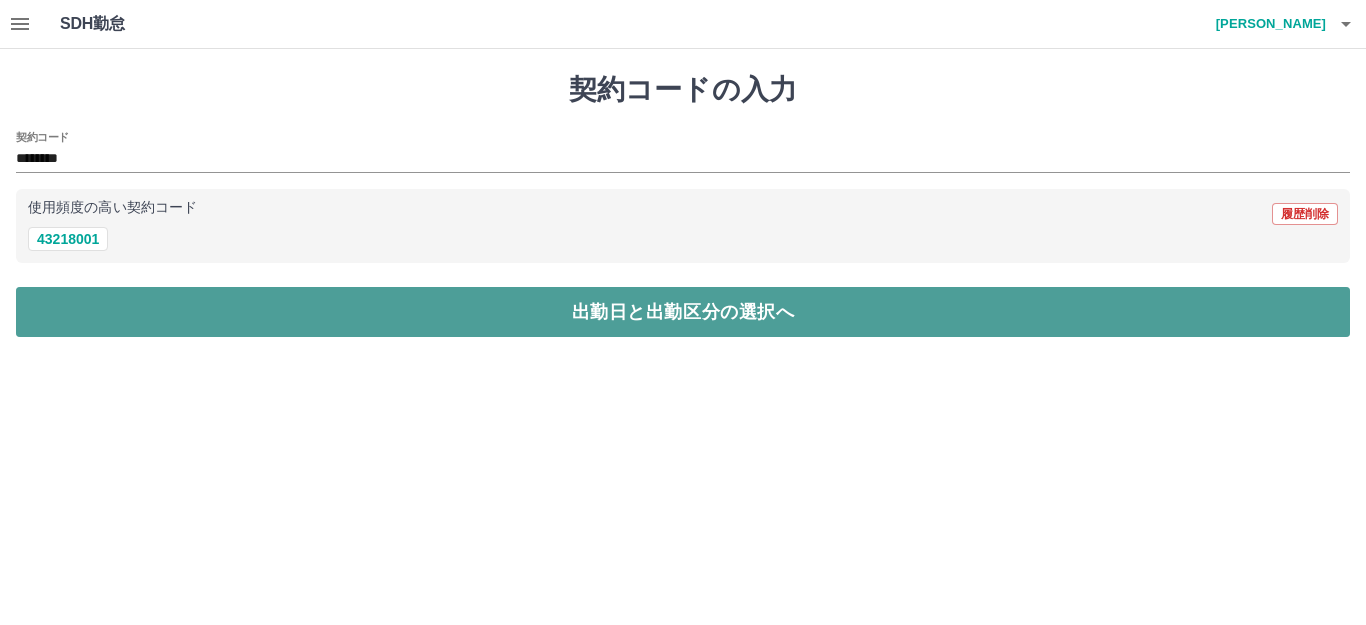 click on "出勤日と出勤区分の選択へ" at bounding box center (683, 312) 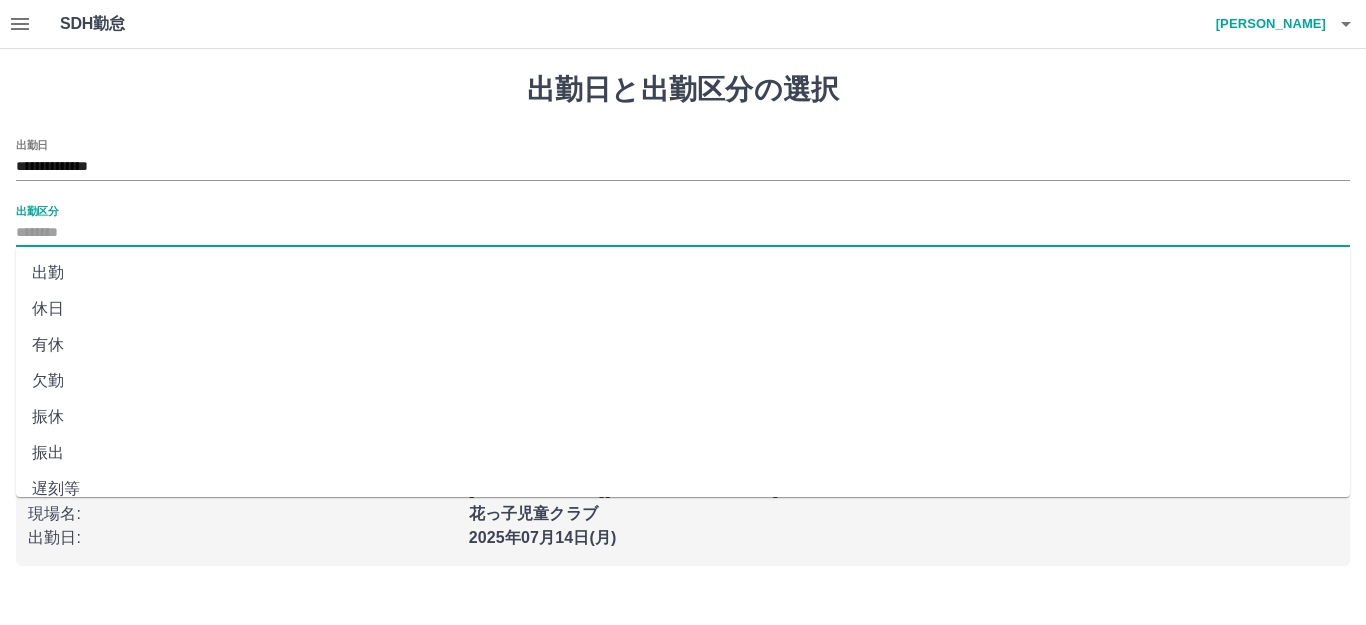 click on "出勤区分" at bounding box center (683, 233) 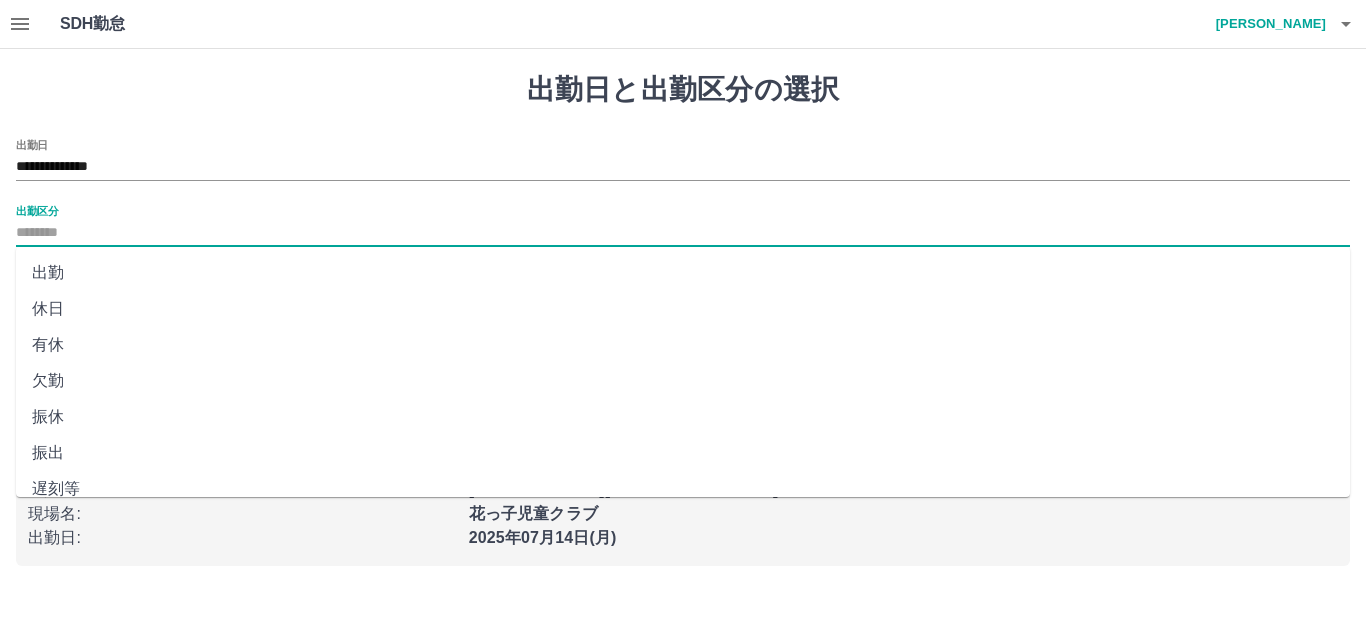 click on "出勤" at bounding box center [683, 273] 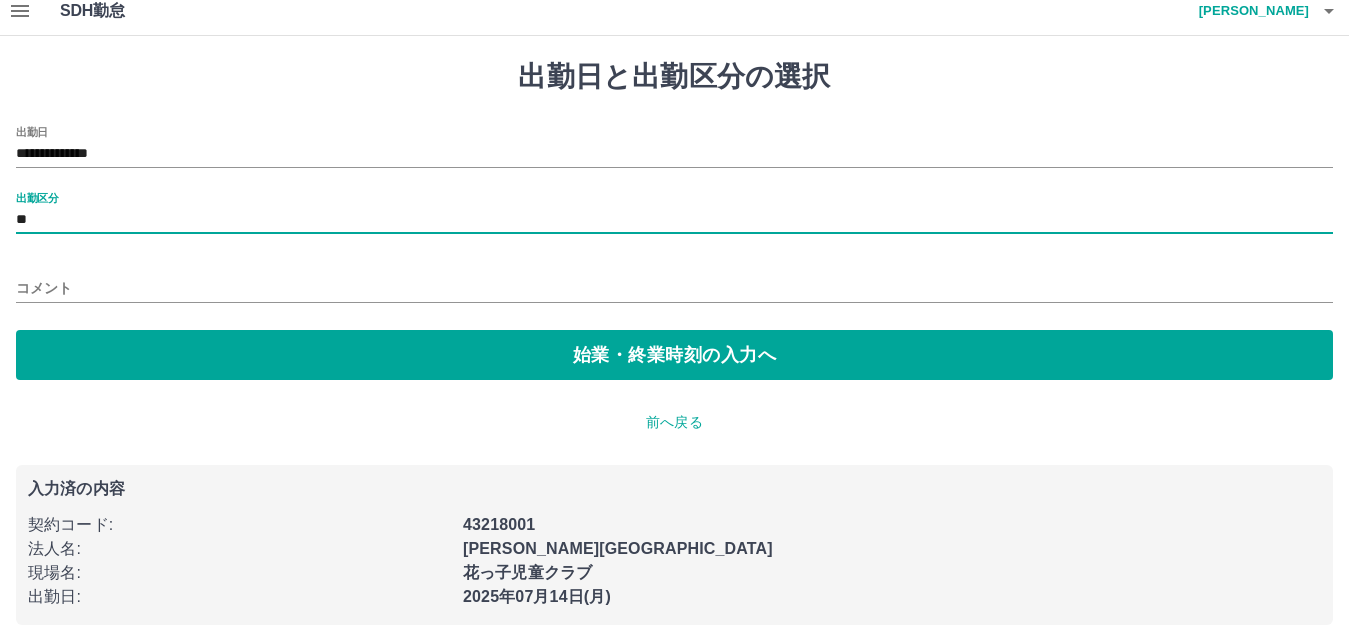 scroll, scrollTop: 0, scrollLeft: 0, axis: both 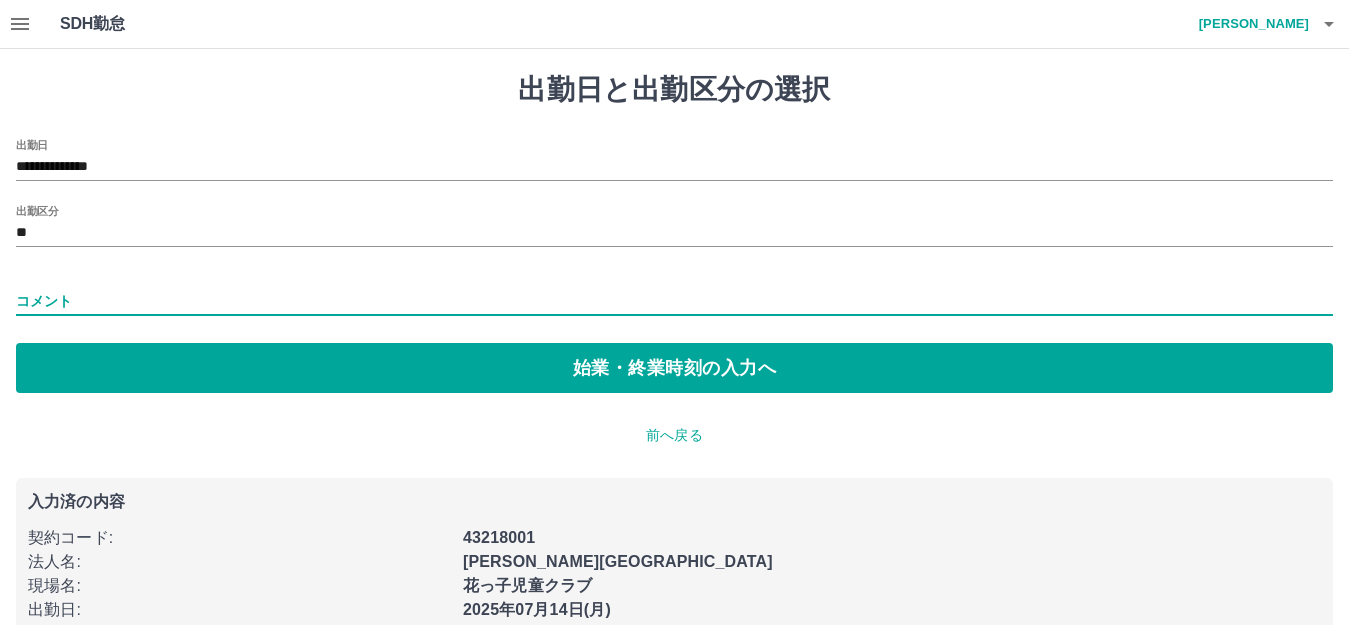 click on "コメント" at bounding box center [674, 301] 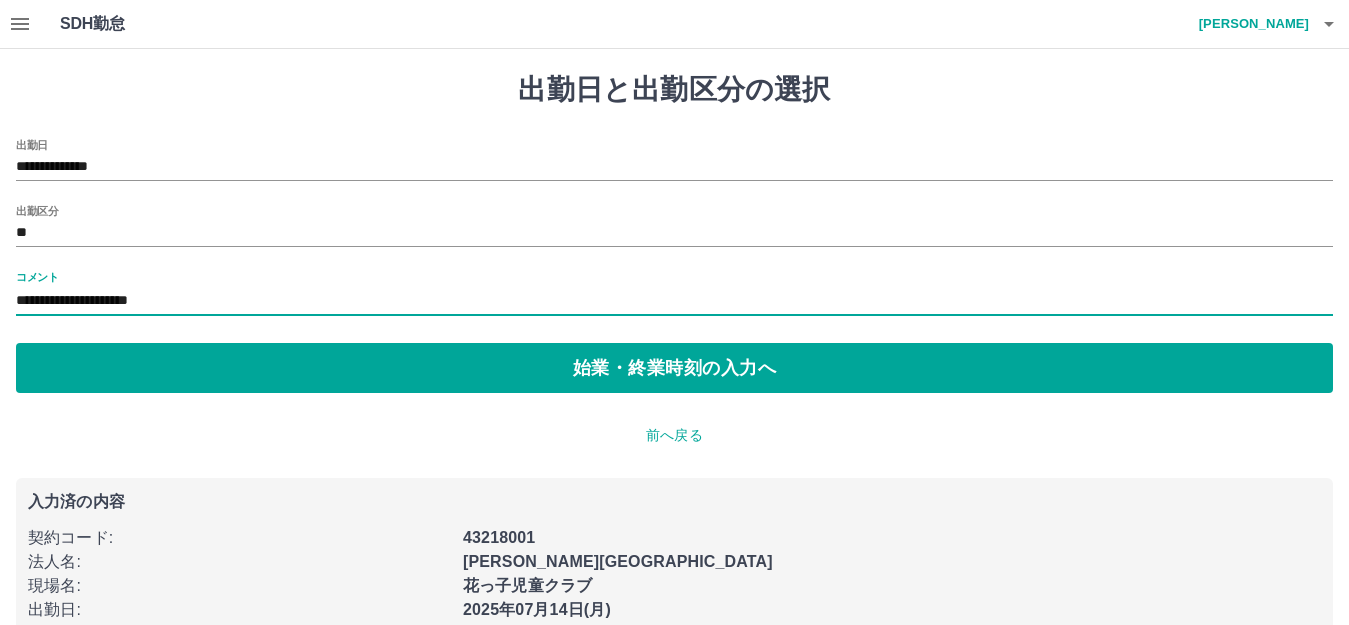 click on "**********" at bounding box center (674, 301) 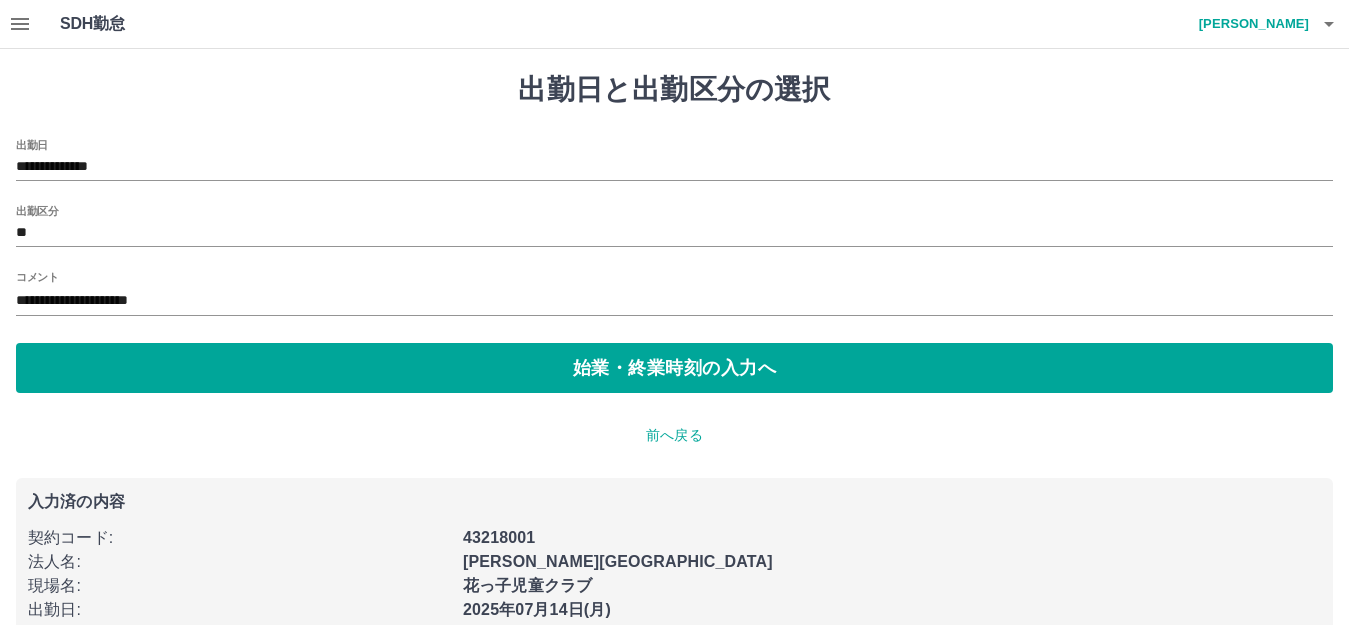 click on "**********" at bounding box center (674, 295) 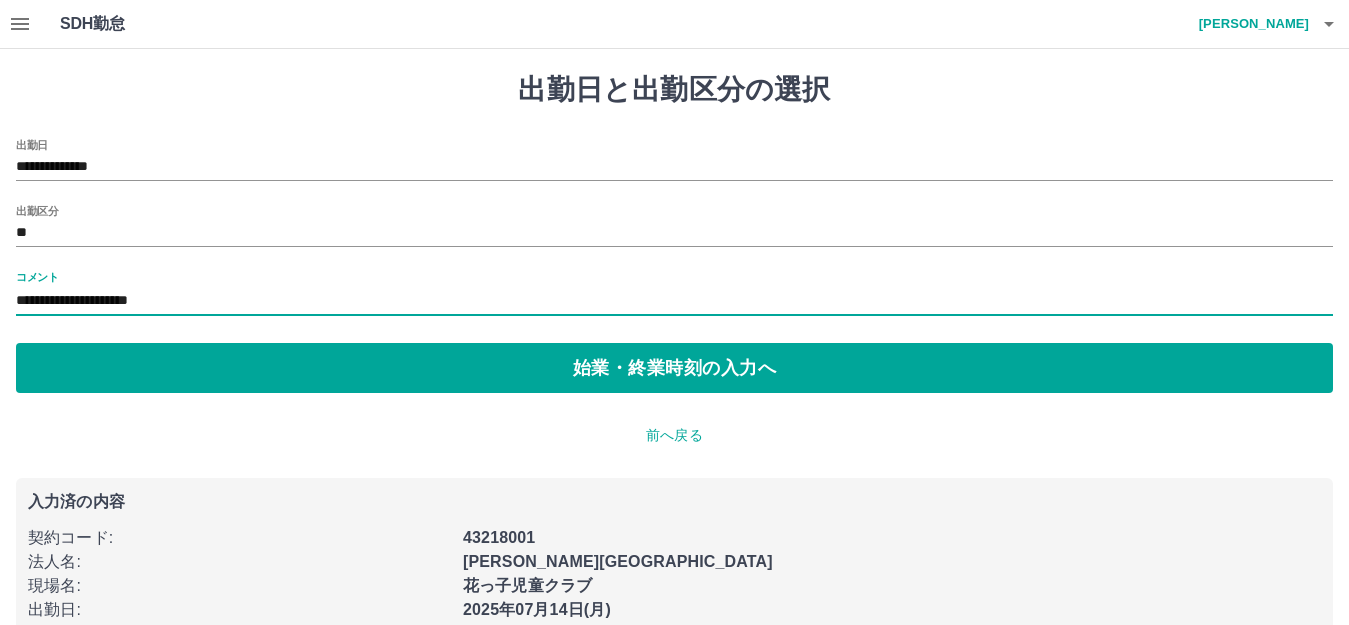 click on "**********" at bounding box center (674, 301) 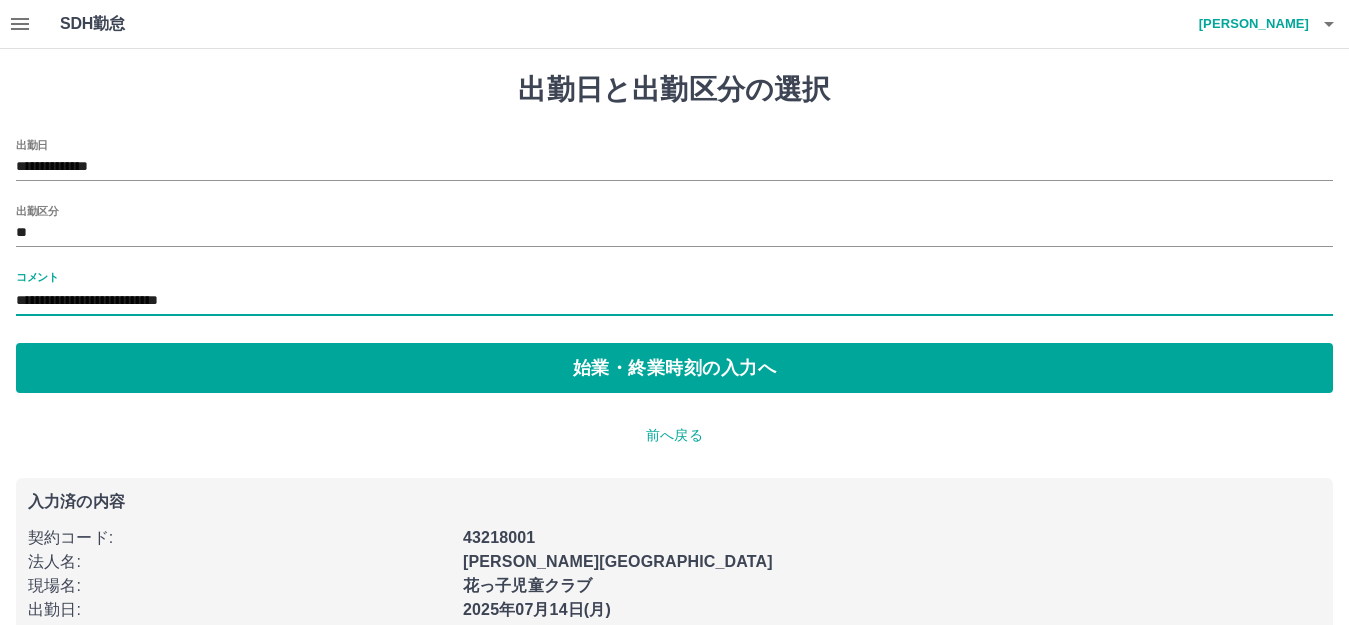 click on "**********" at bounding box center (674, 301) 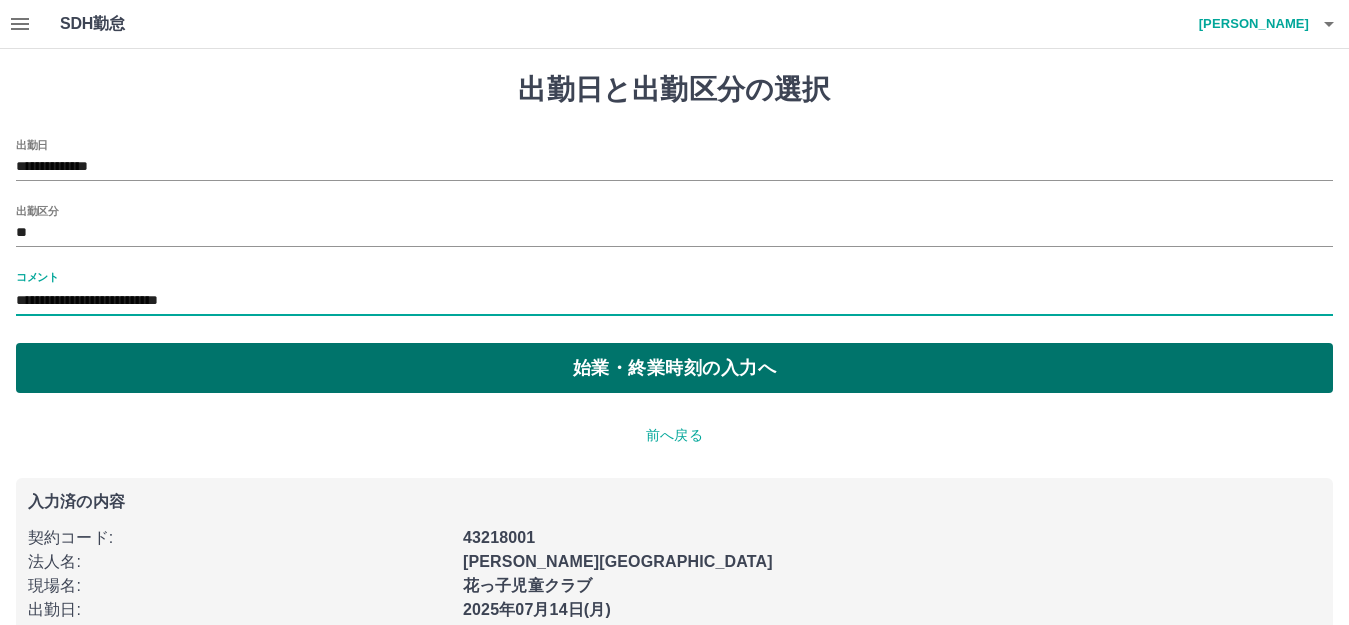 type on "**********" 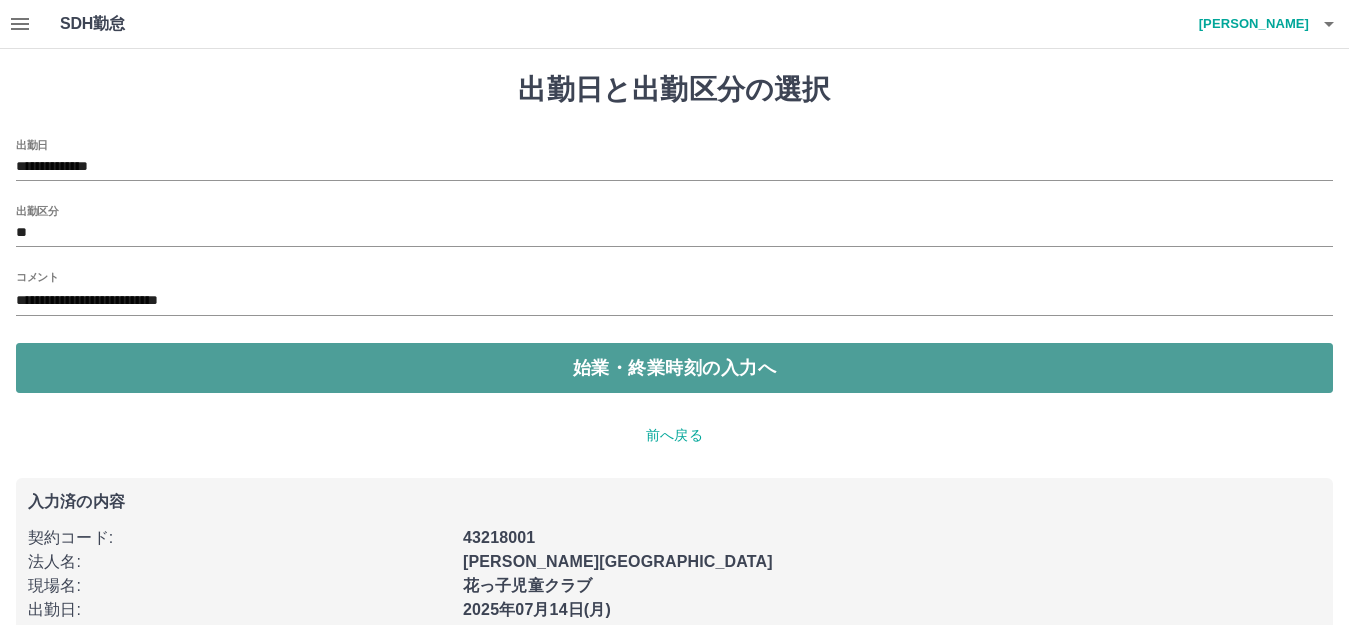 click on "始業・終業時刻の入力へ" at bounding box center (674, 368) 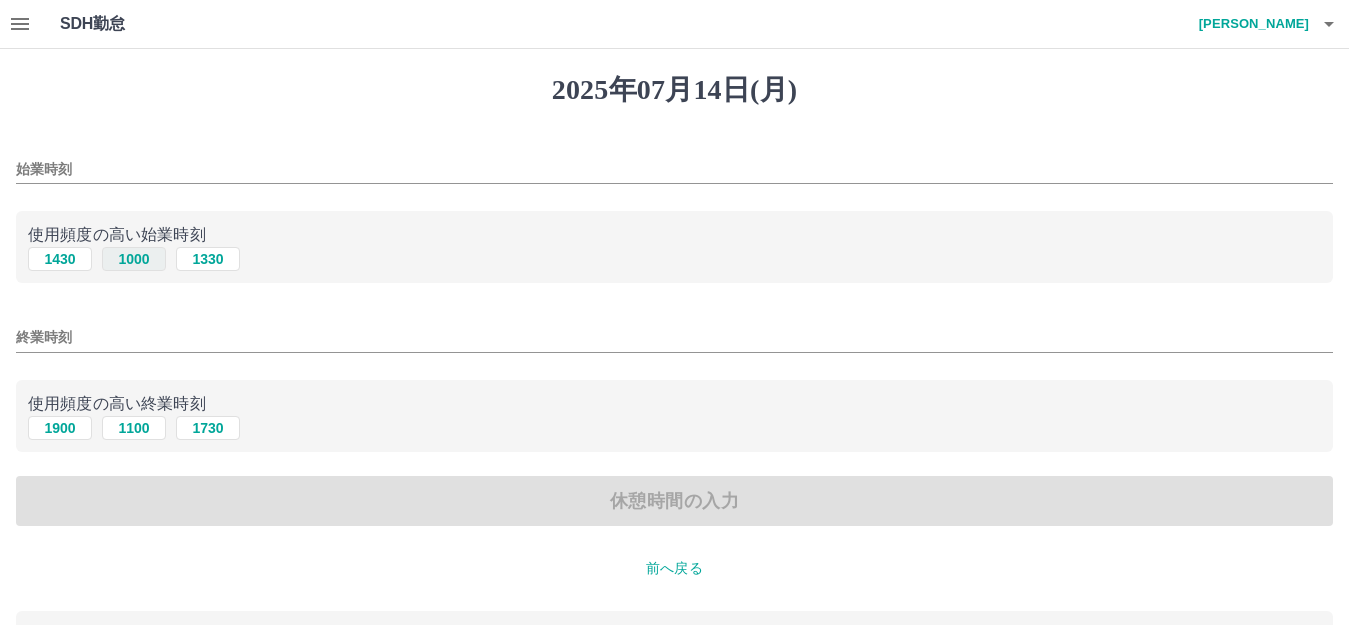 click on "1000" at bounding box center (134, 259) 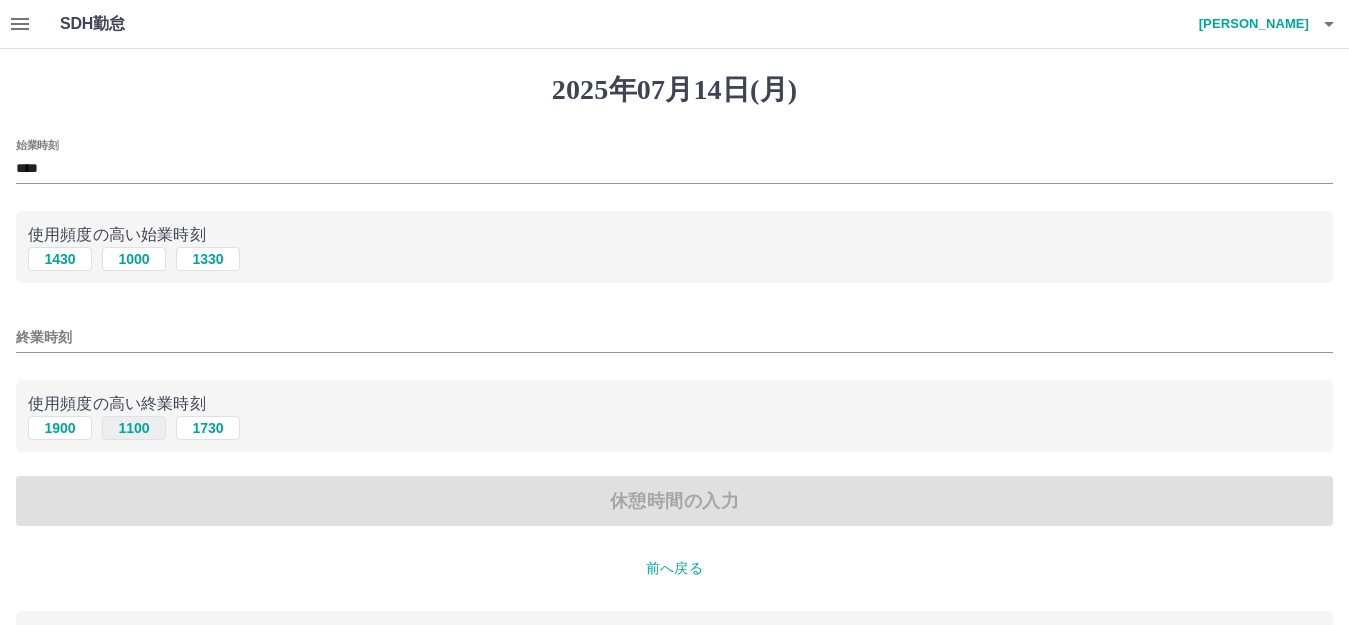 click on "1100" at bounding box center (134, 428) 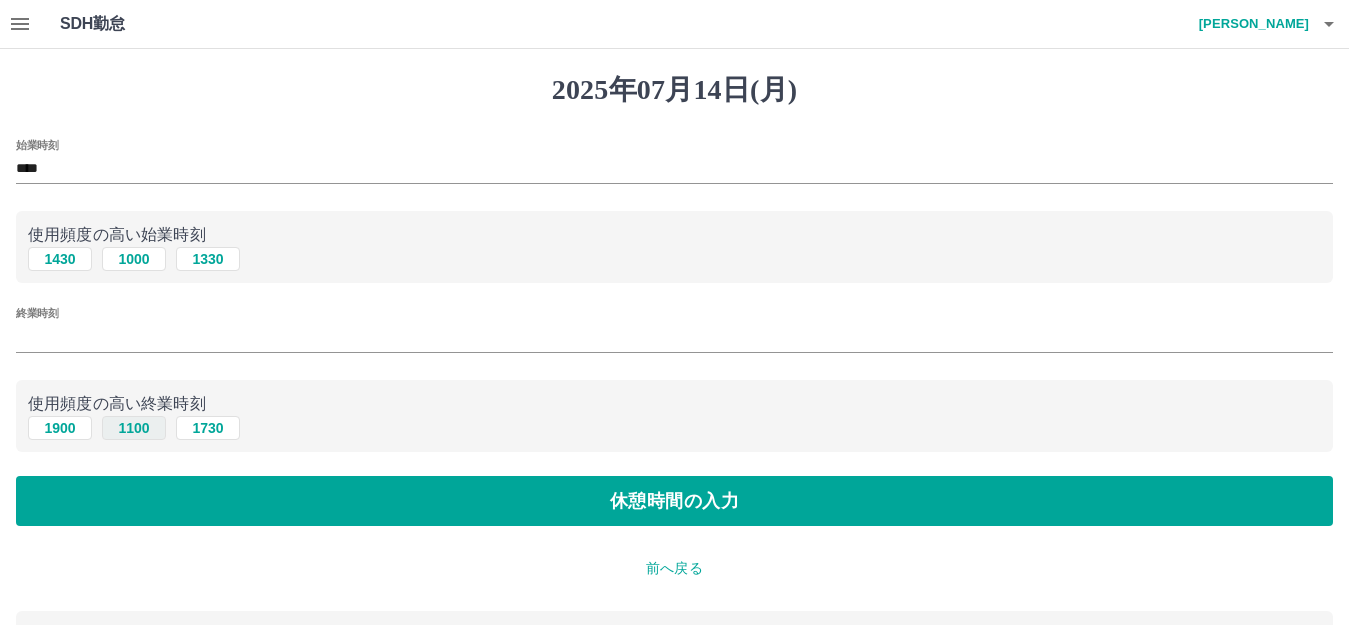 type on "****" 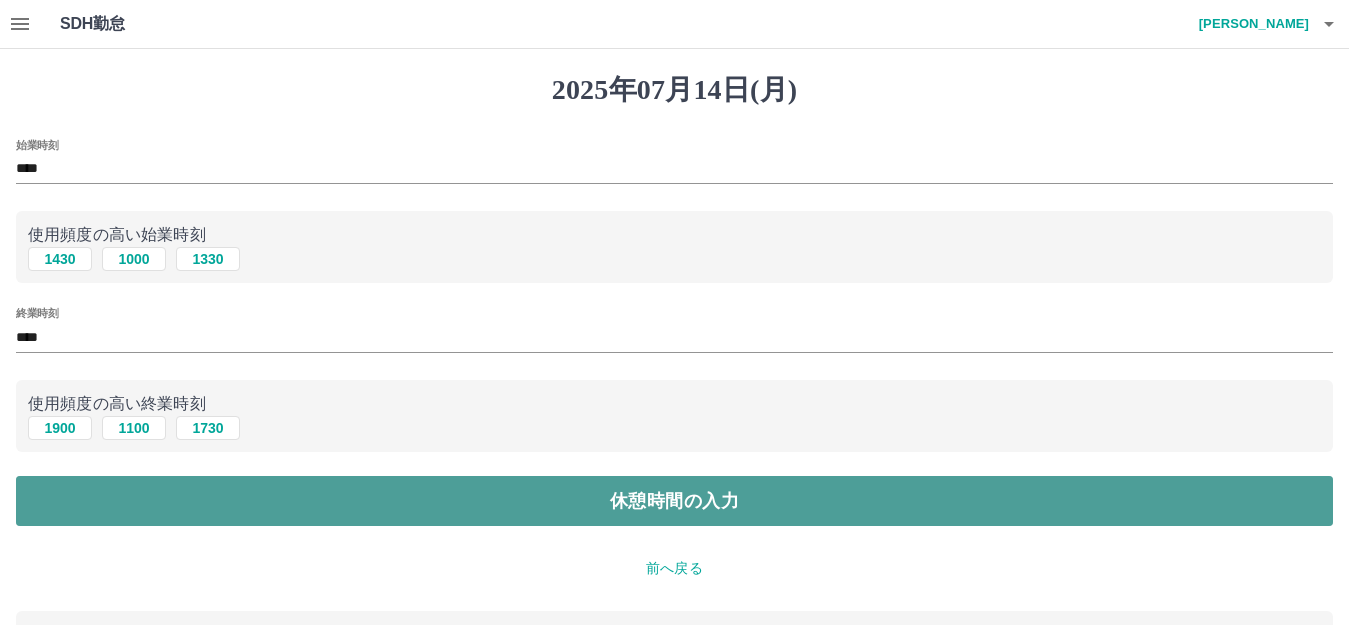 click on "休憩時間の入力" at bounding box center [674, 501] 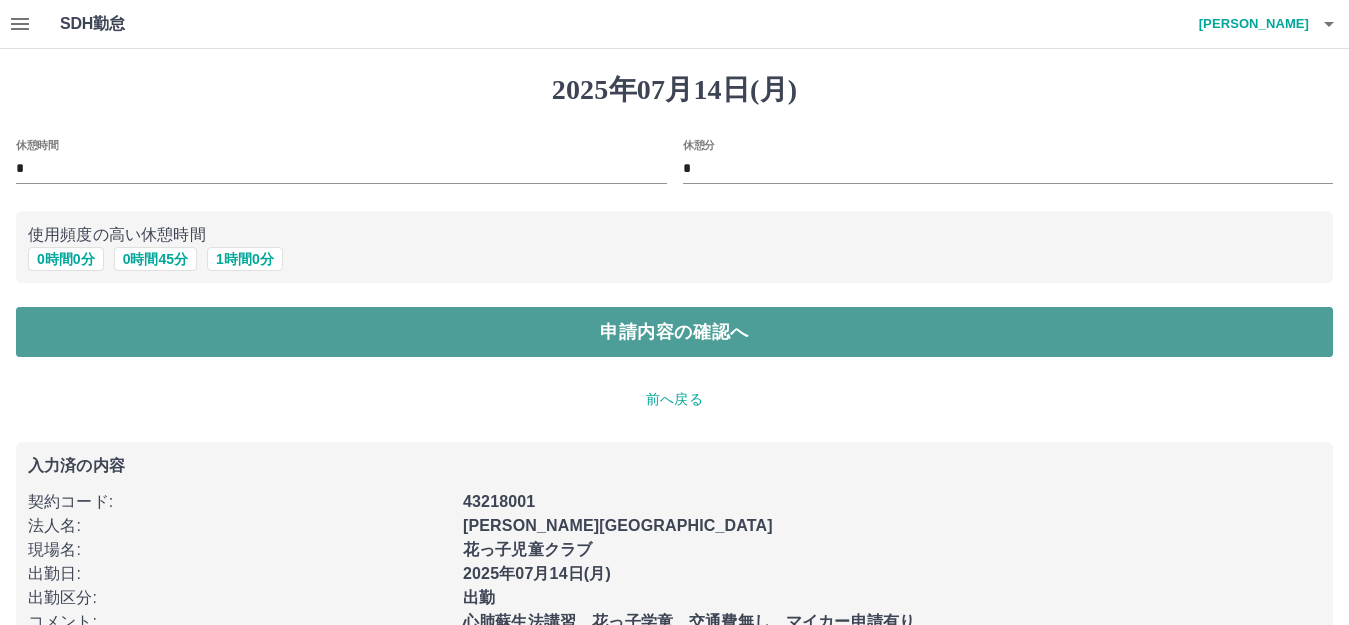 click on "申請内容の確認へ" at bounding box center [674, 332] 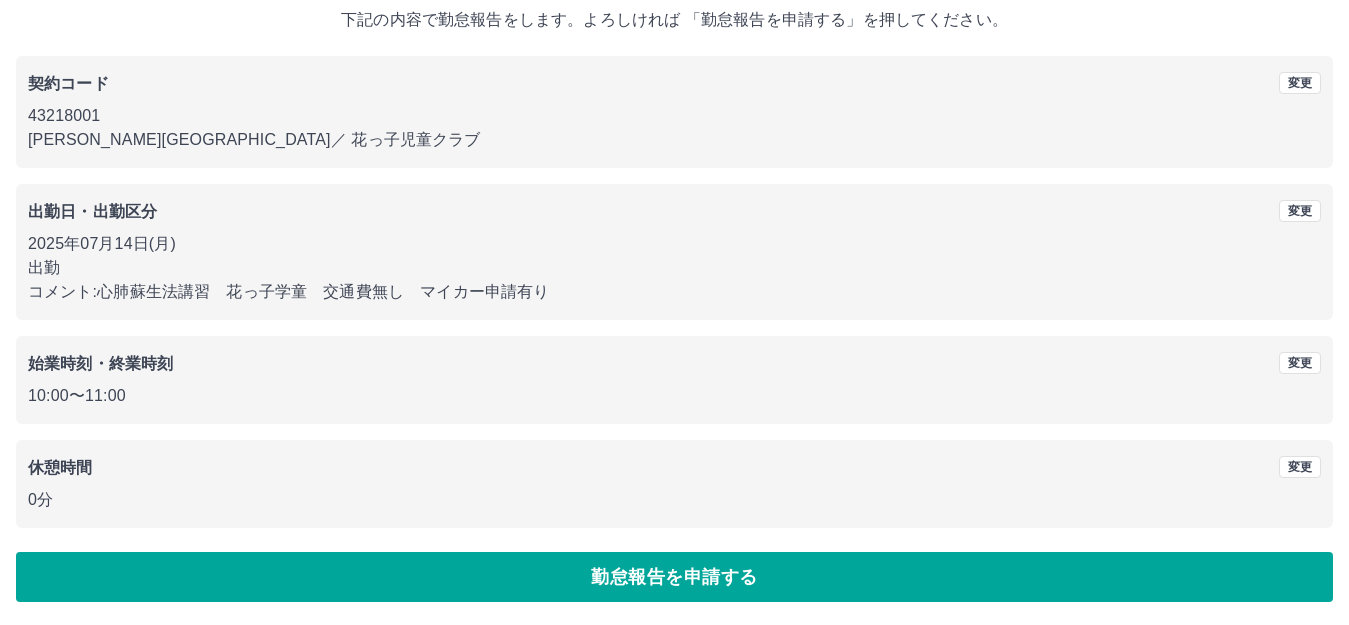 scroll, scrollTop: 124, scrollLeft: 0, axis: vertical 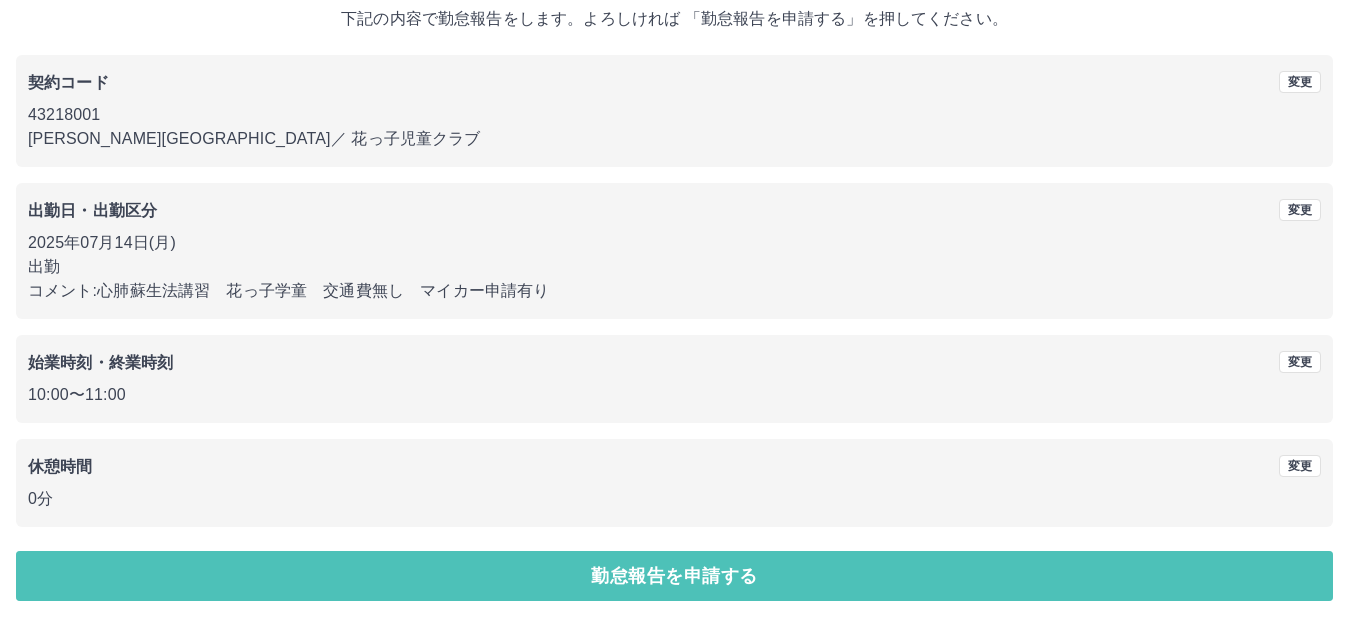 click on "勤怠報告を申請する" at bounding box center [674, 576] 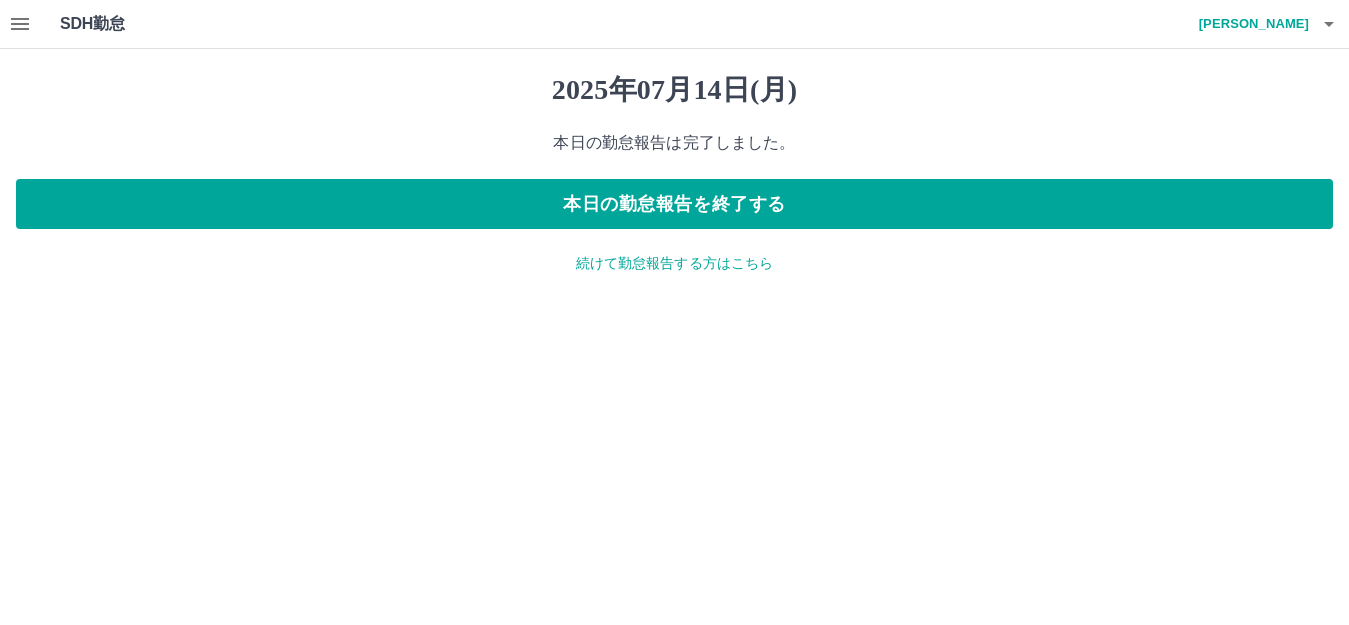 scroll, scrollTop: 0, scrollLeft: 0, axis: both 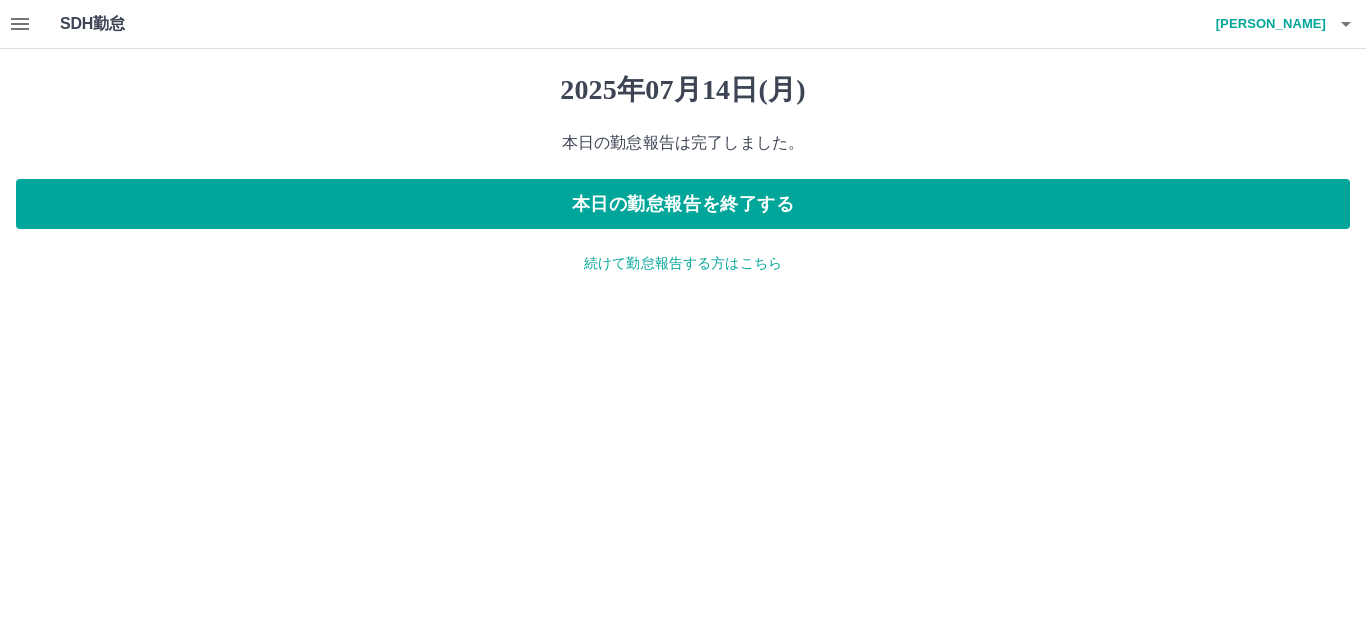 click on "続けて勤怠報告する方はこちら" at bounding box center (683, 263) 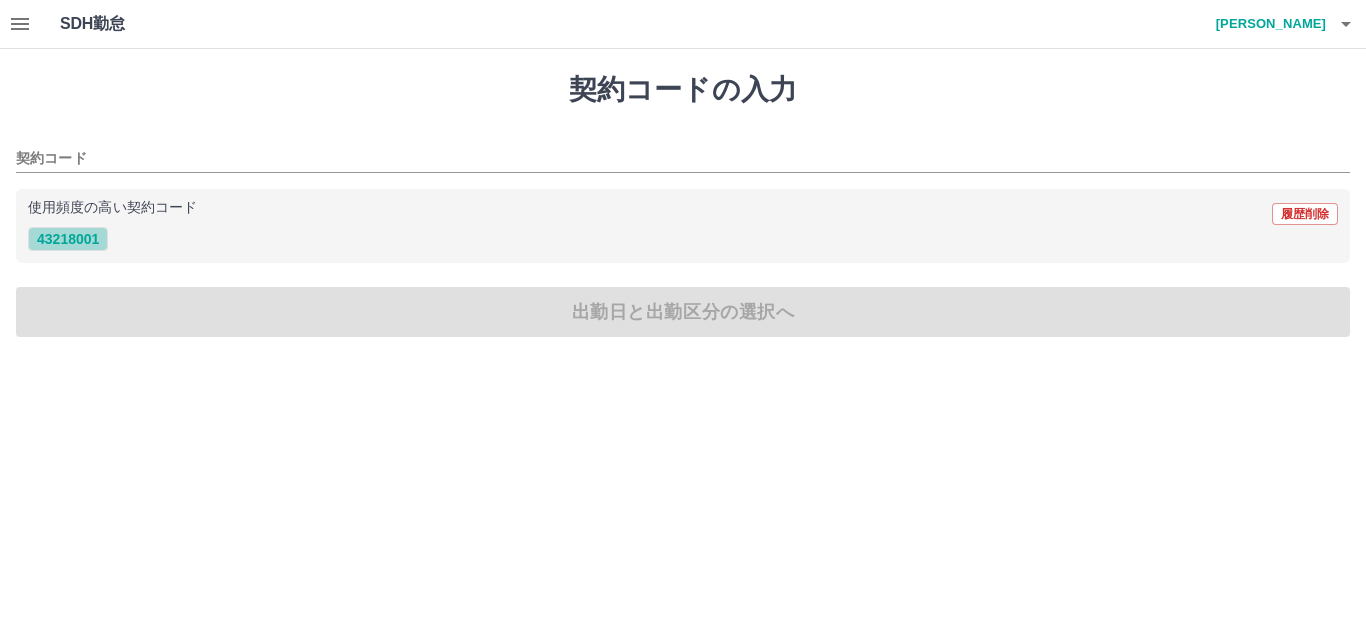 click on "43218001" at bounding box center [68, 239] 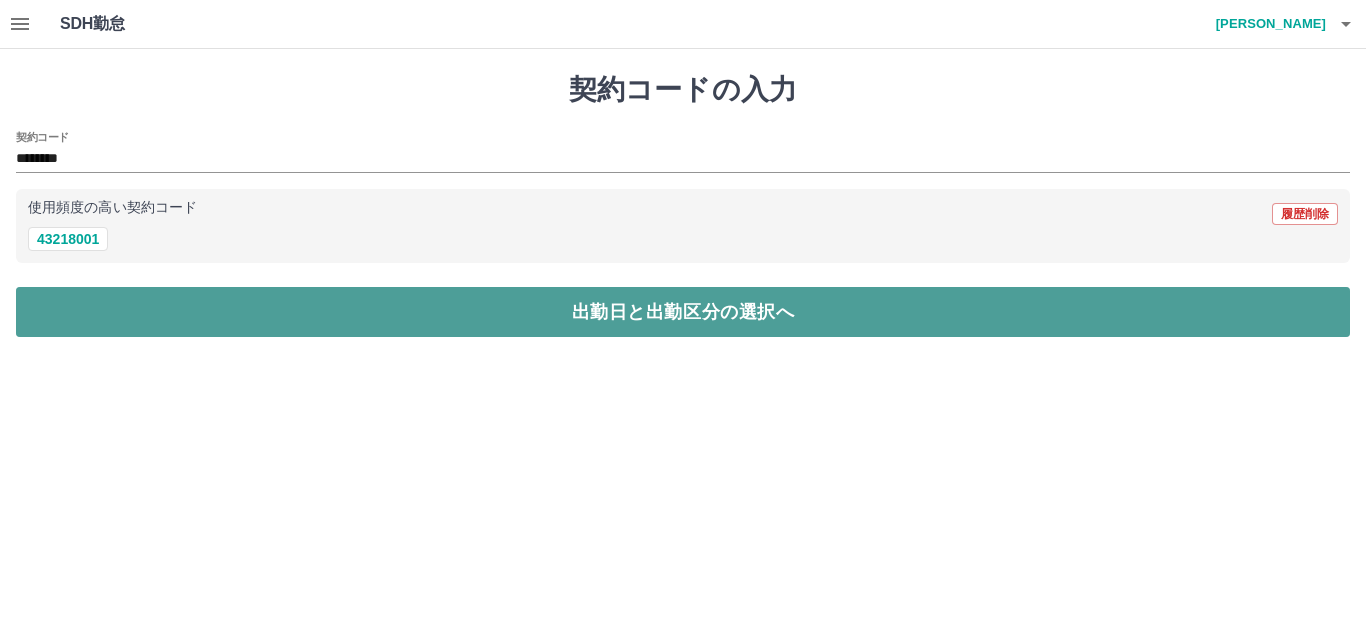 click on "出勤日と出勤区分の選択へ" at bounding box center [683, 312] 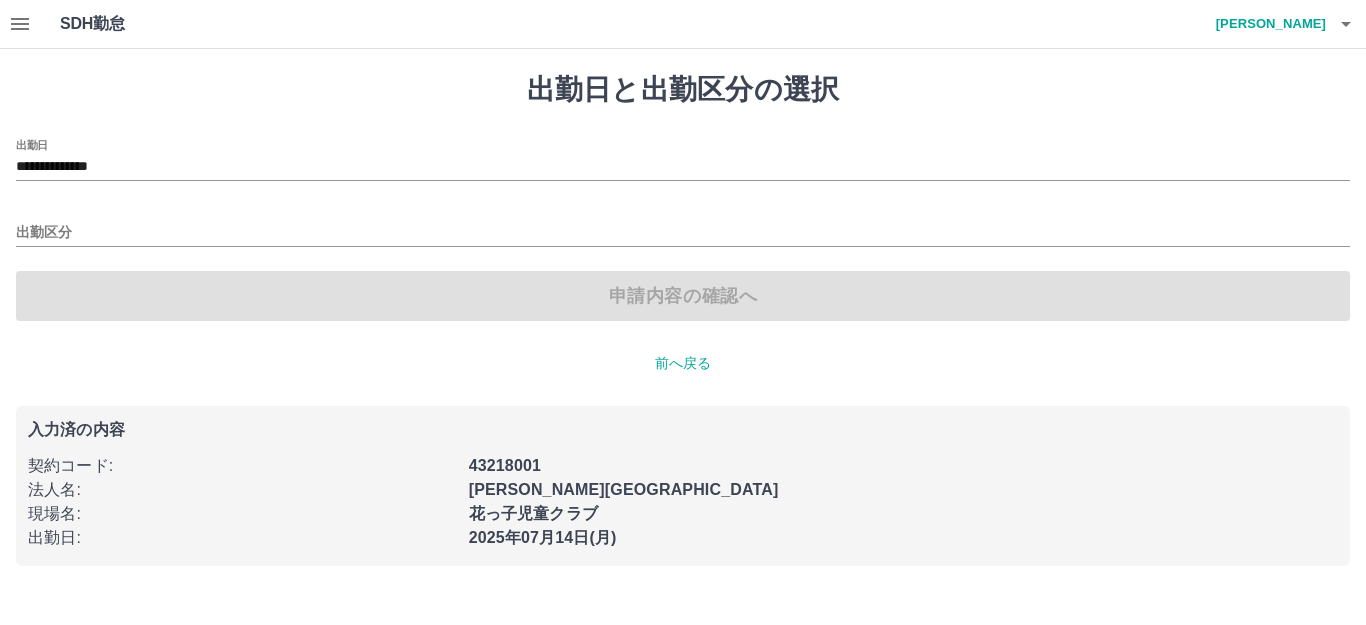 click on "出勤区分" at bounding box center [683, 226] 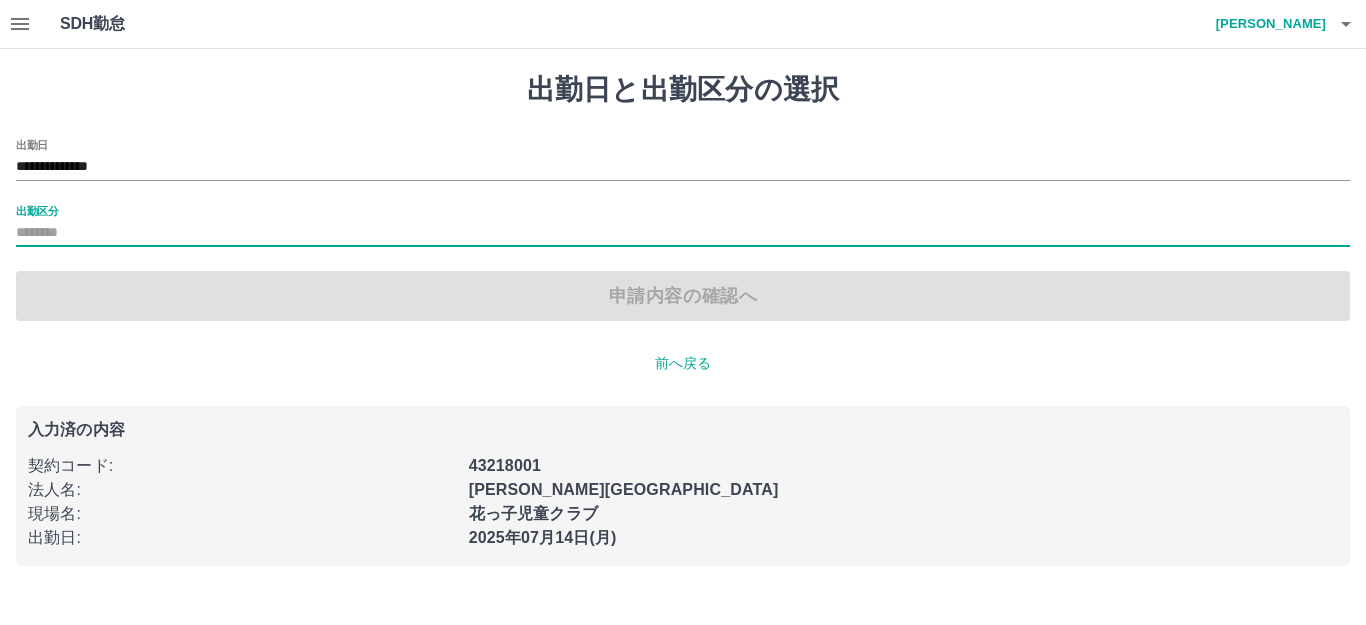 click on "出勤区分" at bounding box center [683, 233] 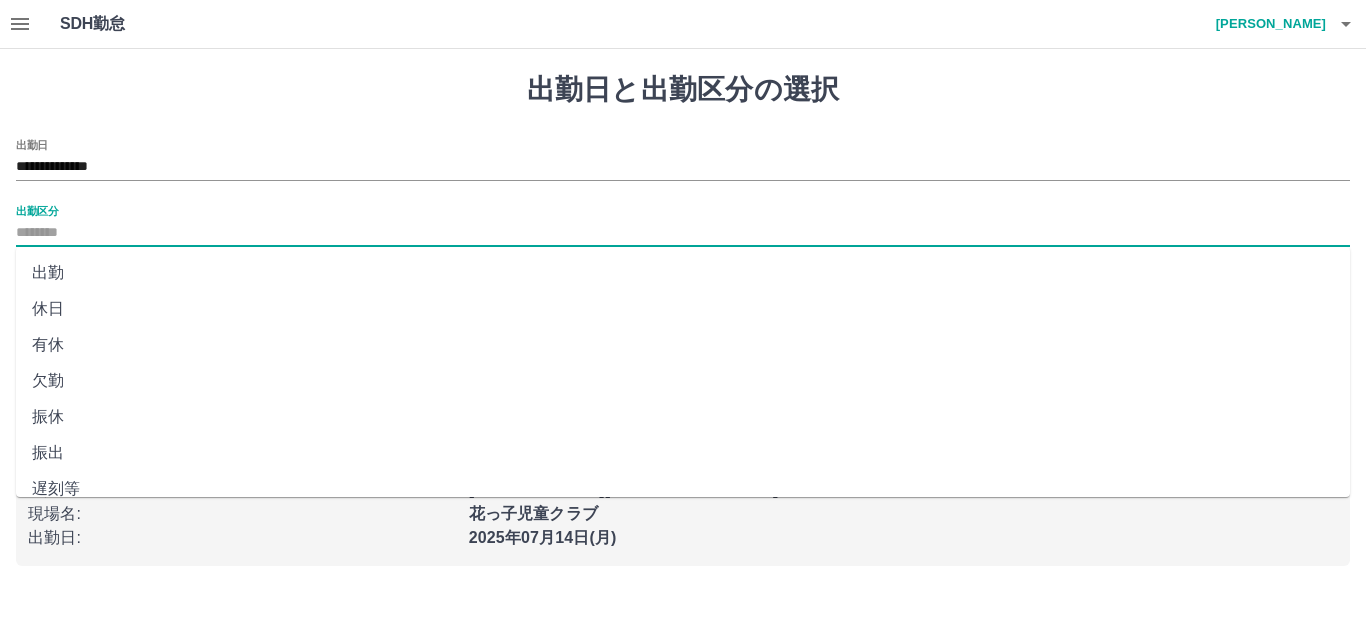 click on "出勤" at bounding box center [683, 273] 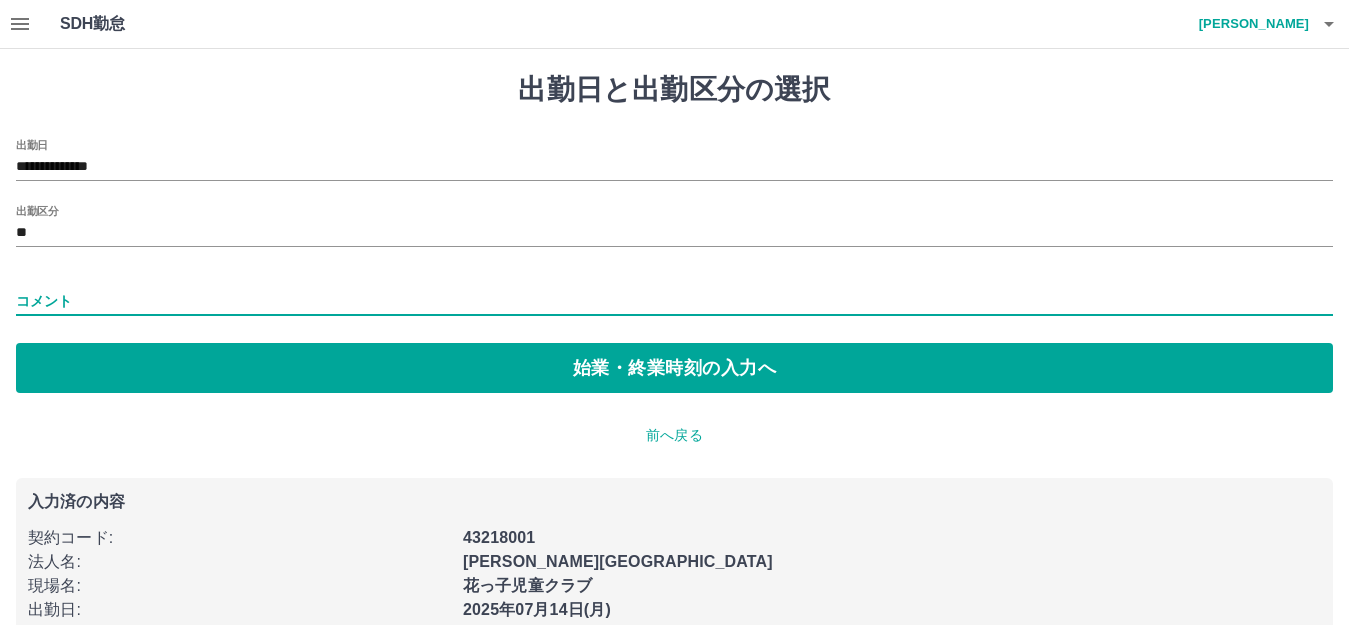 click on "コメント" at bounding box center [674, 301] 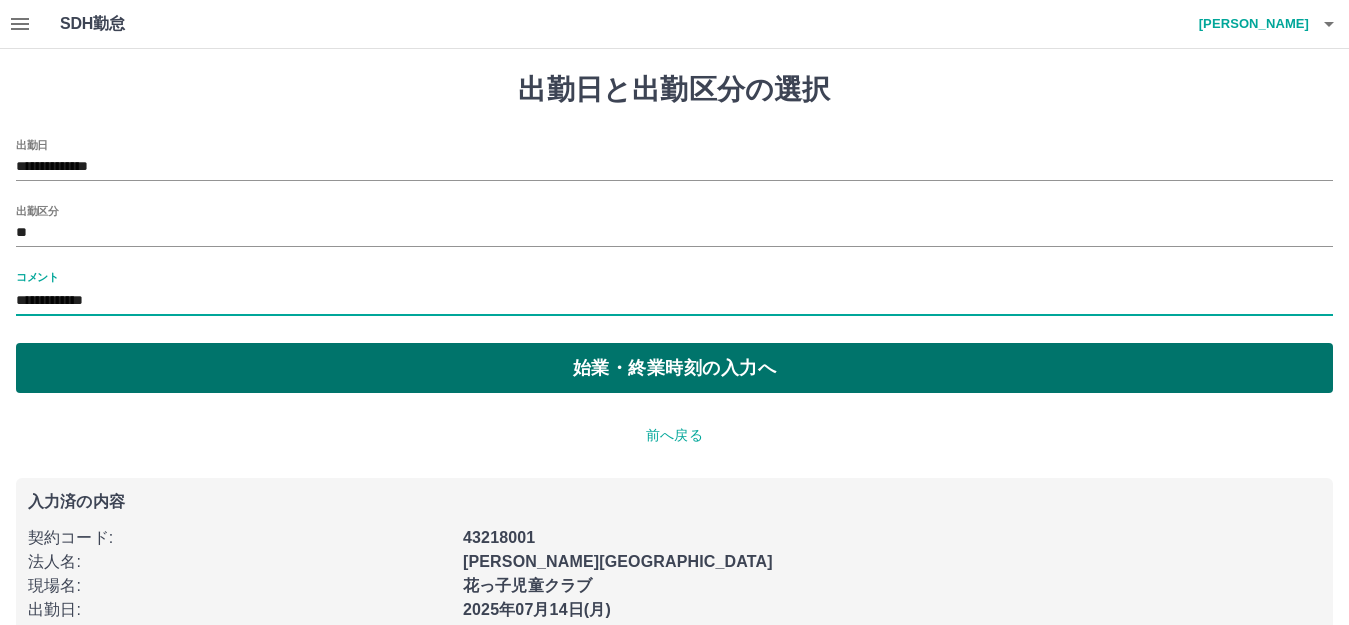 type on "**********" 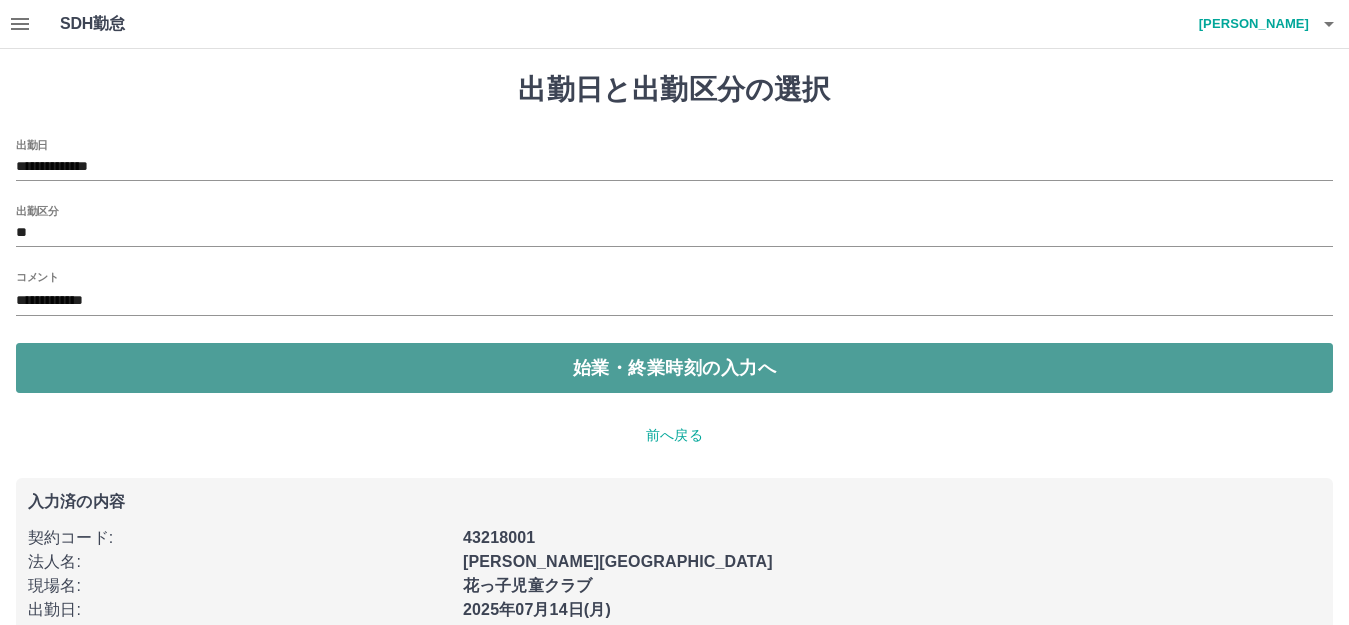 click on "始業・終業時刻の入力へ" at bounding box center [674, 368] 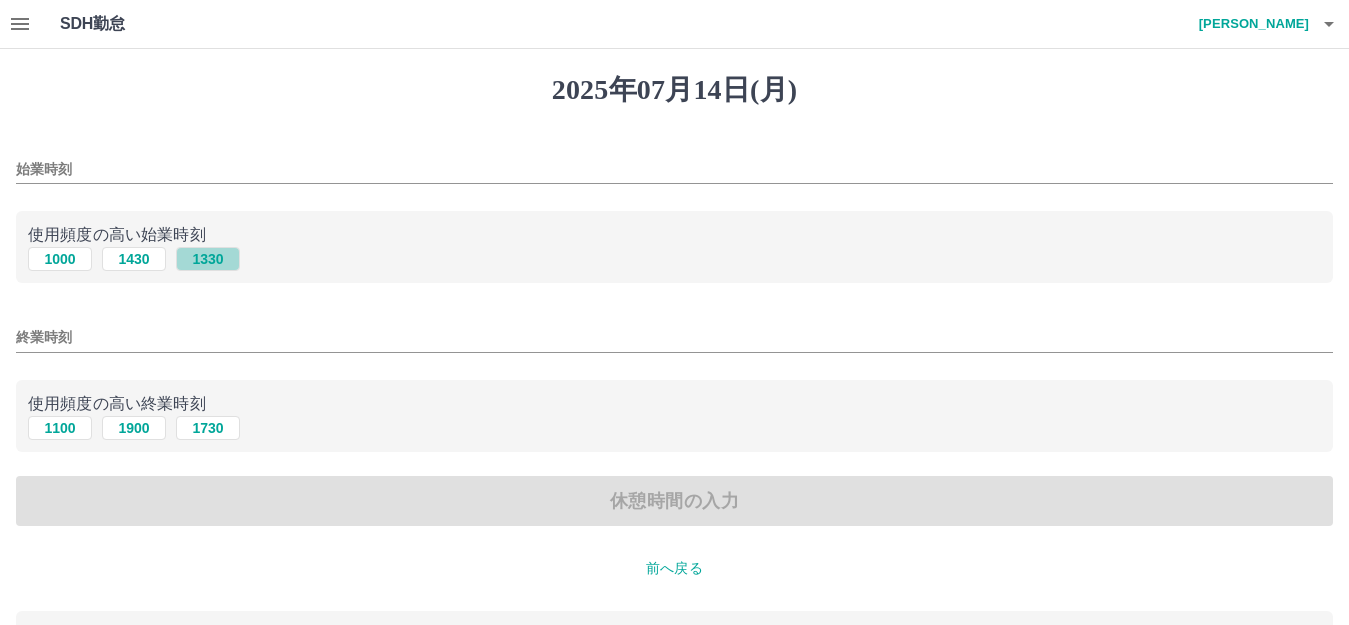 click on "1330" at bounding box center (208, 259) 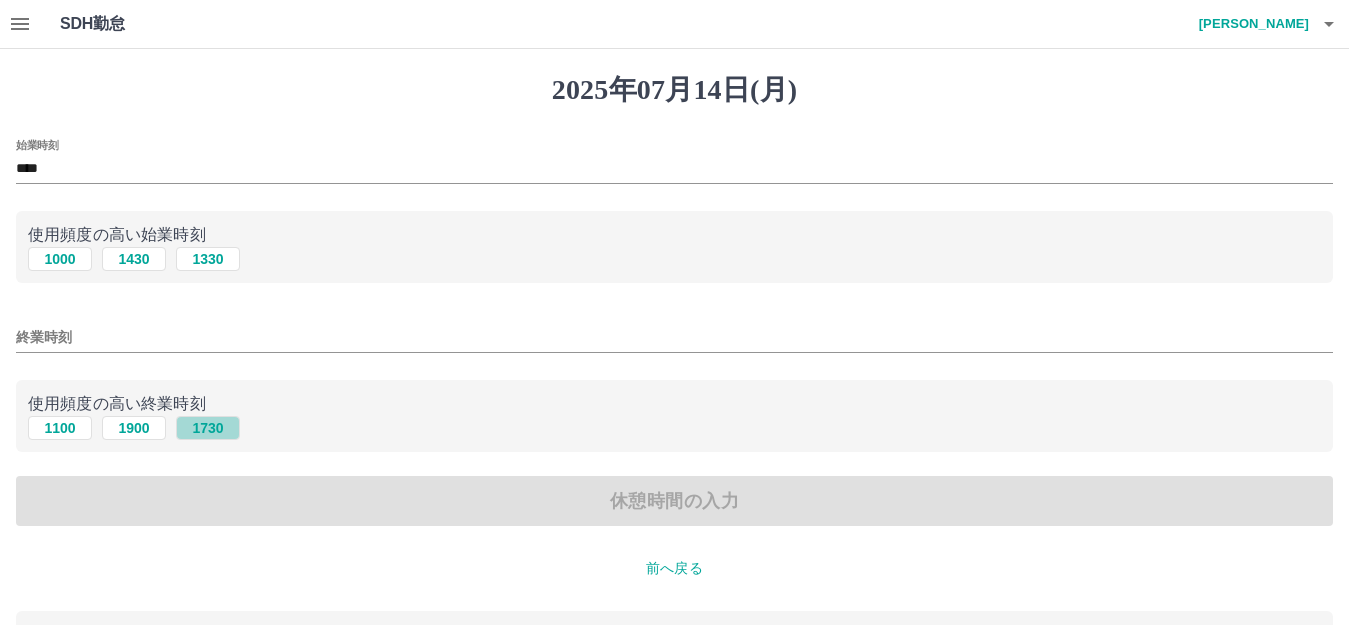 click on "1730" at bounding box center (208, 428) 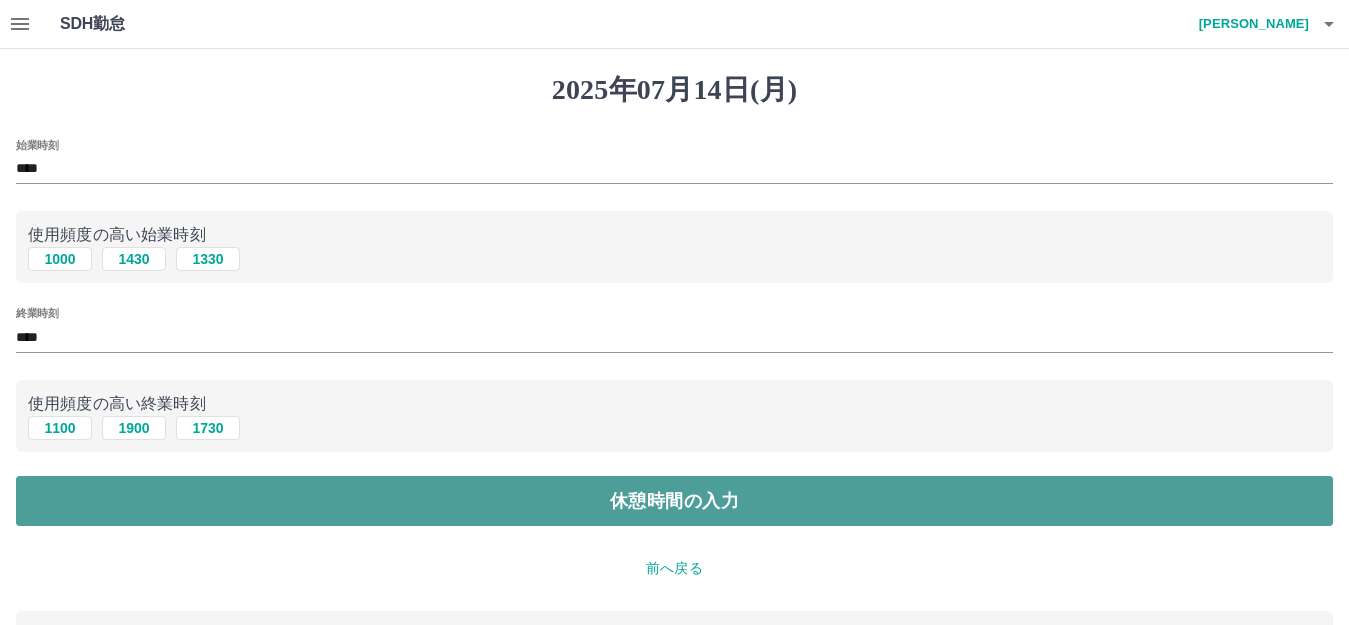 click on "休憩時間の入力" at bounding box center [674, 501] 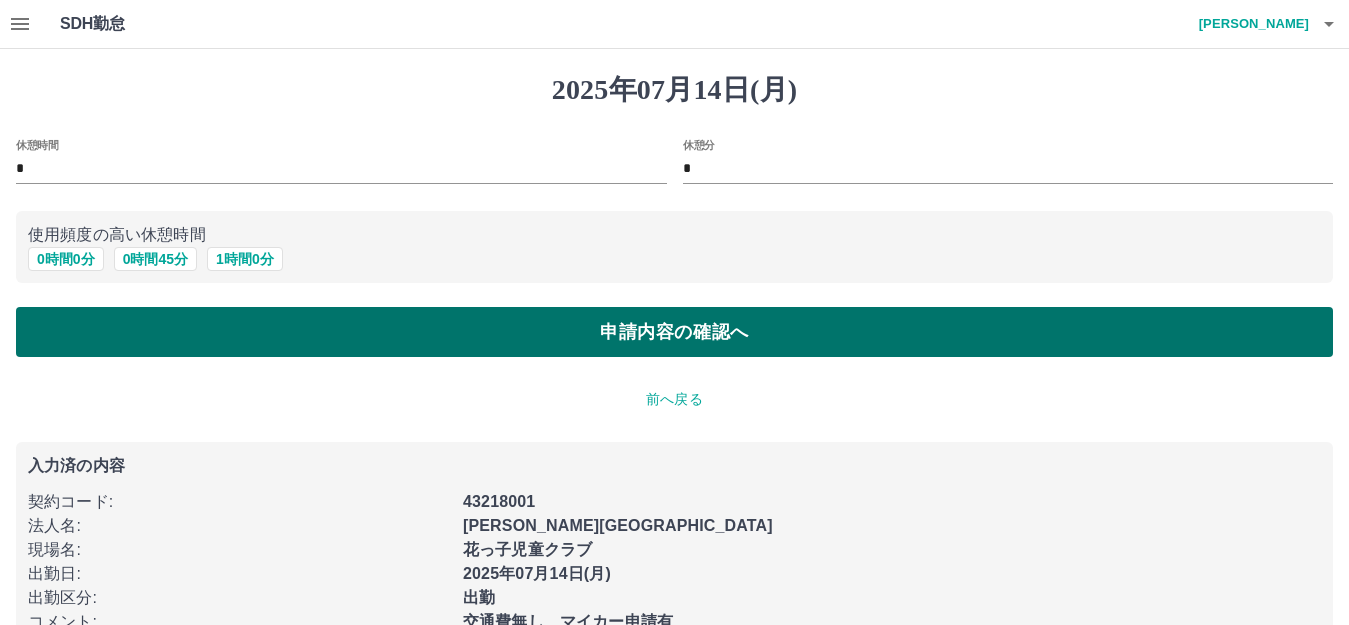click on "申請内容の確認へ" at bounding box center [674, 332] 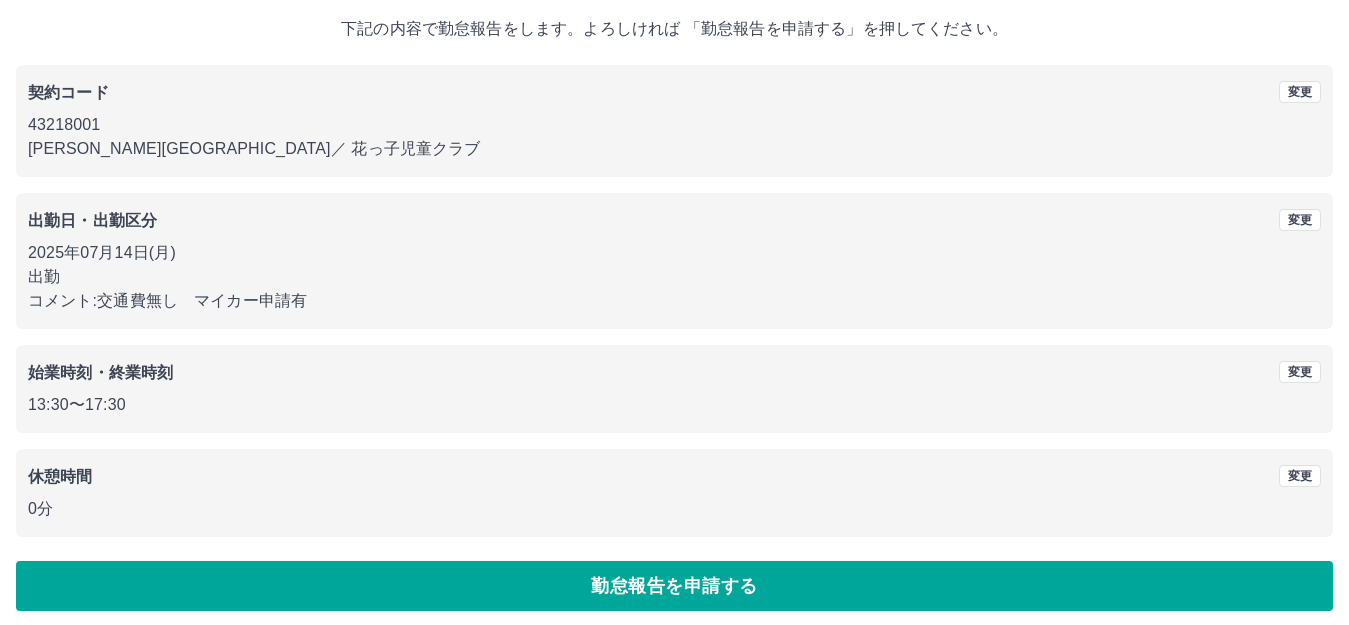 scroll, scrollTop: 124, scrollLeft: 0, axis: vertical 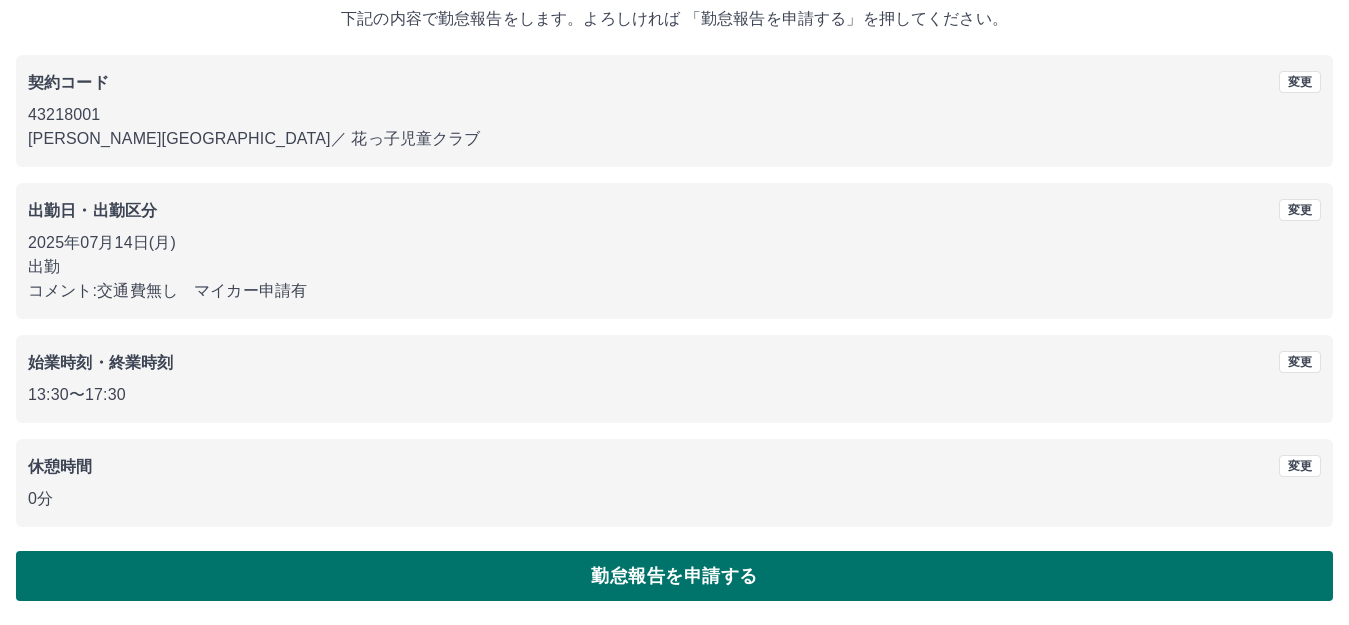 click on "勤怠報告を申請する" at bounding box center [674, 576] 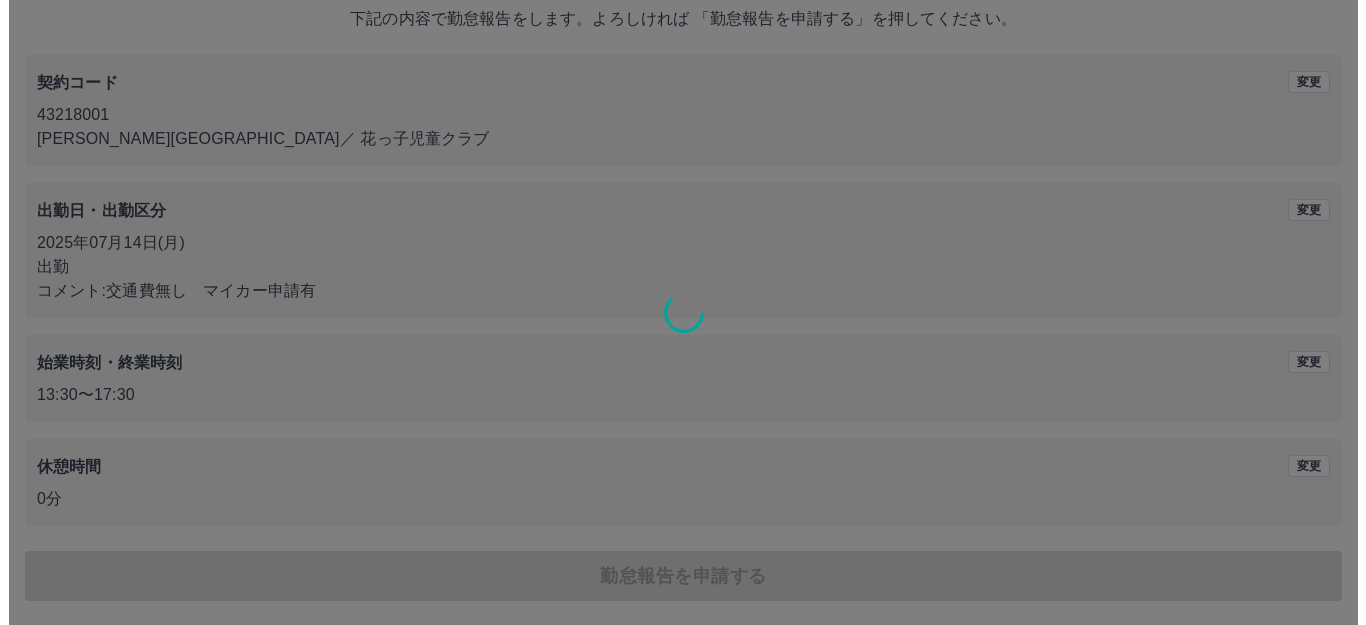 scroll, scrollTop: 0, scrollLeft: 0, axis: both 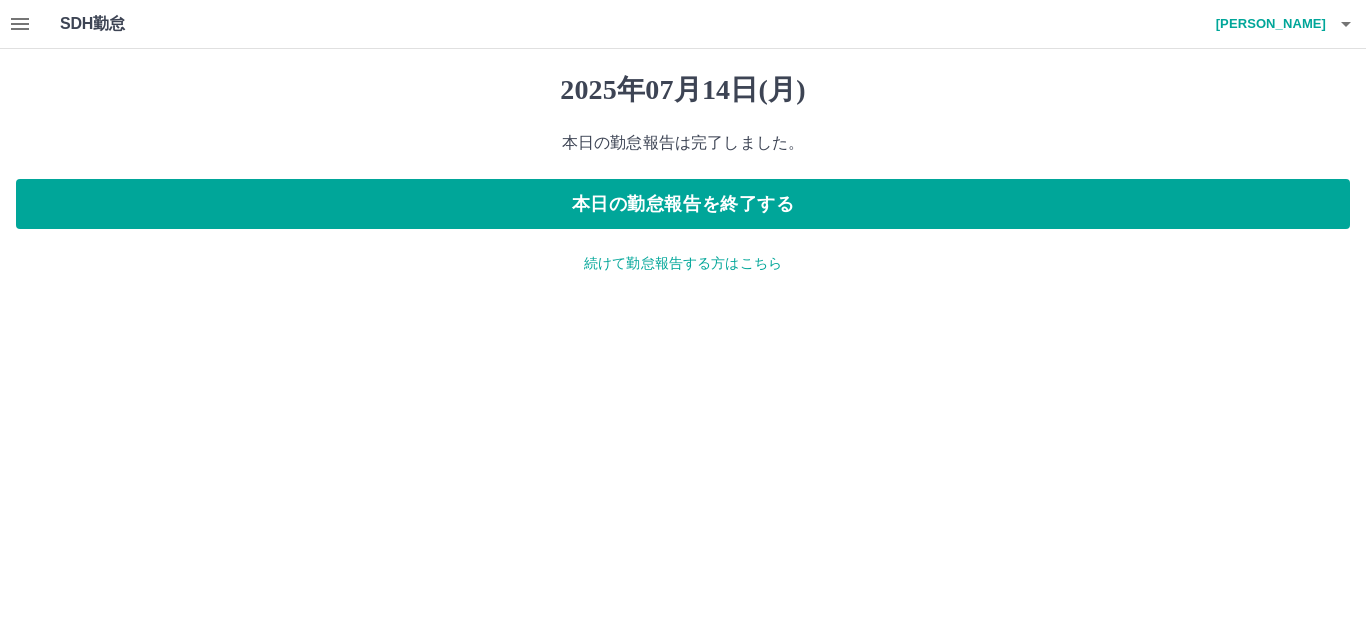 click on "山下　恵理" at bounding box center [1266, 24] 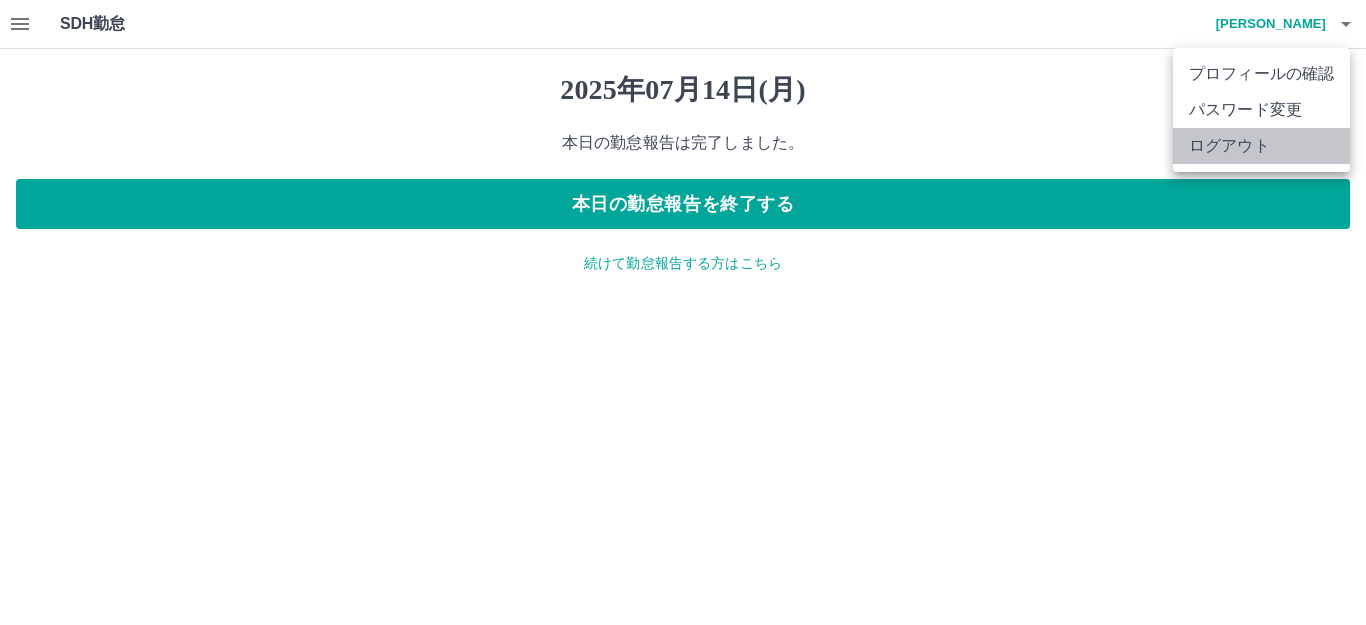 click on "ログアウト" at bounding box center [1261, 146] 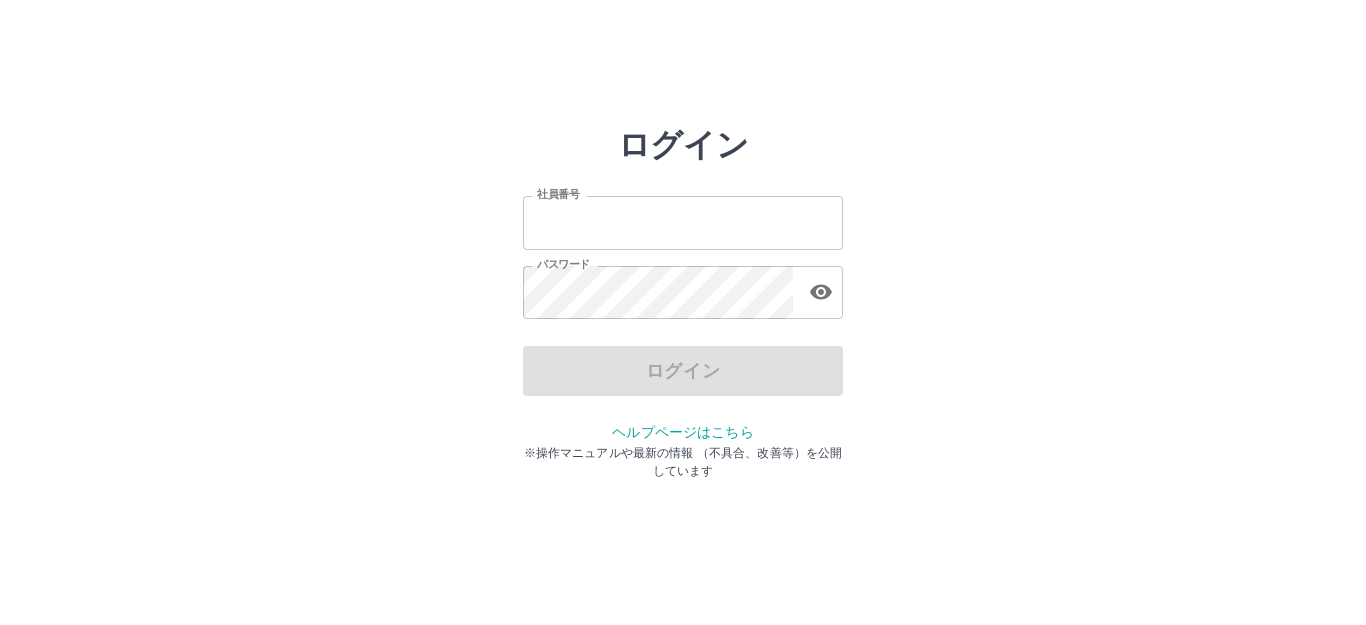 scroll, scrollTop: 0, scrollLeft: 0, axis: both 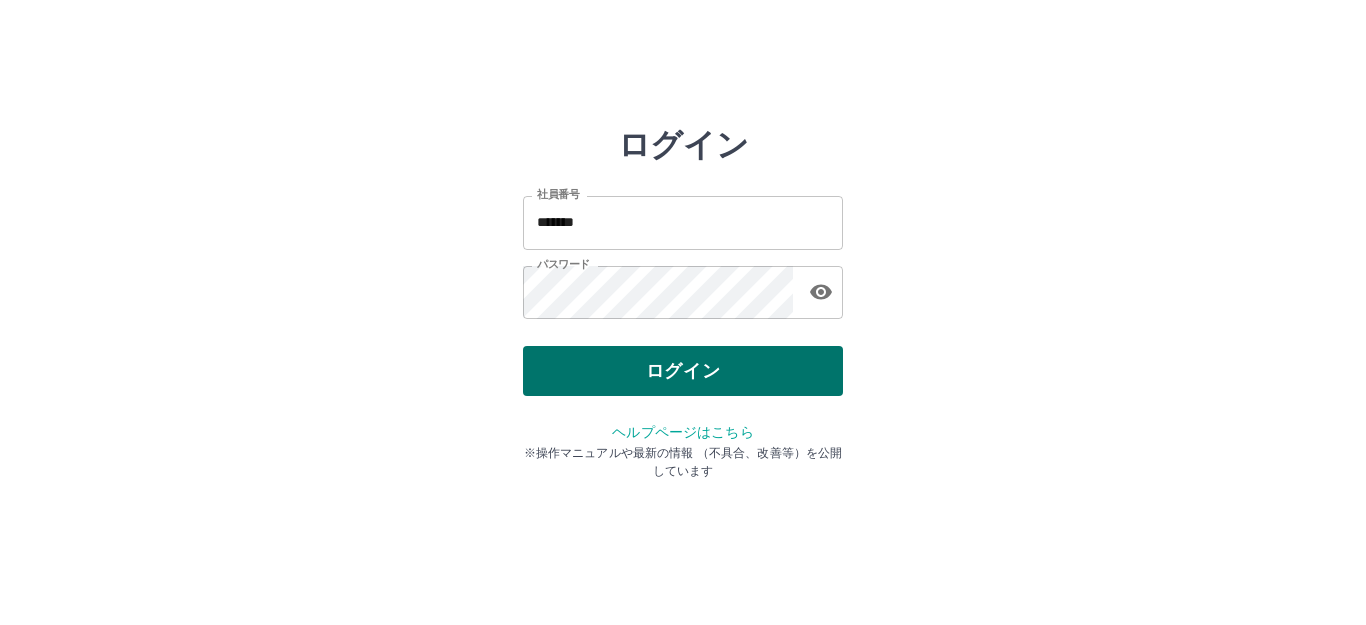 click on "ログイン" at bounding box center (683, 371) 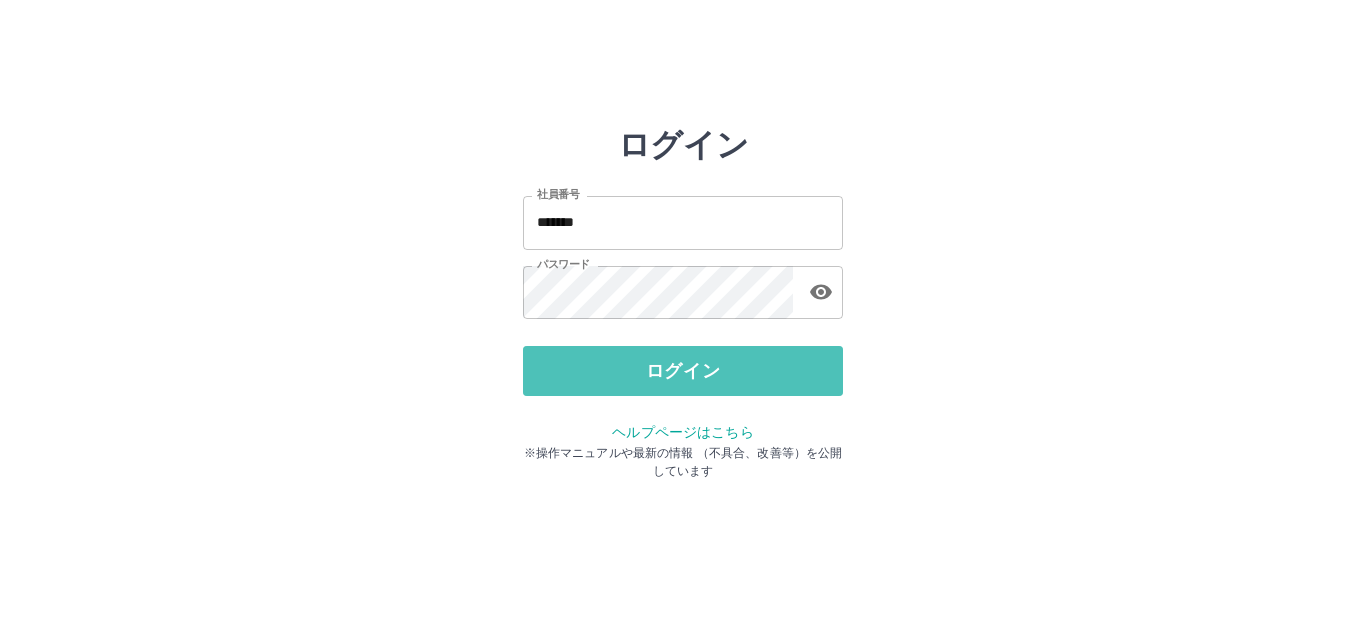 click on "ログイン" at bounding box center [683, 371] 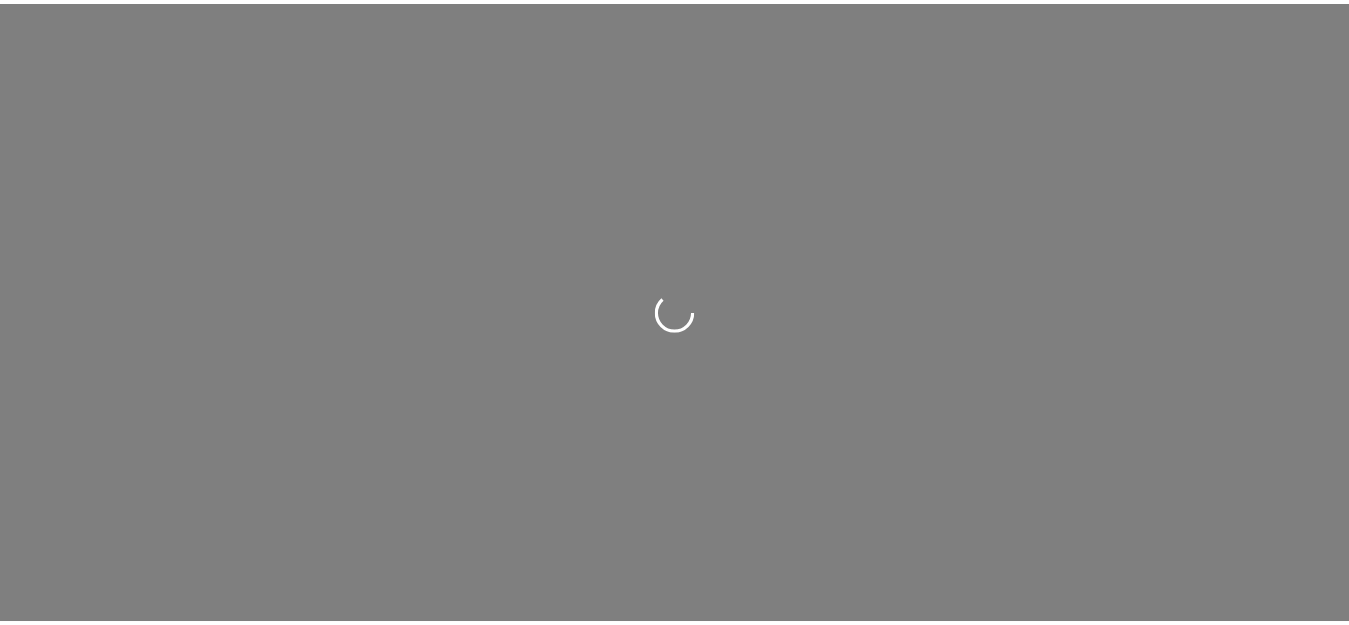 scroll, scrollTop: 0, scrollLeft: 0, axis: both 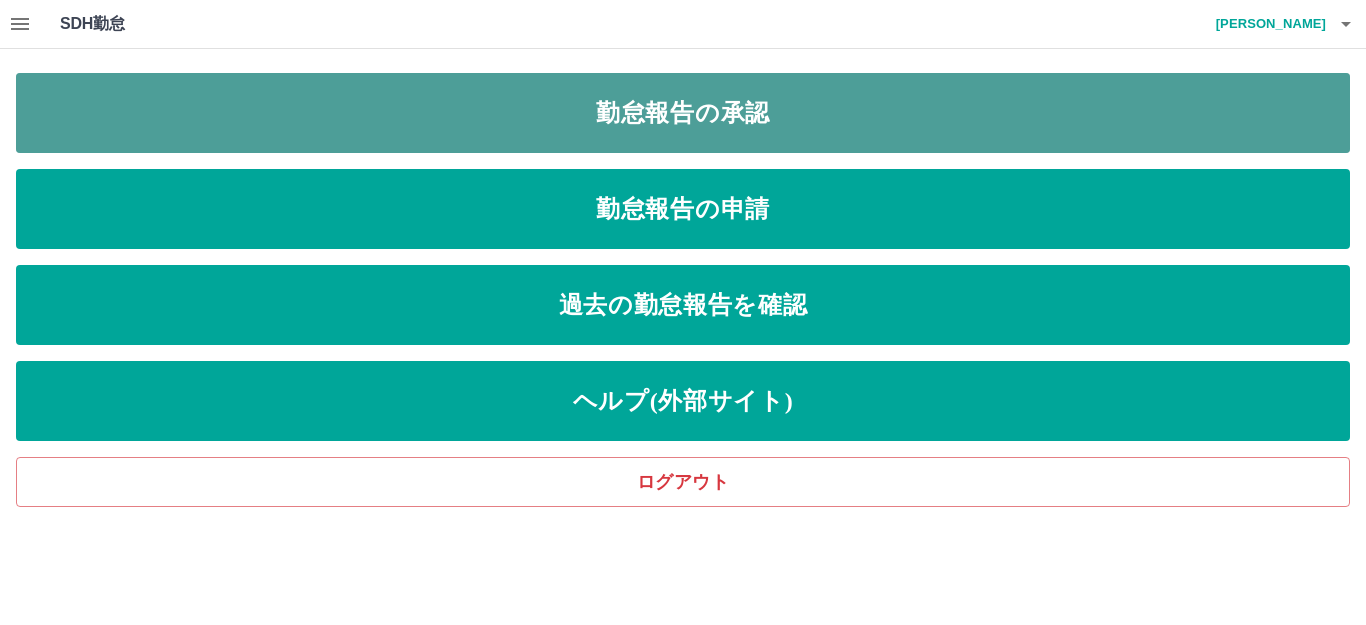 click on "勤怠報告の承認" at bounding box center [683, 113] 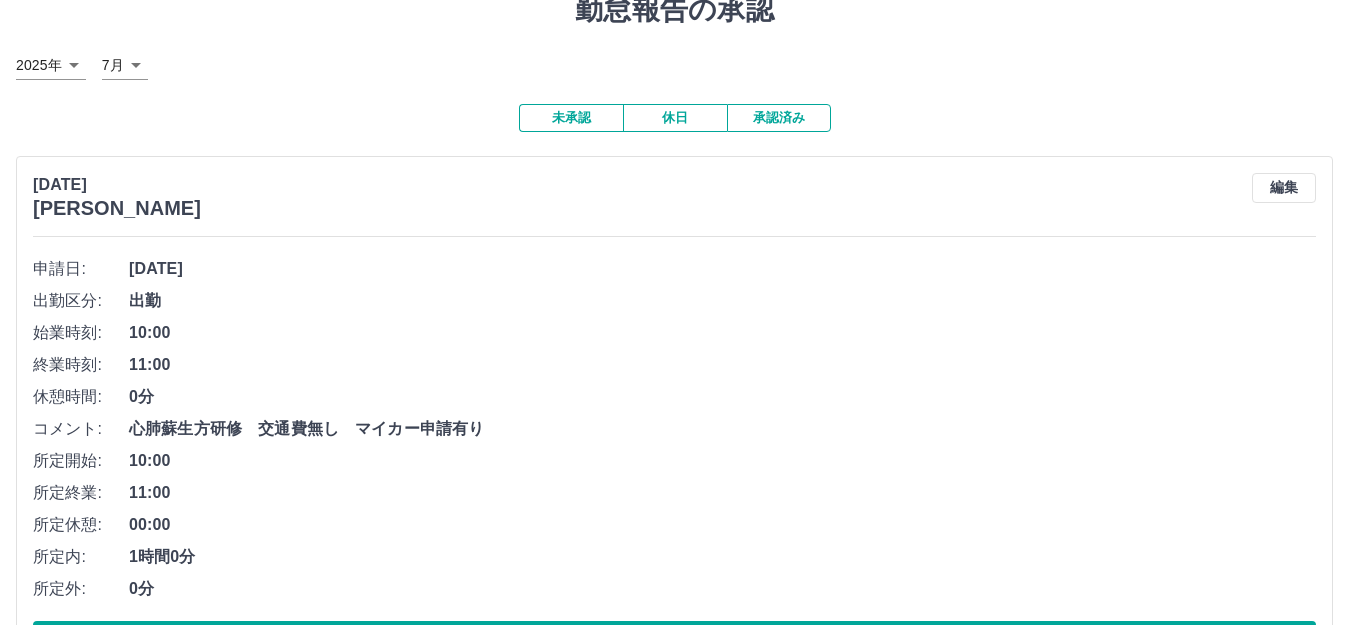 scroll, scrollTop: 200, scrollLeft: 0, axis: vertical 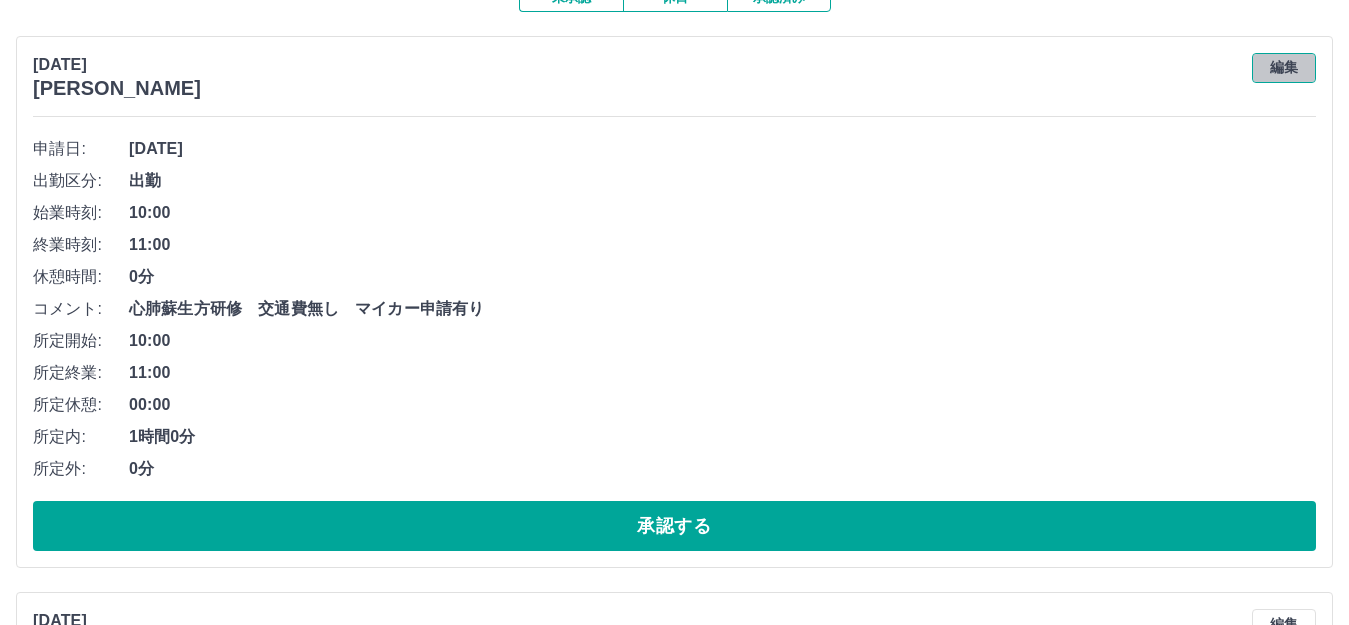 click on "編集" at bounding box center [1284, 68] 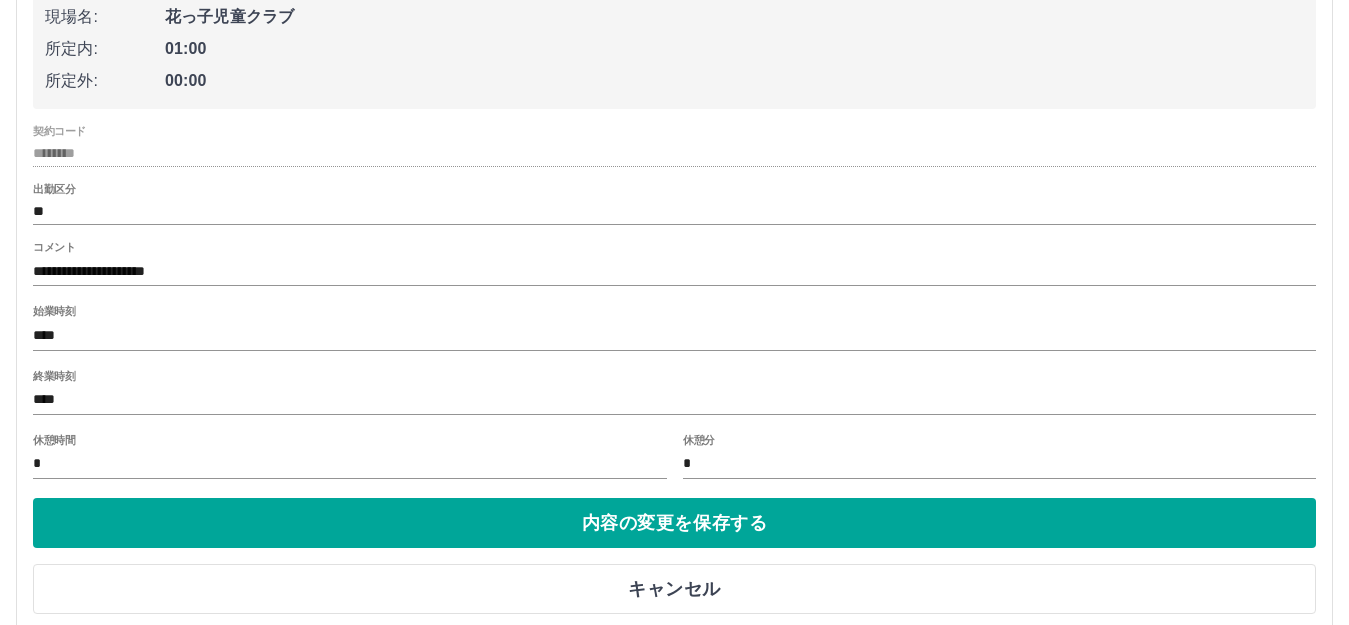 scroll, scrollTop: 500, scrollLeft: 0, axis: vertical 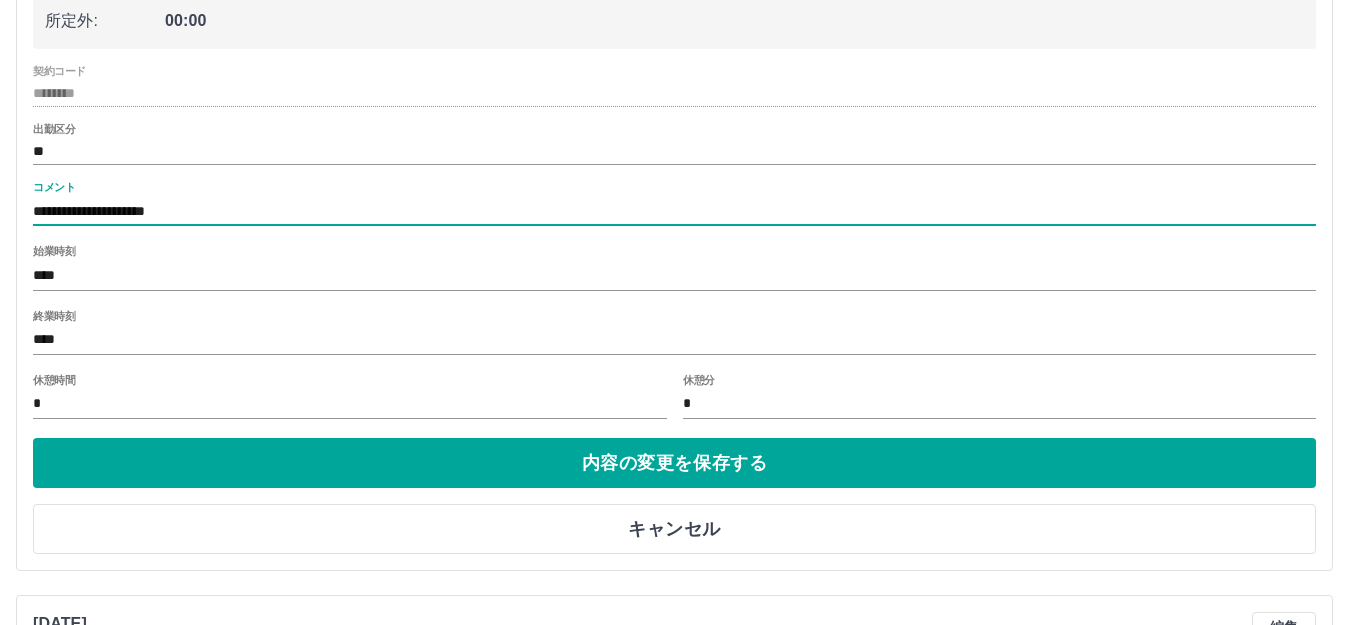 click on "**********" at bounding box center (674, 211) 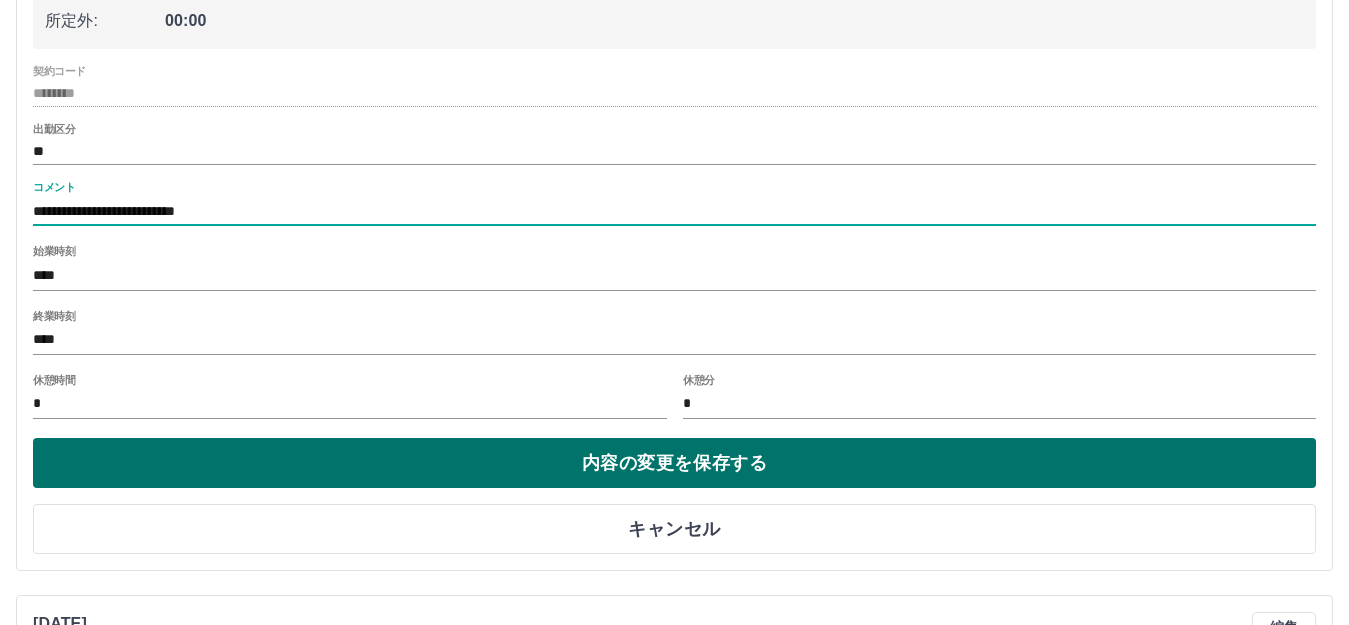 type on "**********" 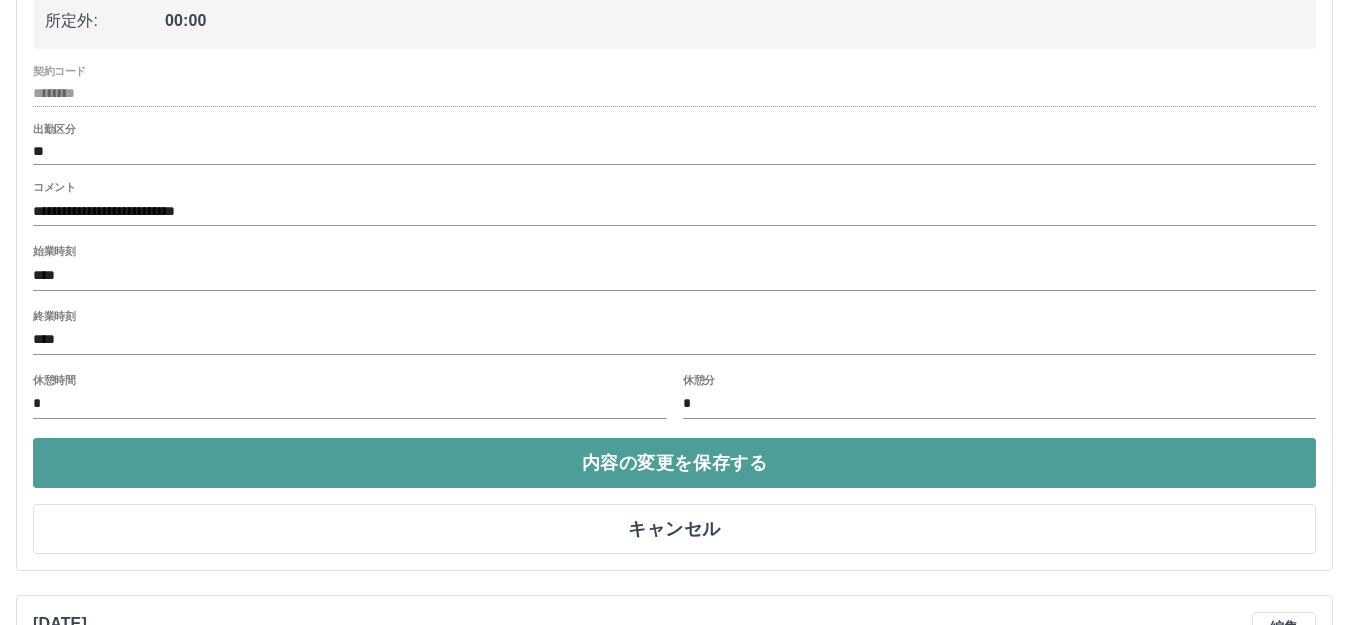 click on "内容の変更を保存する" at bounding box center [674, 463] 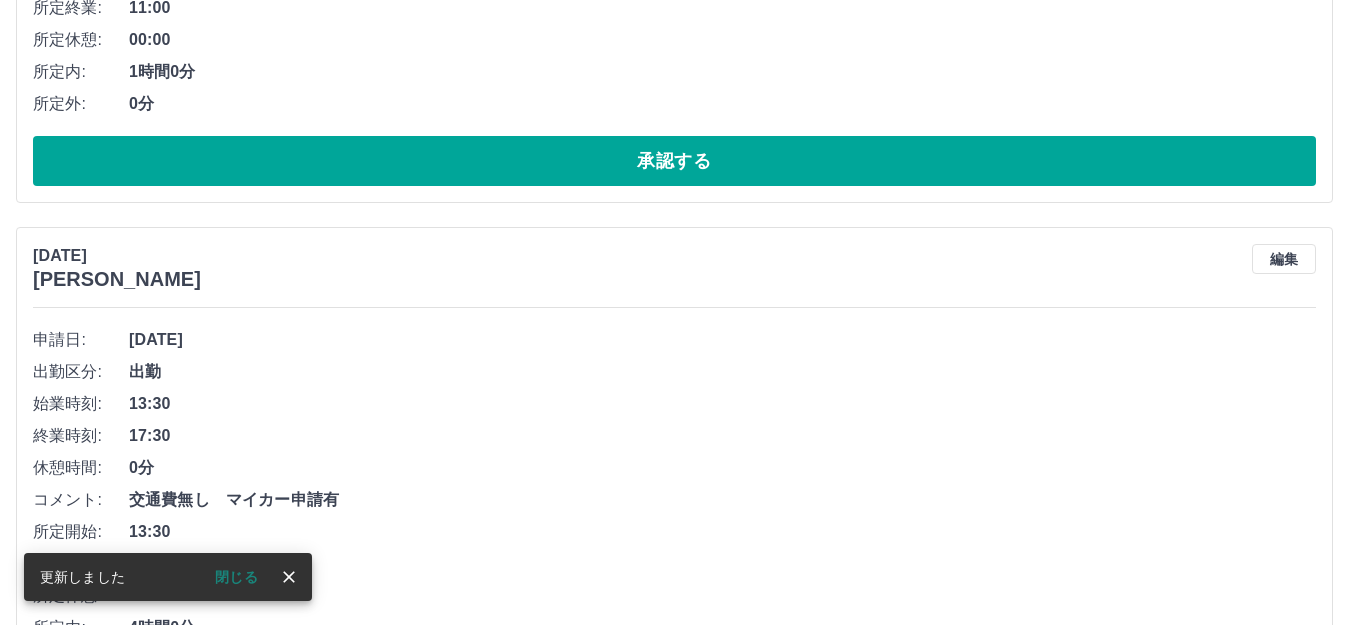scroll, scrollTop: 600, scrollLeft: 0, axis: vertical 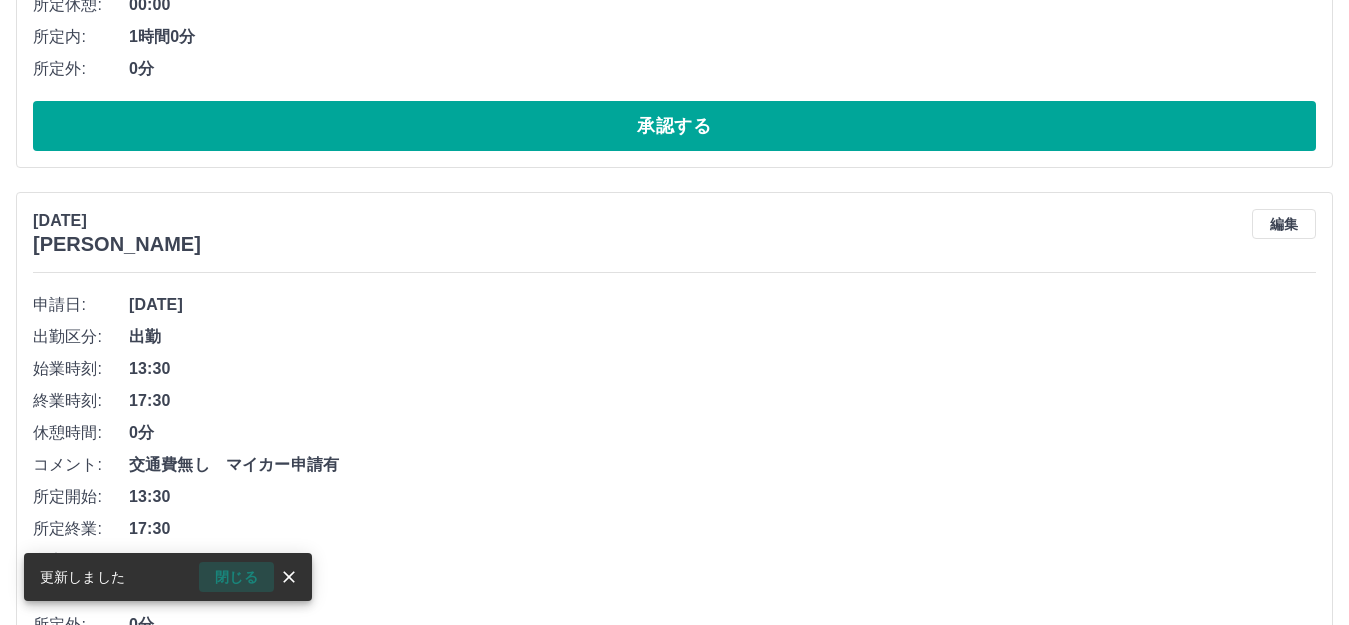 click on "閉じる" at bounding box center [236, 577] 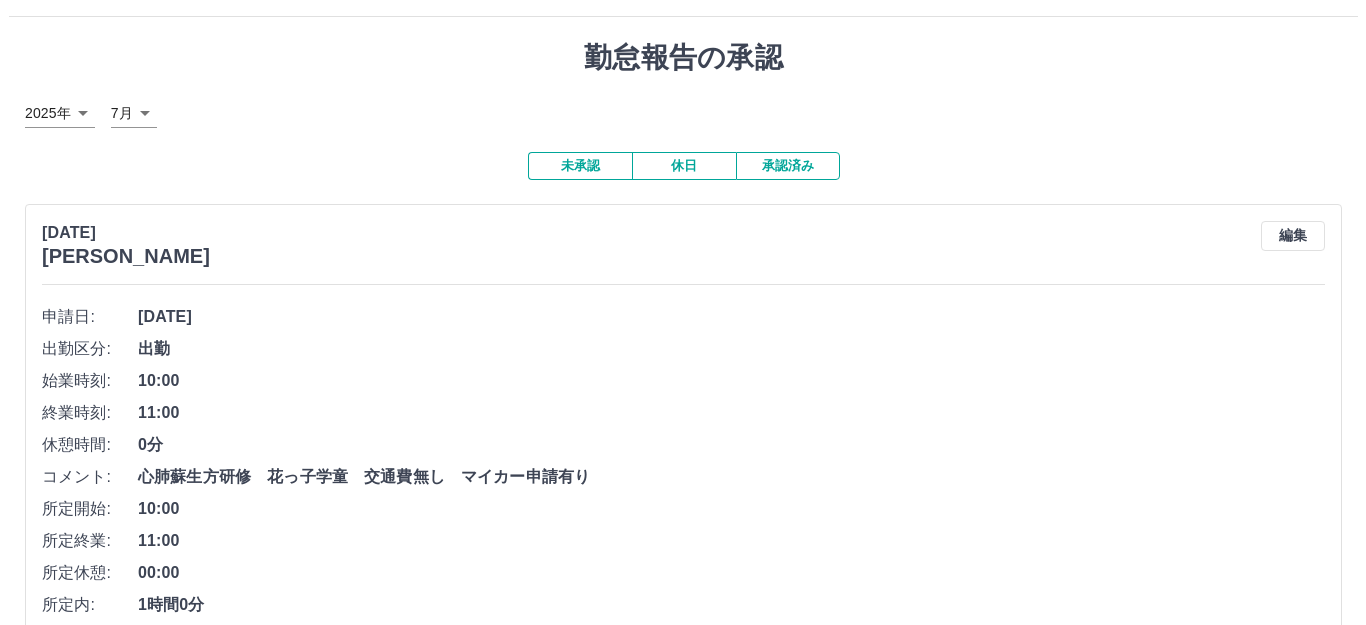 scroll, scrollTop: 0, scrollLeft: 0, axis: both 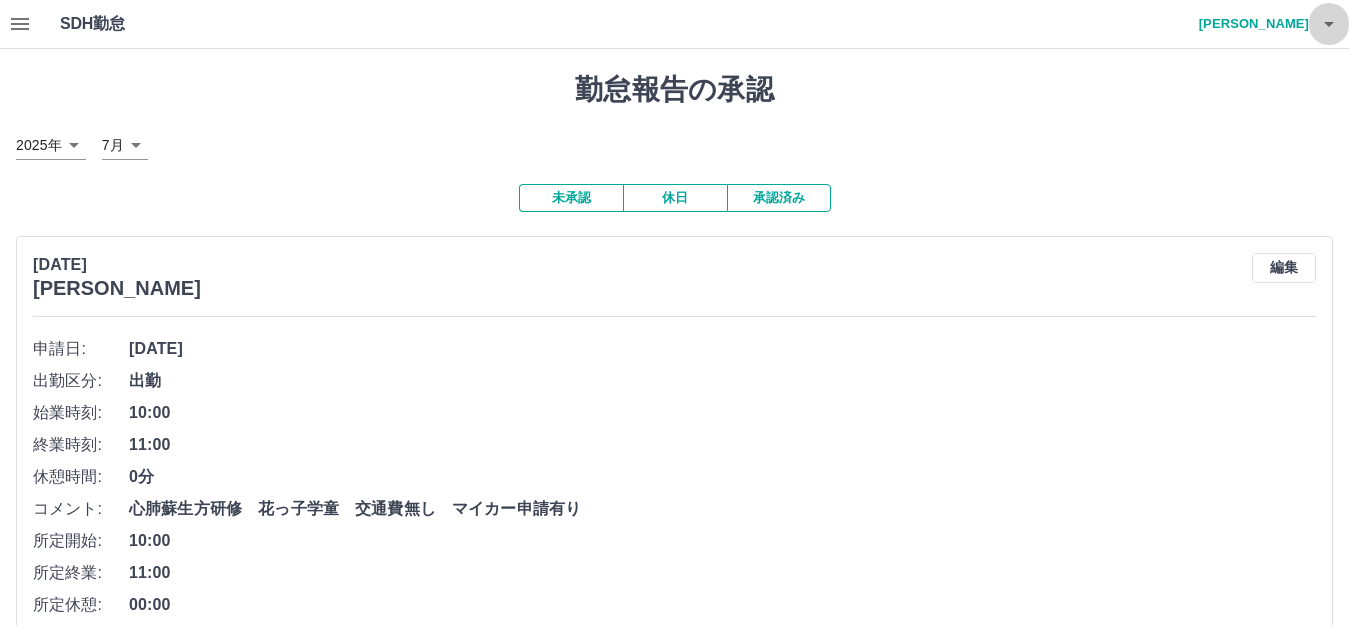 click 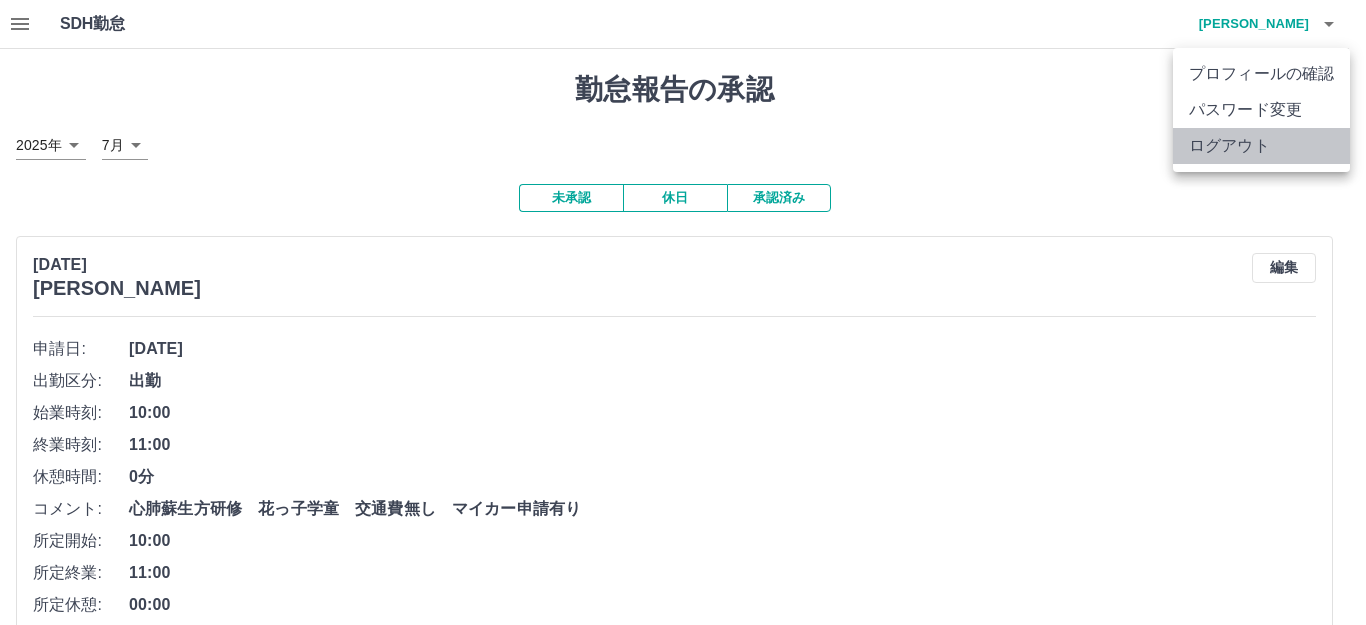 drag, startPoint x: 1233, startPoint y: 152, endPoint x: 1246, endPoint y: 150, distance: 13.152946 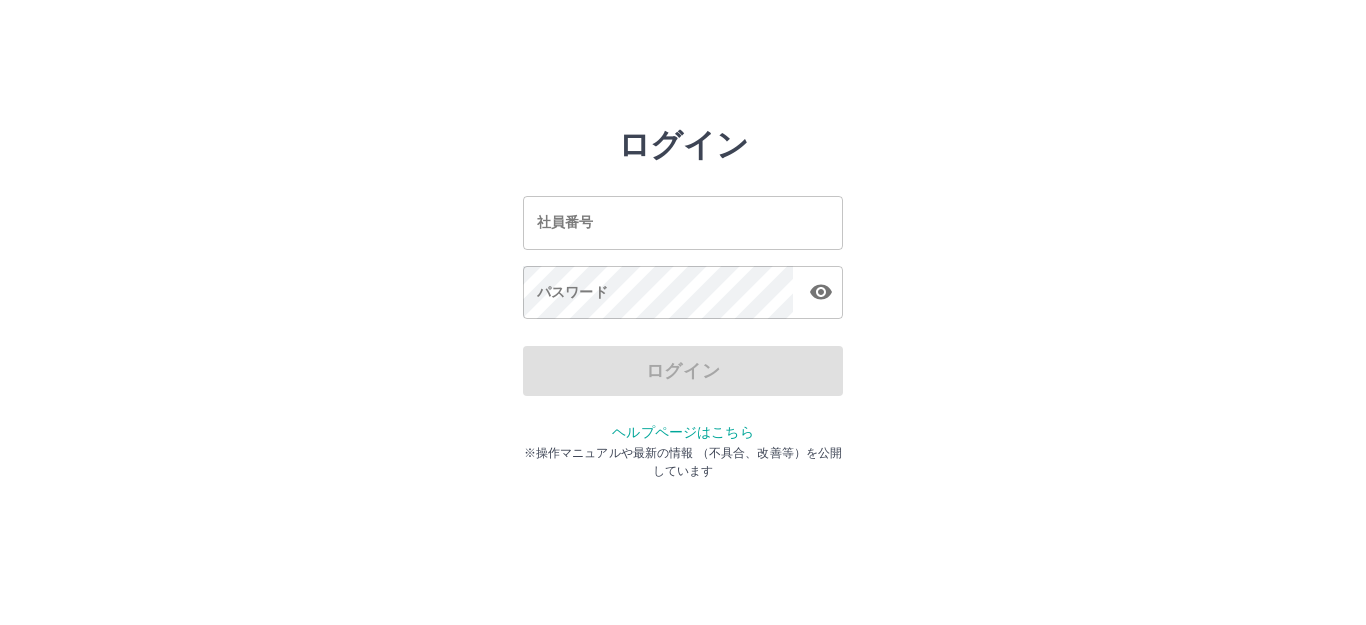 scroll, scrollTop: 0, scrollLeft: 0, axis: both 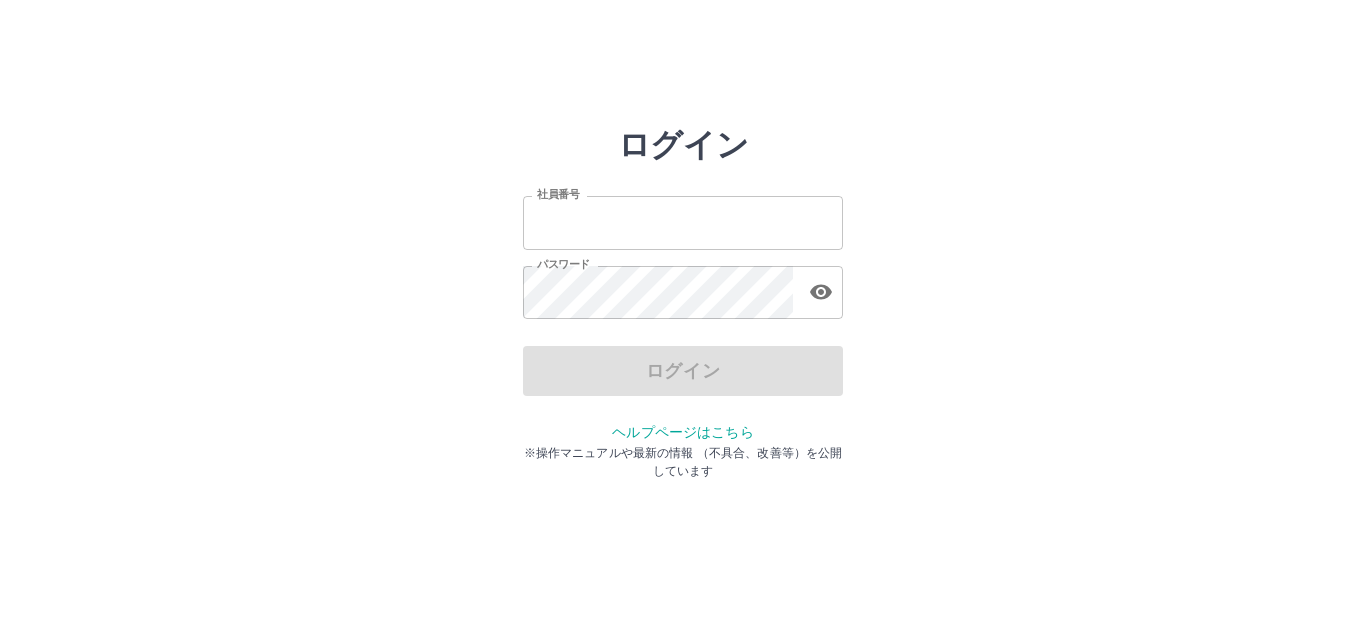 type on "*******" 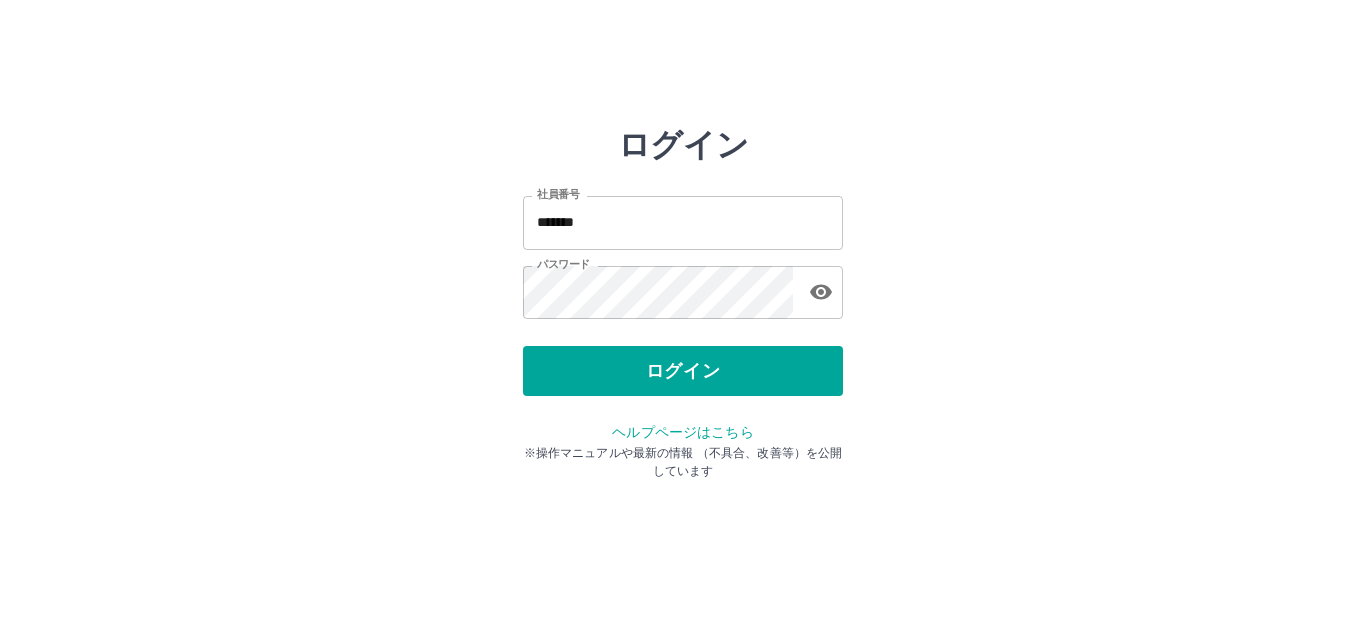 click on "ログイン" at bounding box center [683, 371] 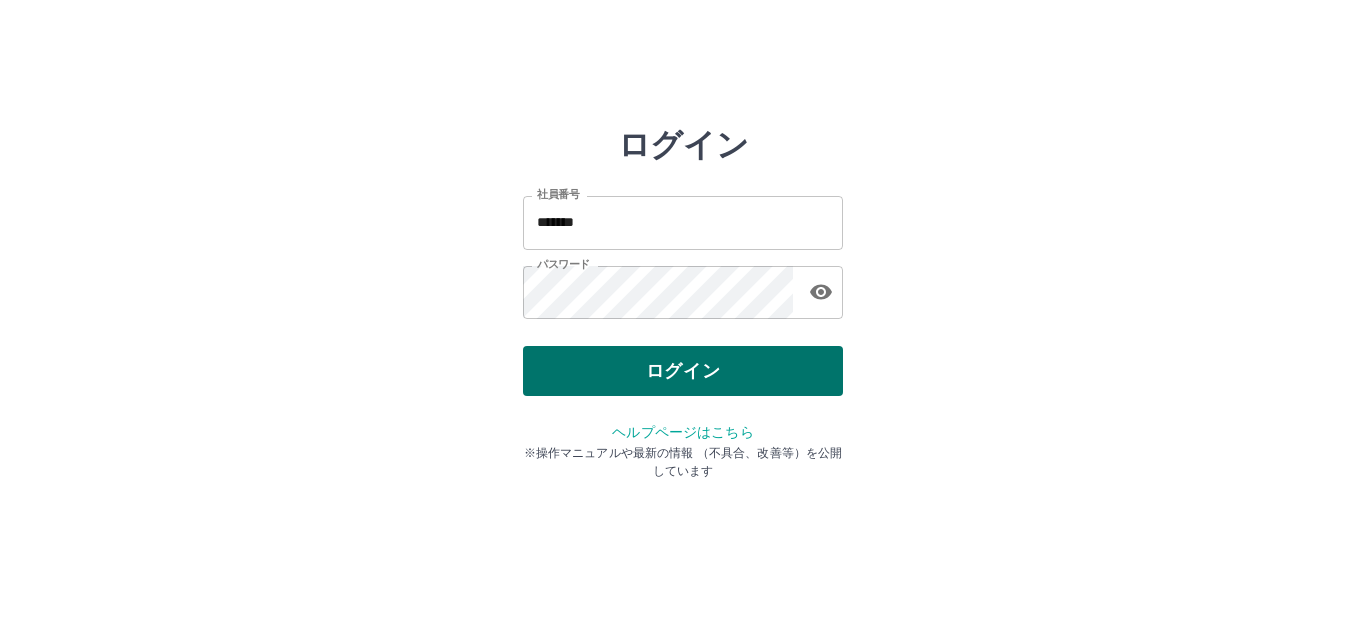 click on "ログイン" at bounding box center (683, 371) 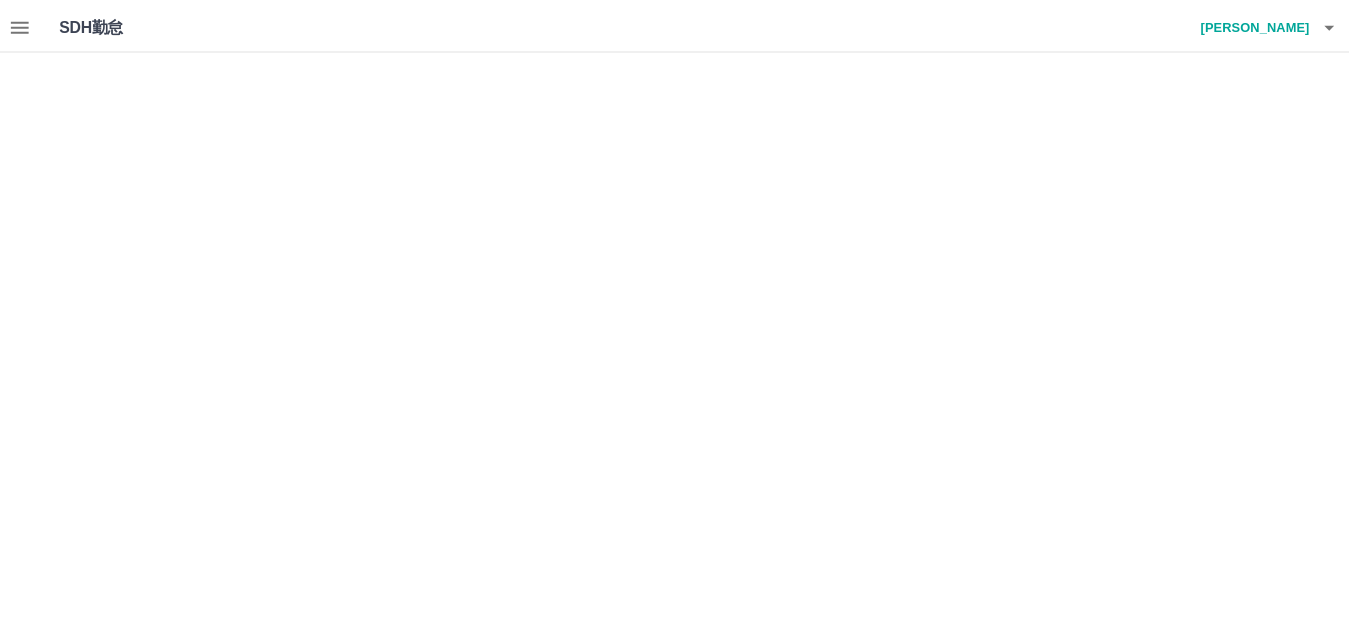 scroll, scrollTop: 0, scrollLeft: 0, axis: both 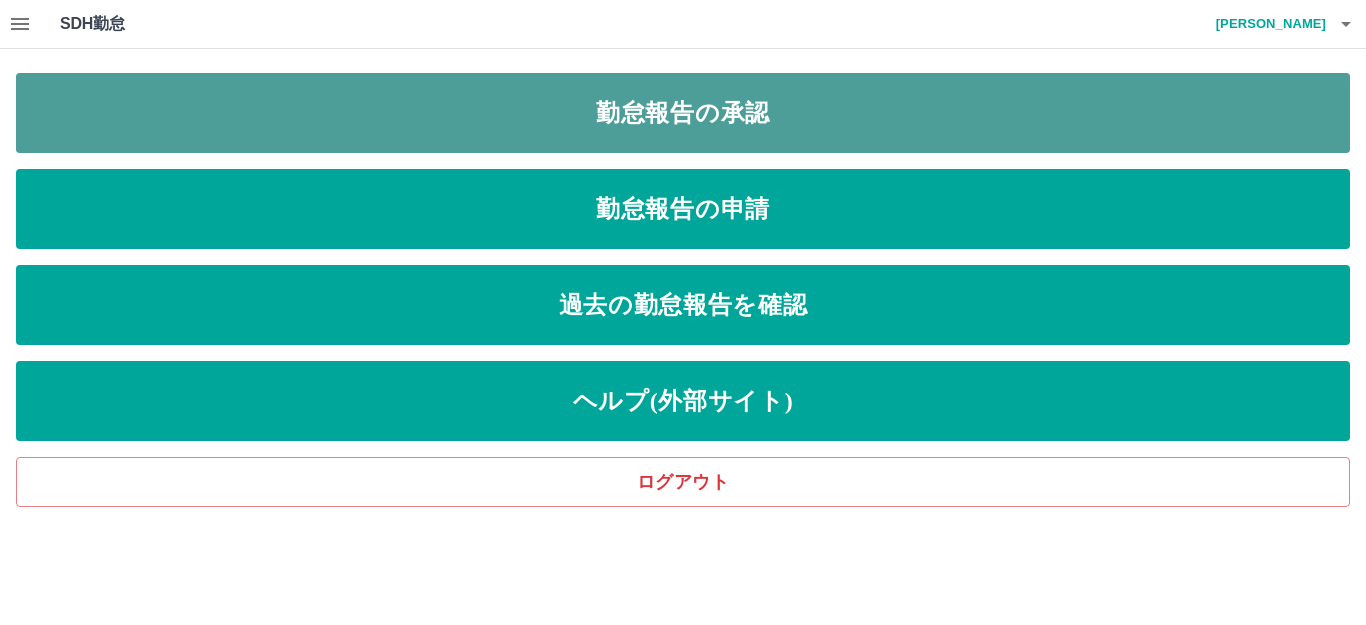 click on "勤怠報告の承認" at bounding box center (683, 113) 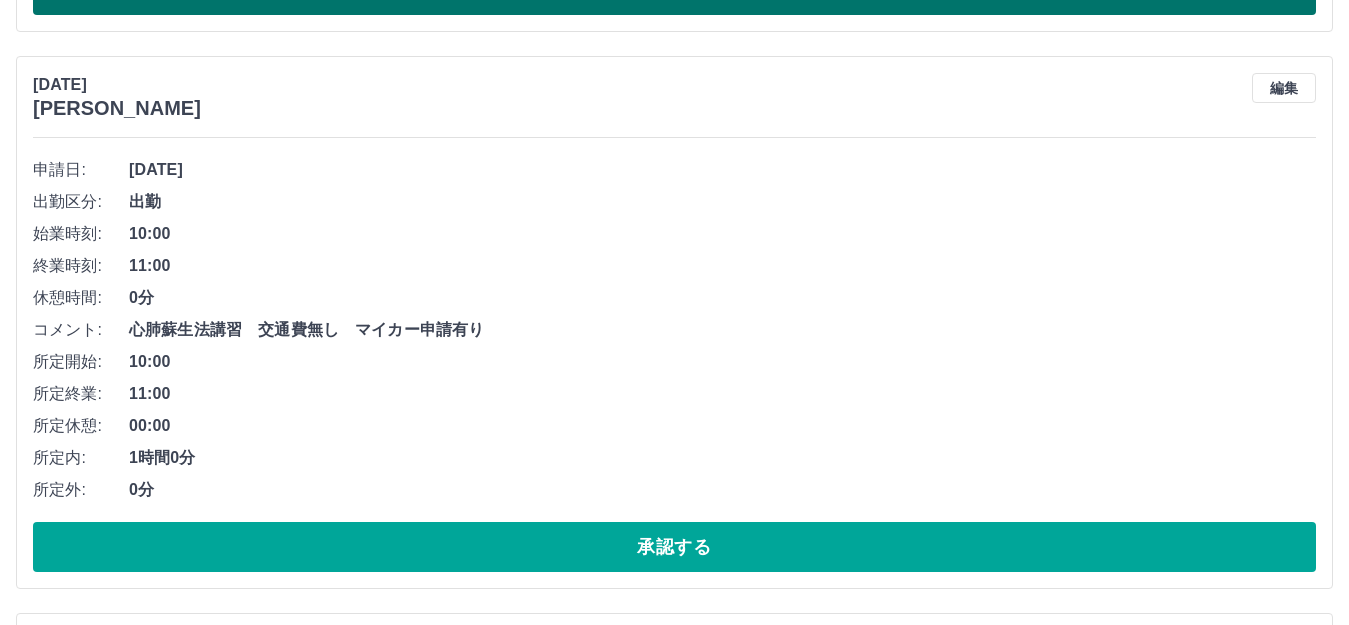 scroll, scrollTop: 1300, scrollLeft: 0, axis: vertical 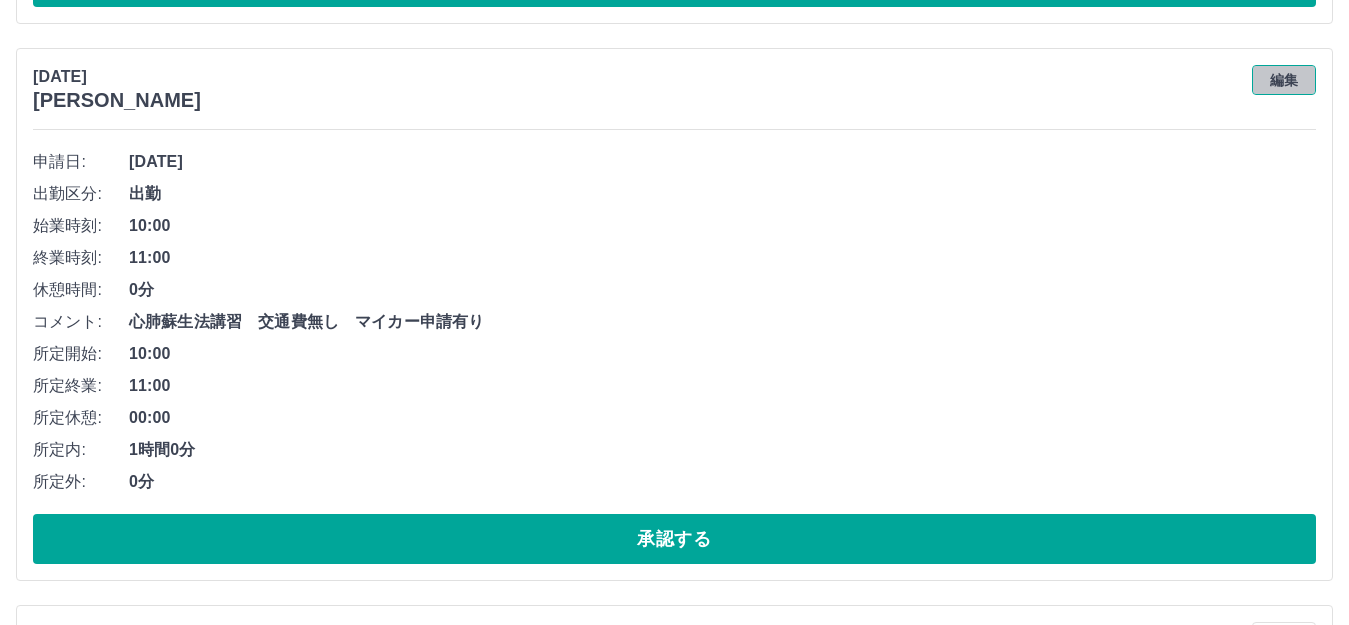 click on "編集" at bounding box center [1284, 80] 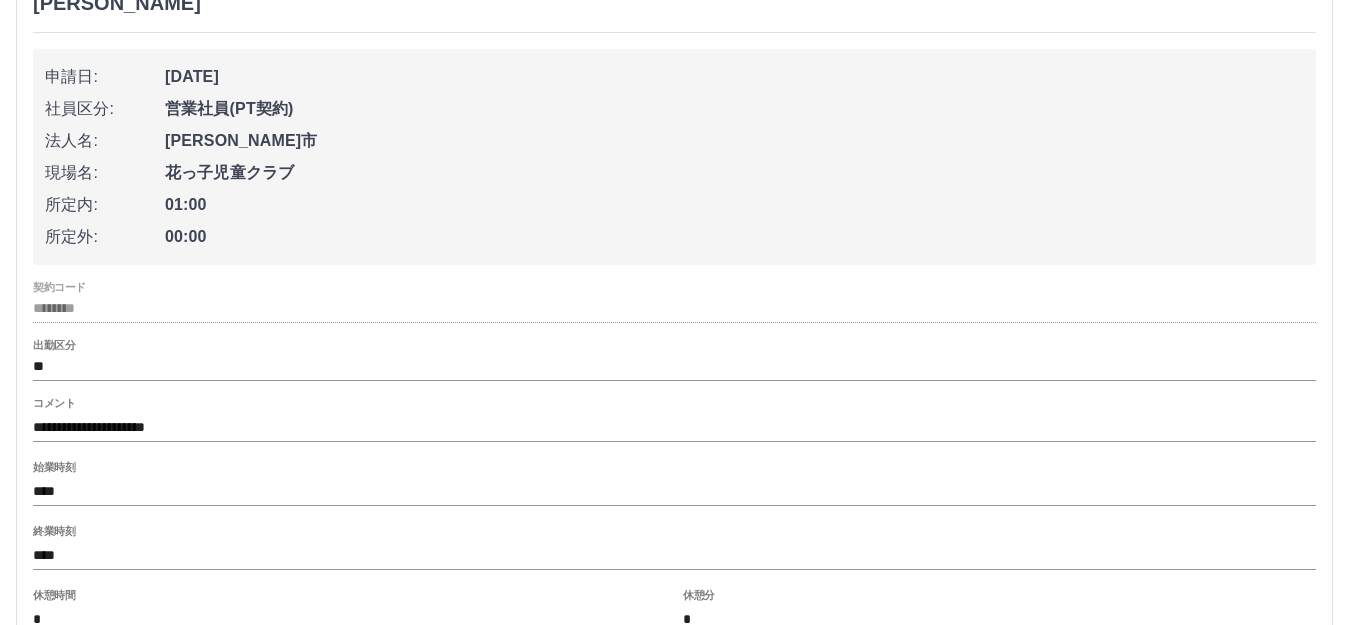 scroll, scrollTop: 1500, scrollLeft: 0, axis: vertical 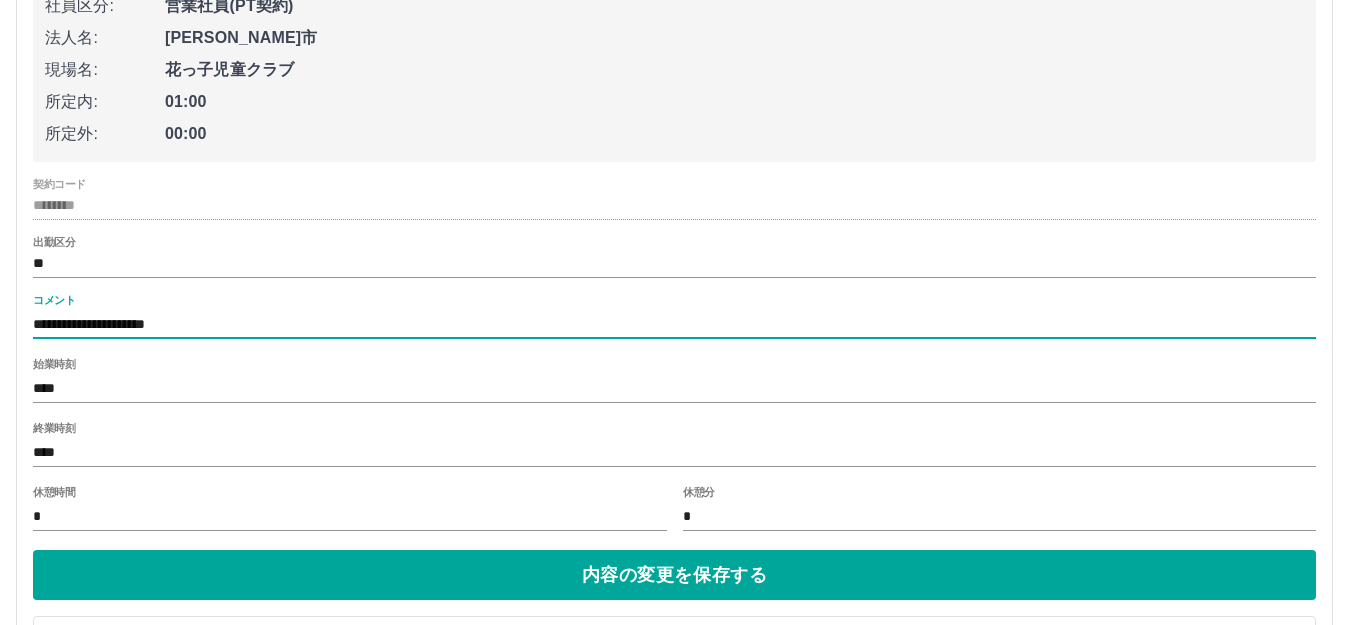 click on "**********" at bounding box center [674, 324] 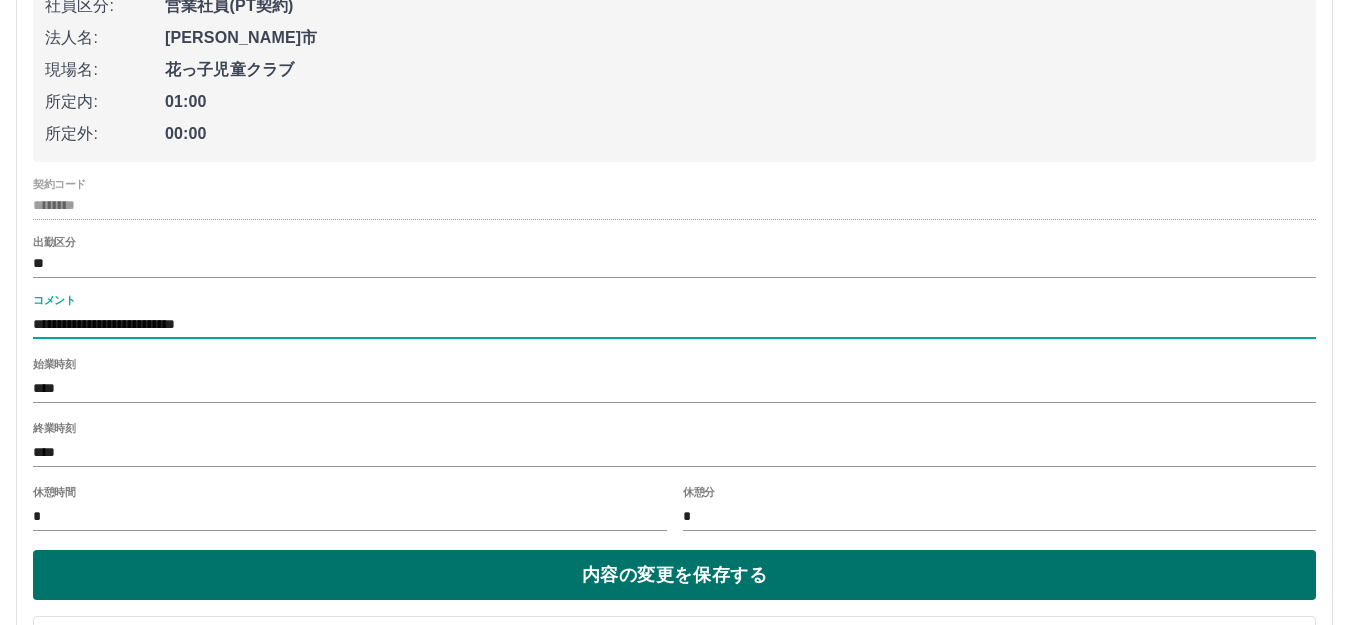 type on "**********" 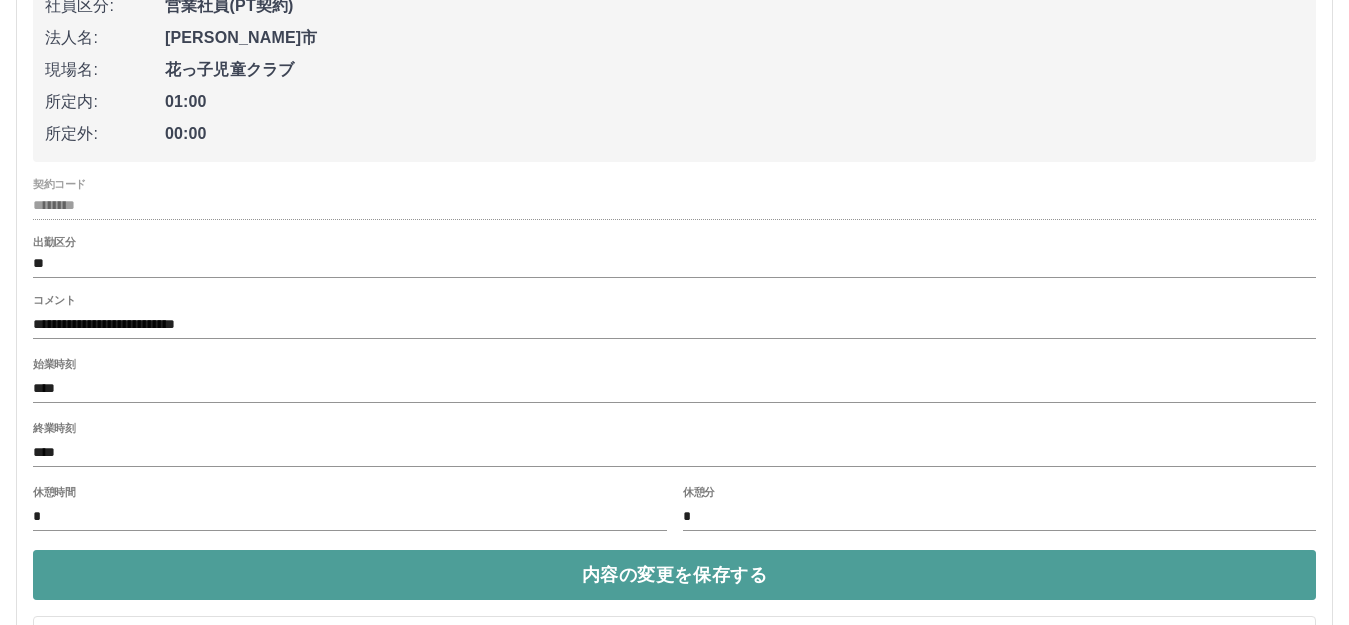 click on "内容の変更を保存する" at bounding box center (674, 575) 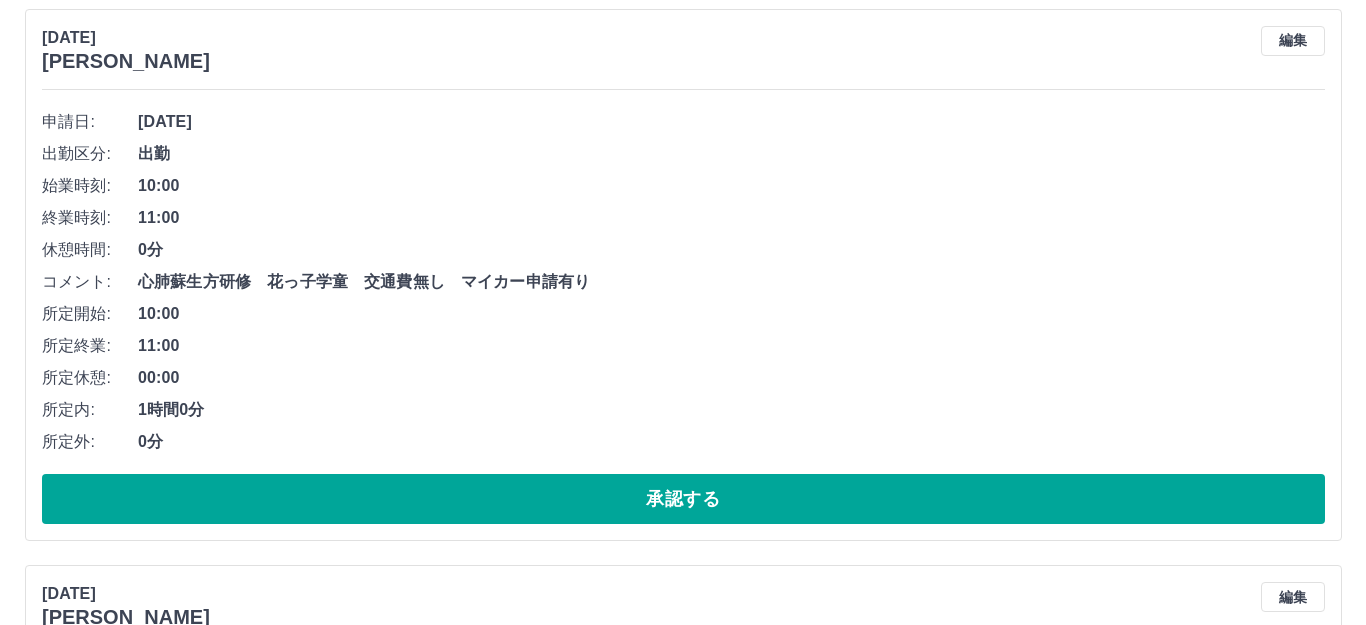 scroll, scrollTop: 0, scrollLeft: 0, axis: both 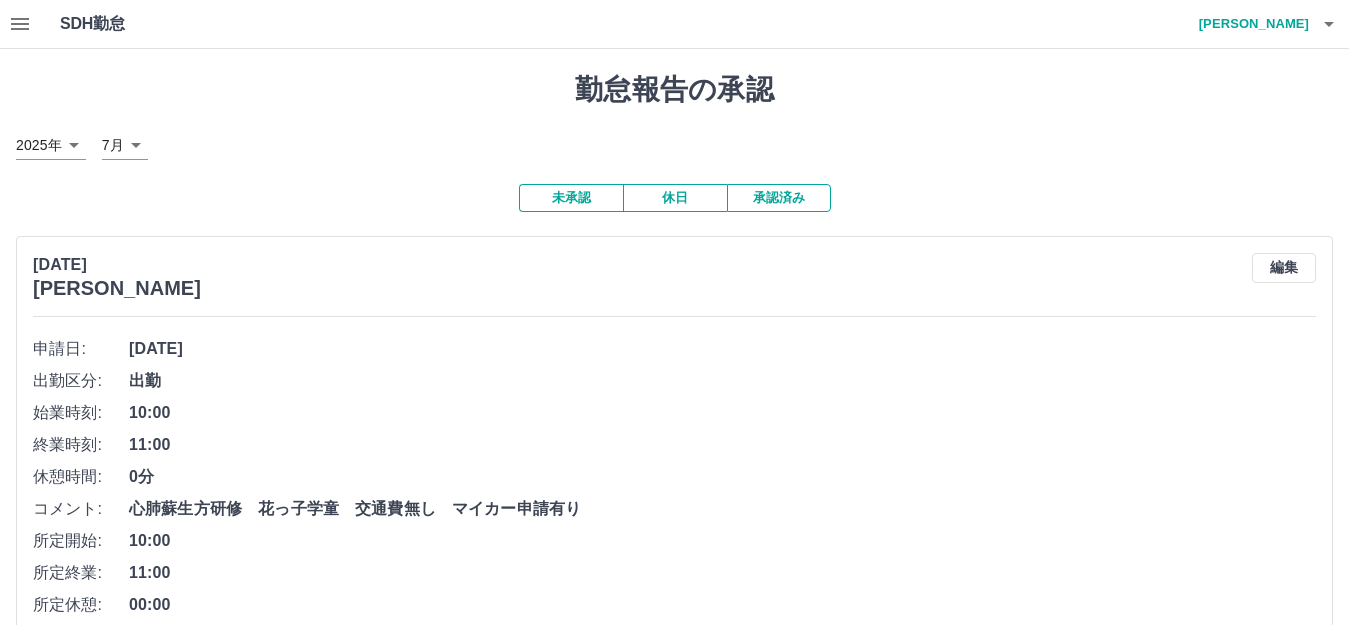 click 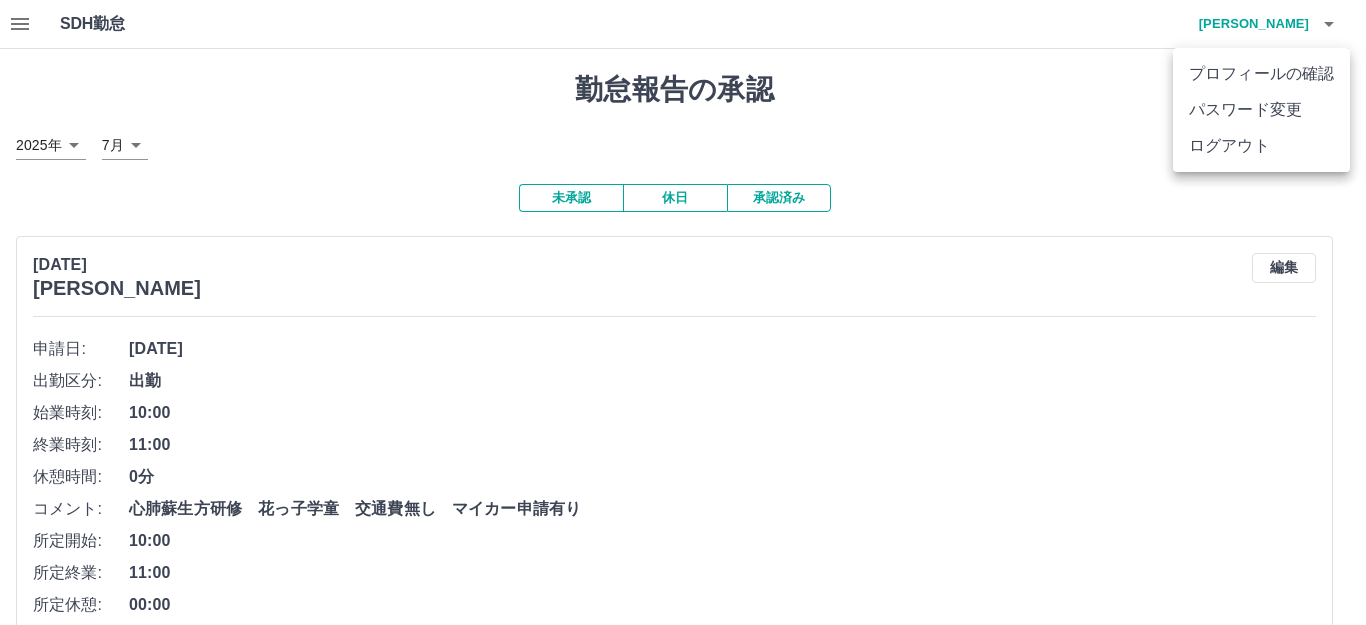 click on "ログアウト" at bounding box center [1261, 146] 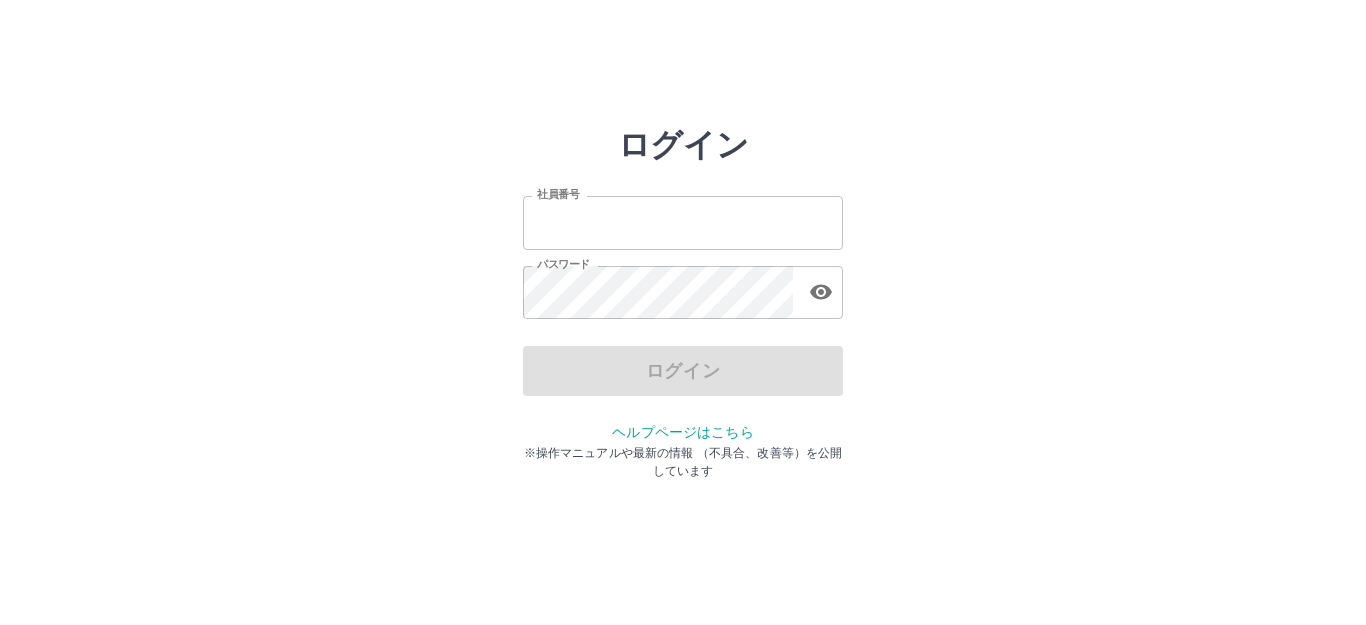 scroll, scrollTop: 0, scrollLeft: 0, axis: both 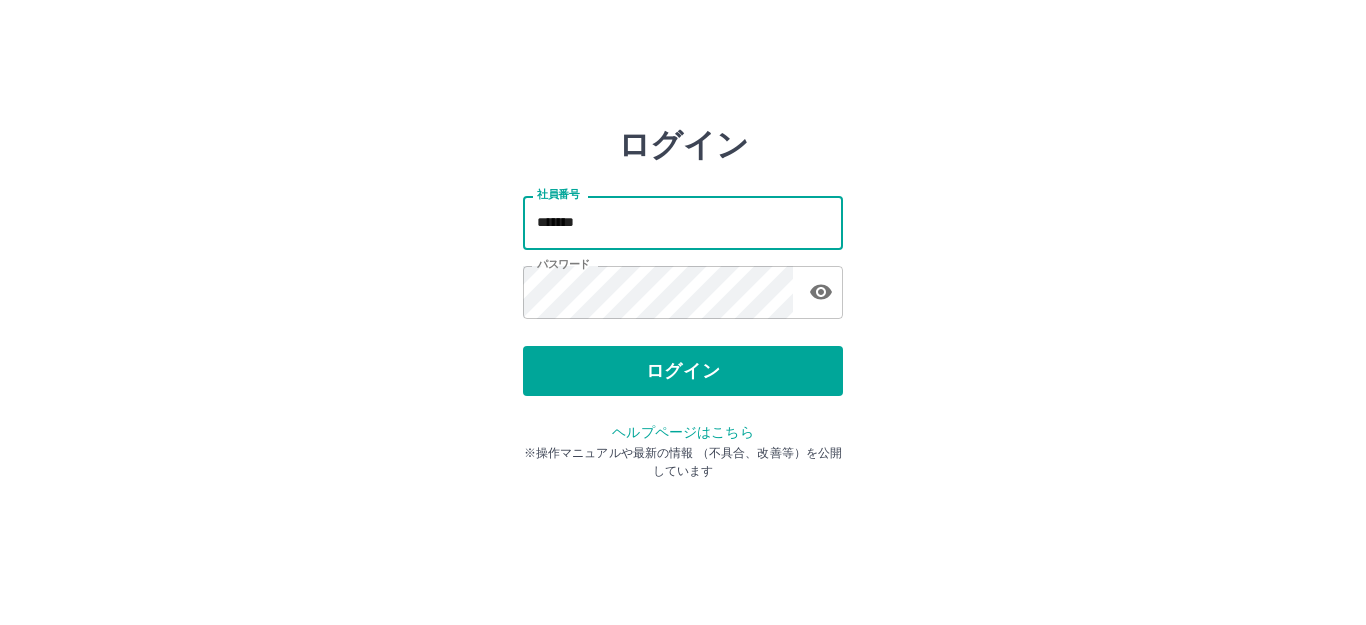 click on "*******" at bounding box center (683, 222) 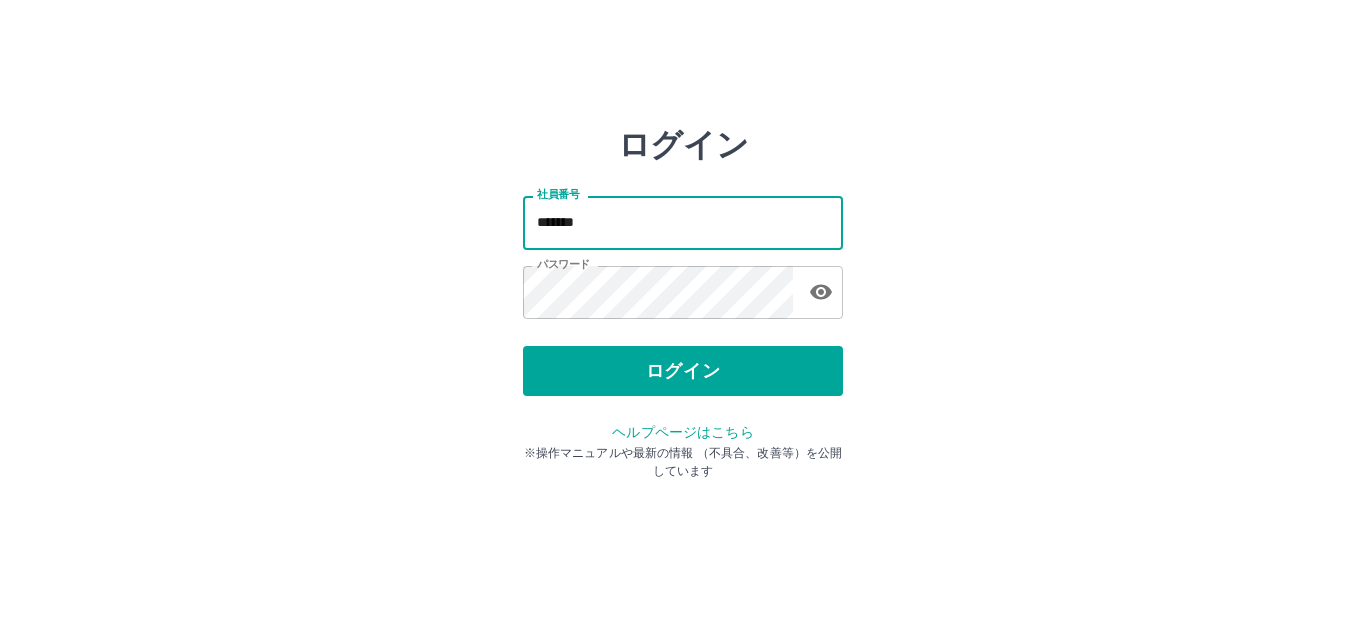 type on "*******" 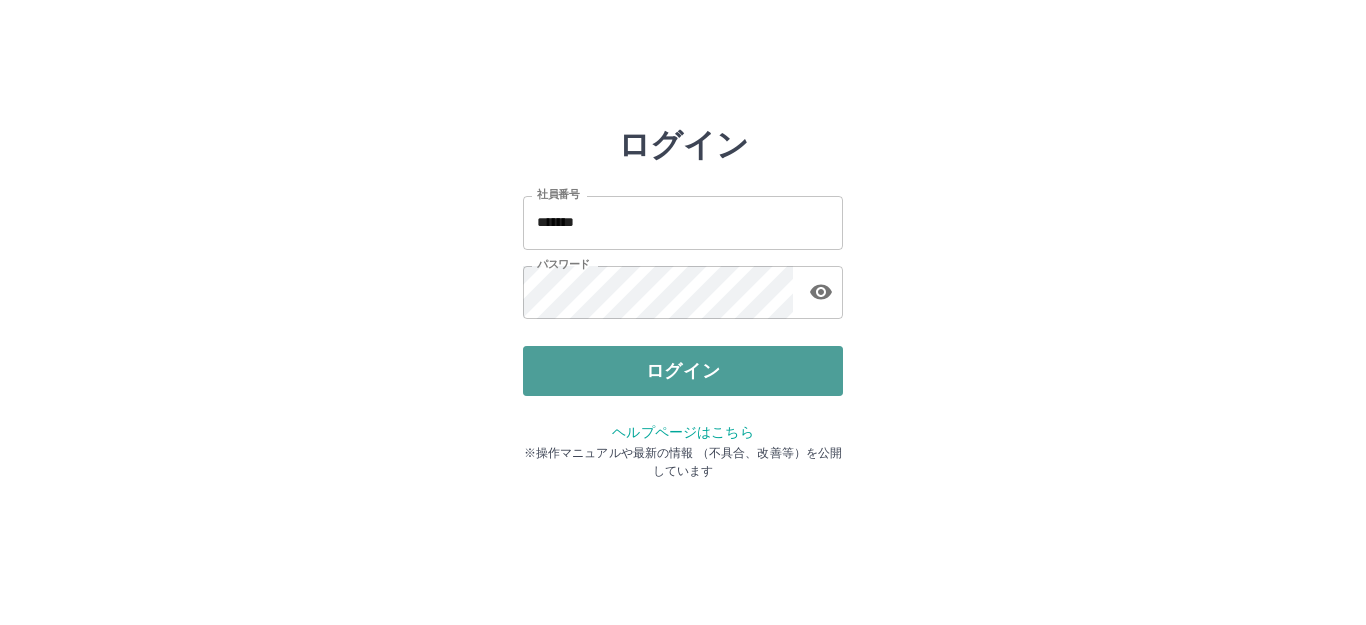 click on "ログイン" at bounding box center [683, 371] 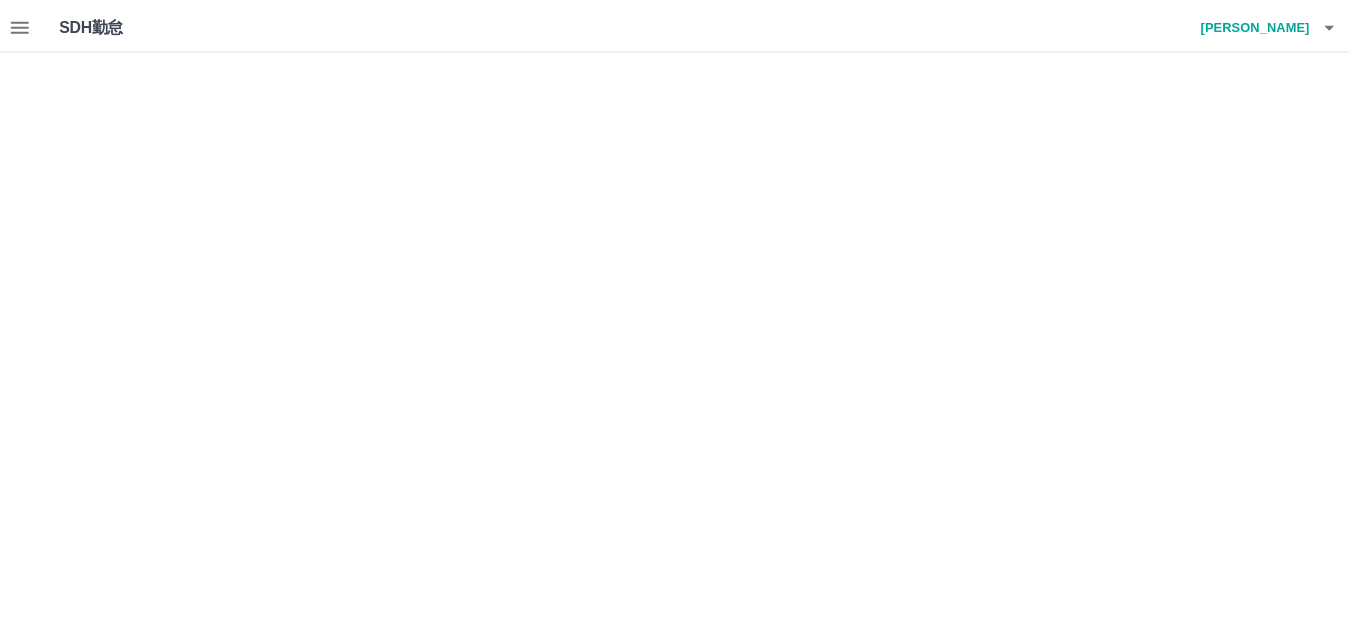 scroll, scrollTop: 0, scrollLeft: 0, axis: both 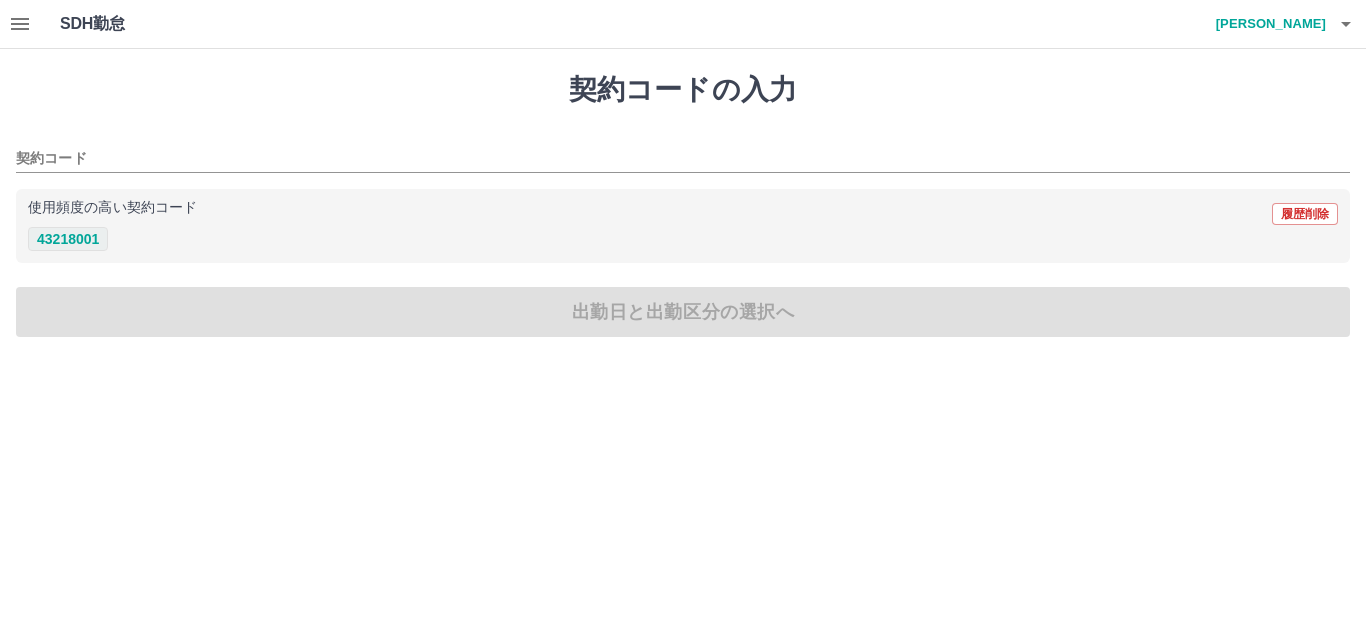 click on "43218001" at bounding box center (68, 239) 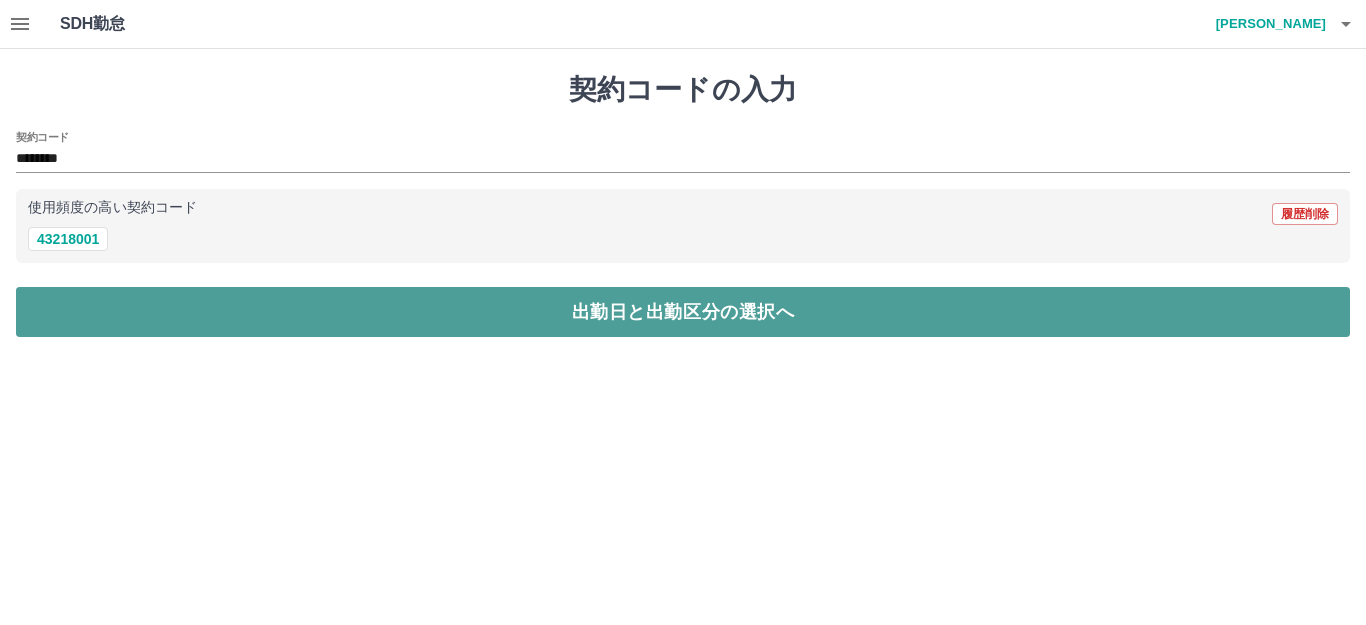 click on "出勤日と出勤区分の選択へ" at bounding box center (683, 312) 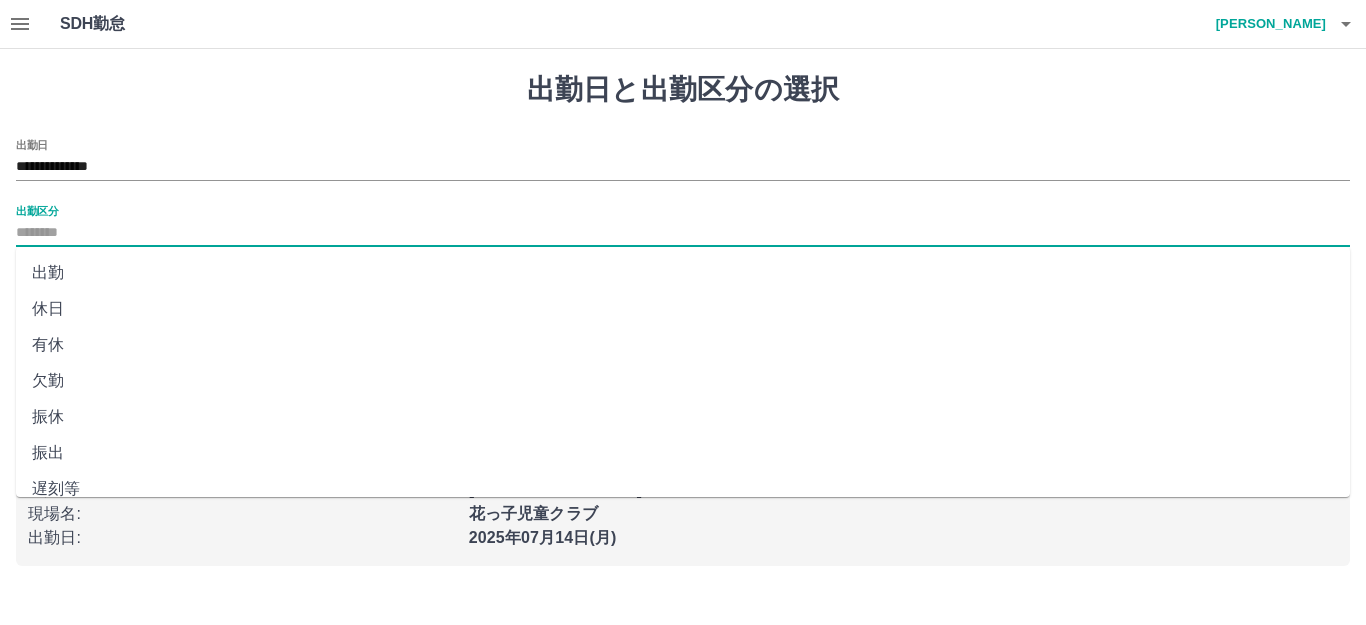 click on "出勤区分" at bounding box center (683, 233) 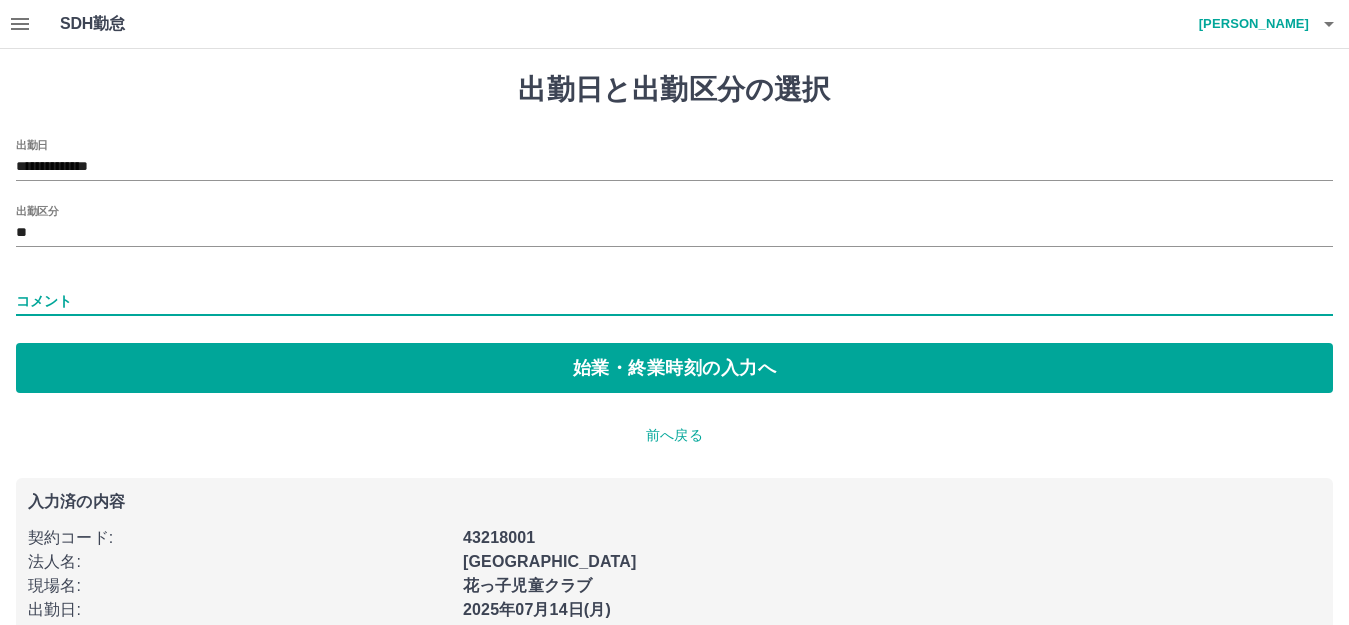 click on "コメント" at bounding box center [674, 301] 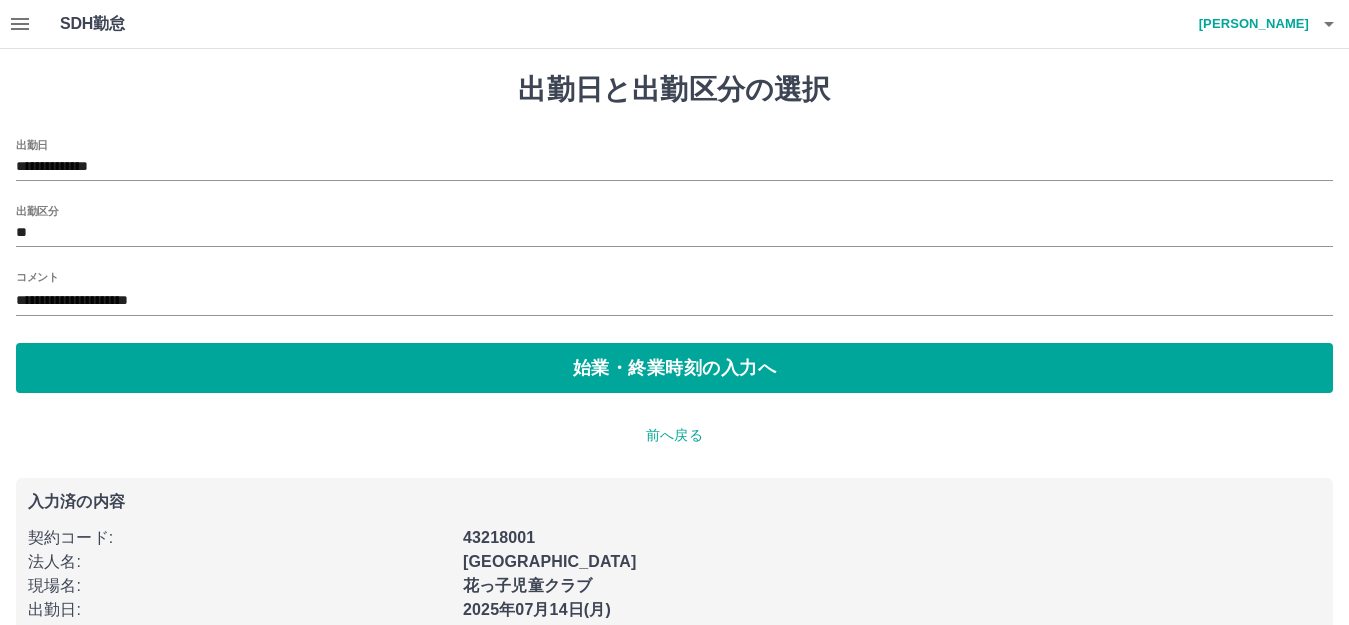 click on "**********" at bounding box center [674, 295] 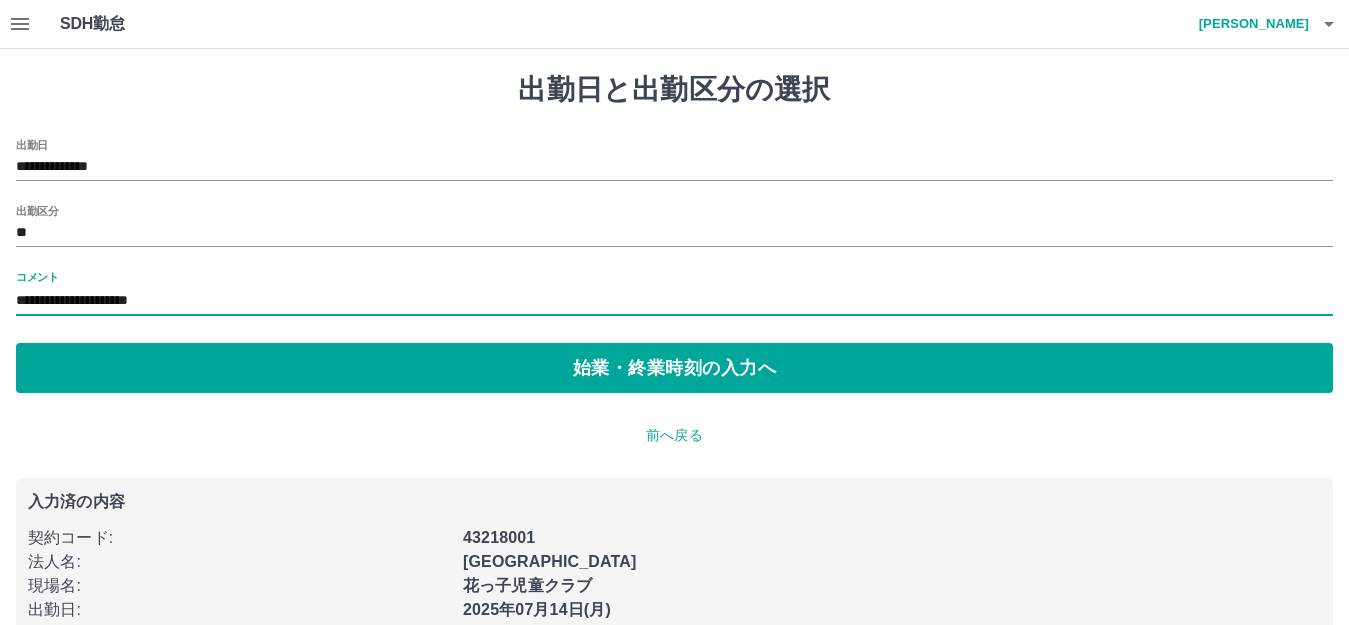click on "**********" at bounding box center [674, 301] 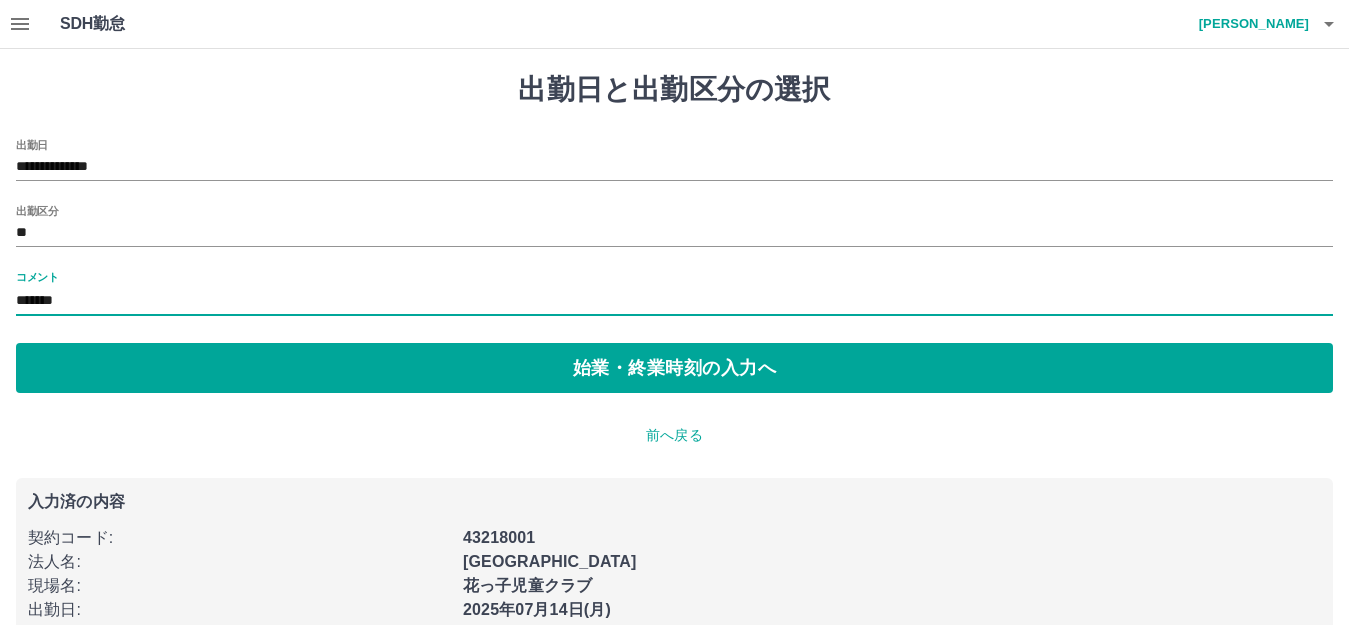 type on "**********" 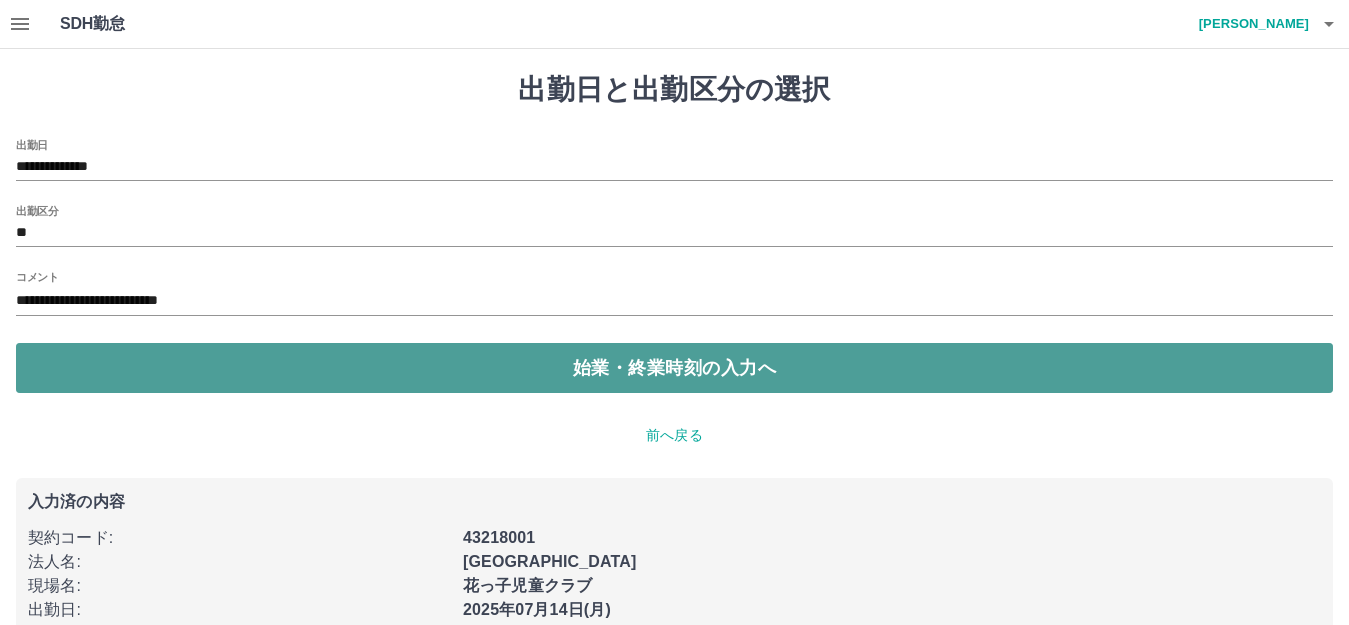 click on "始業・終業時刻の入力へ" at bounding box center (674, 368) 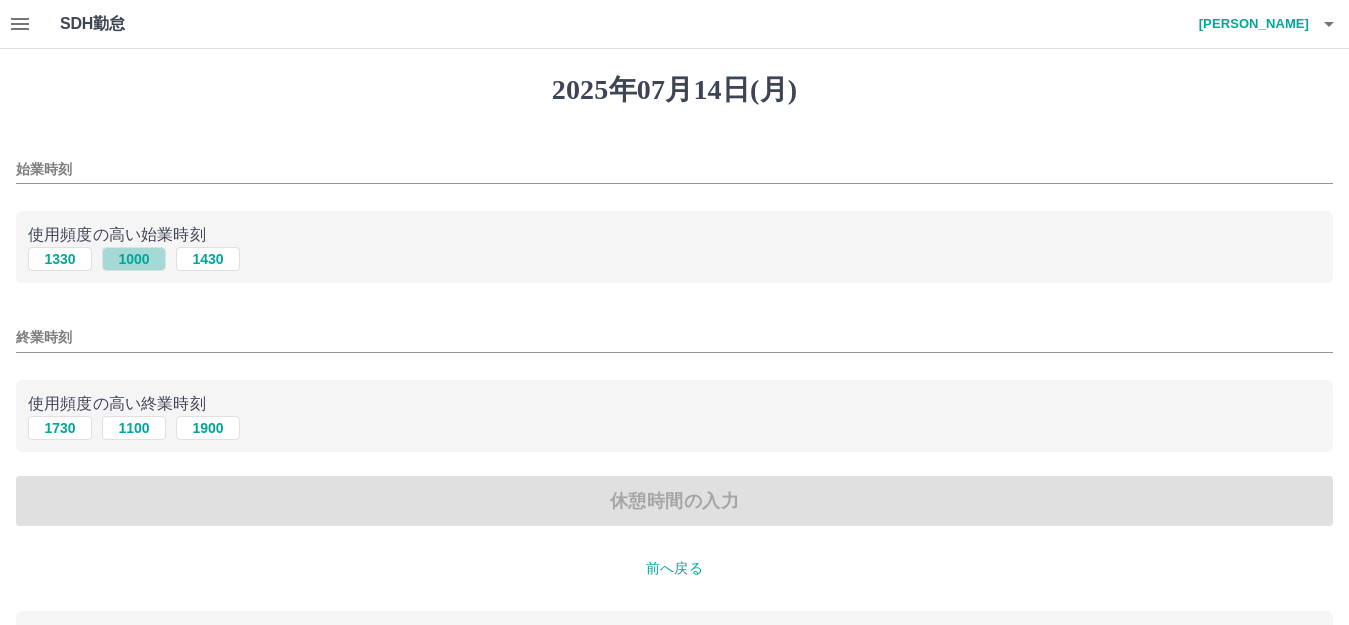 click on "1000" at bounding box center (134, 259) 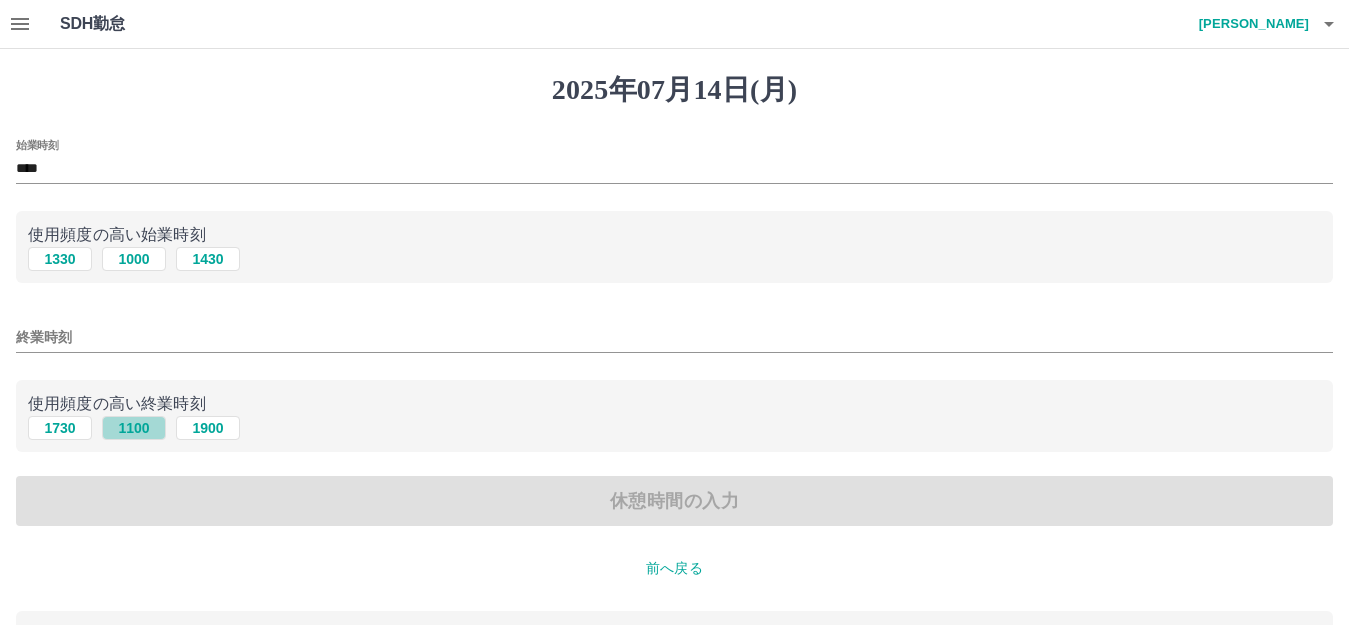 click on "1100" at bounding box center (134, 428) 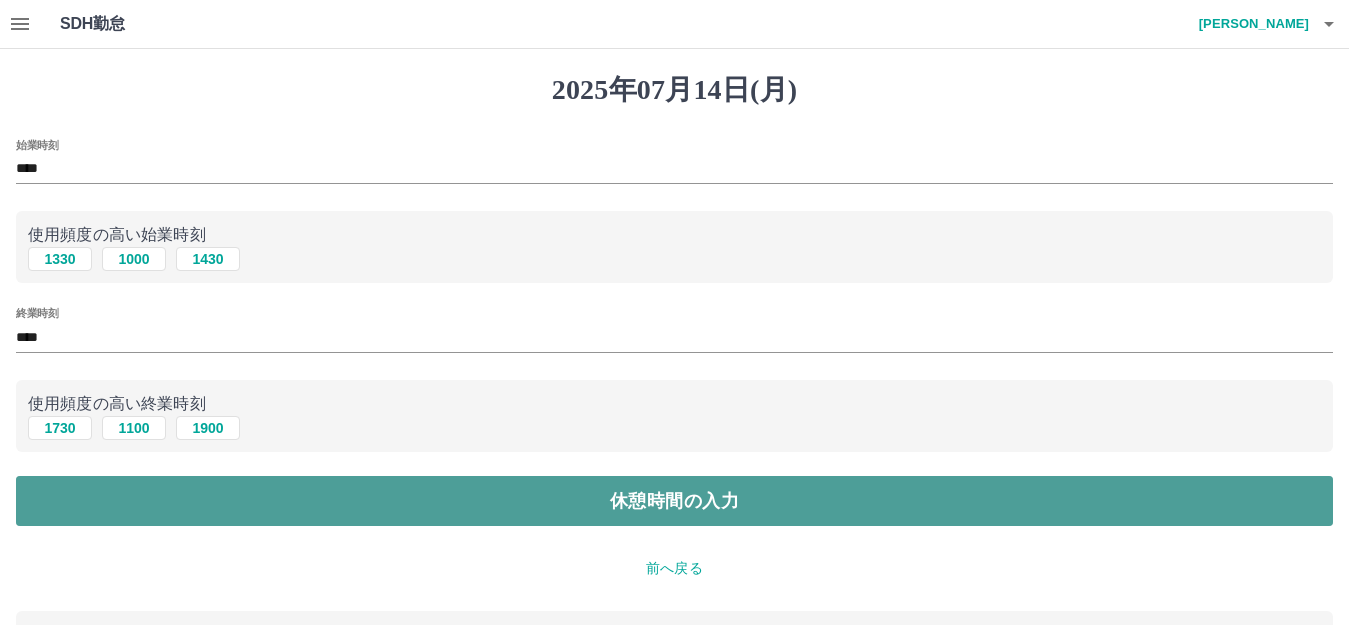 click on "休憩時間の入力" at bounding box center (674, 501) 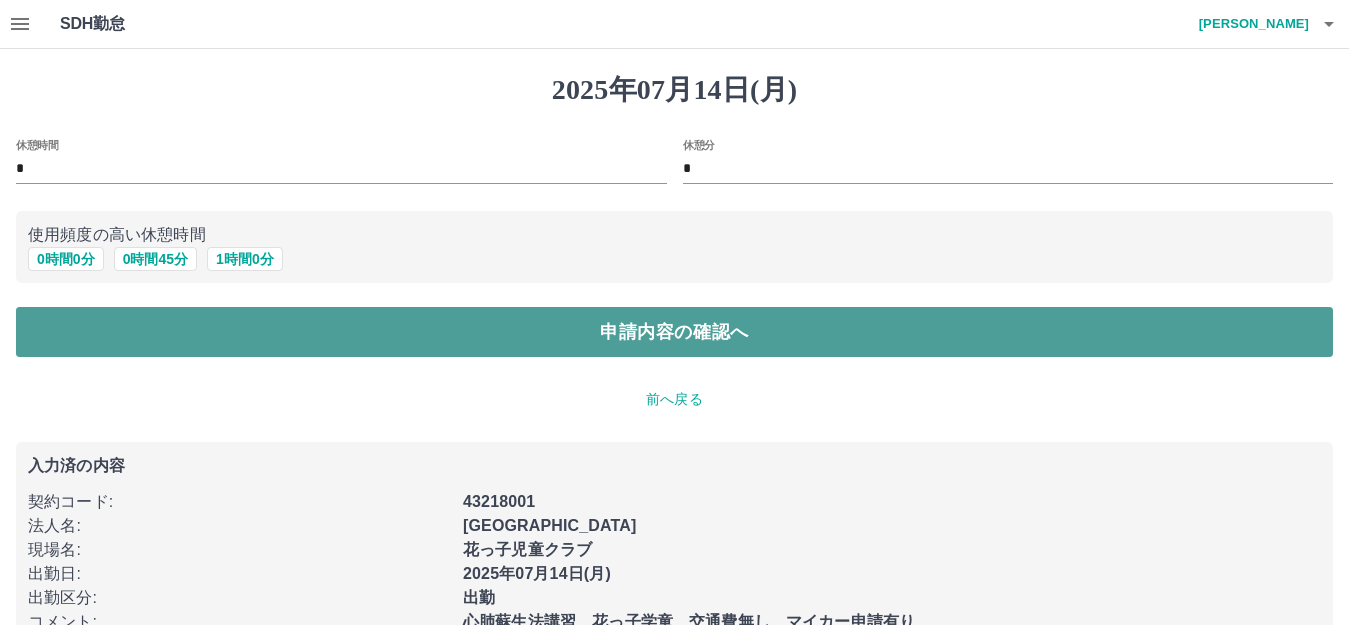 click on "申請内容の確認へ" at bounding box center [674, 332] 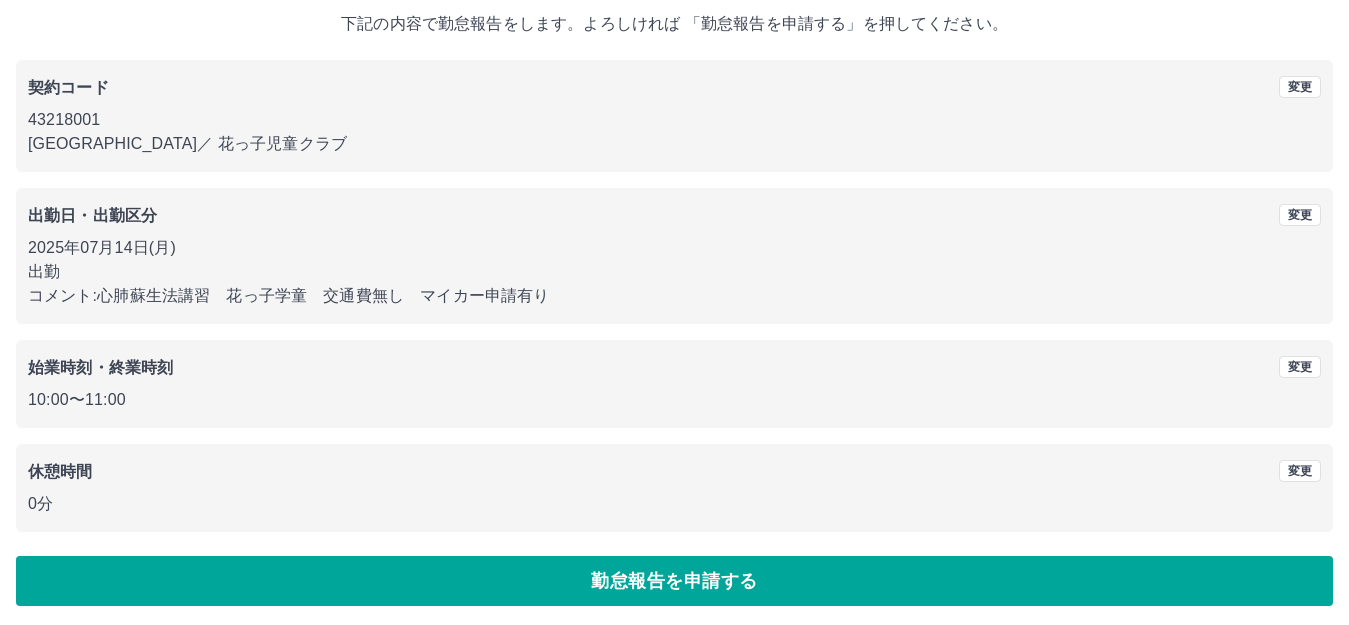scroll, scrollTop: 124, scrollLeft: 0, axis: vertical 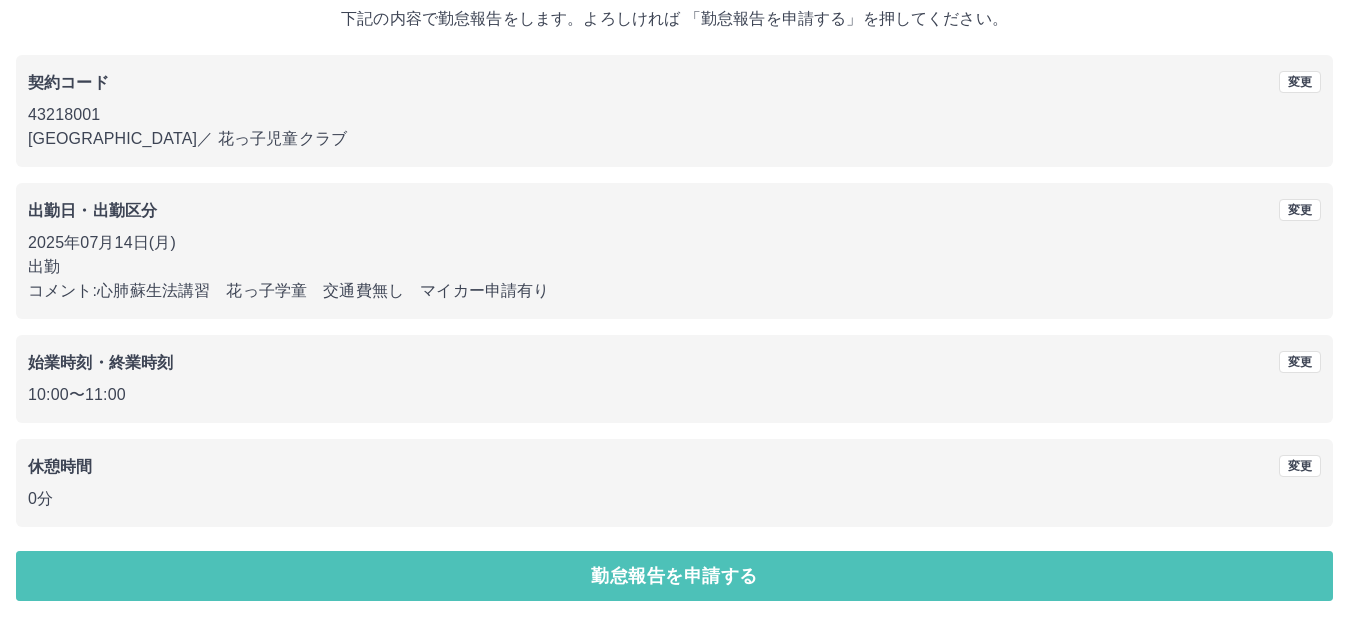 click on "勤怠報告を申請する" at bounding box center [674, 576] 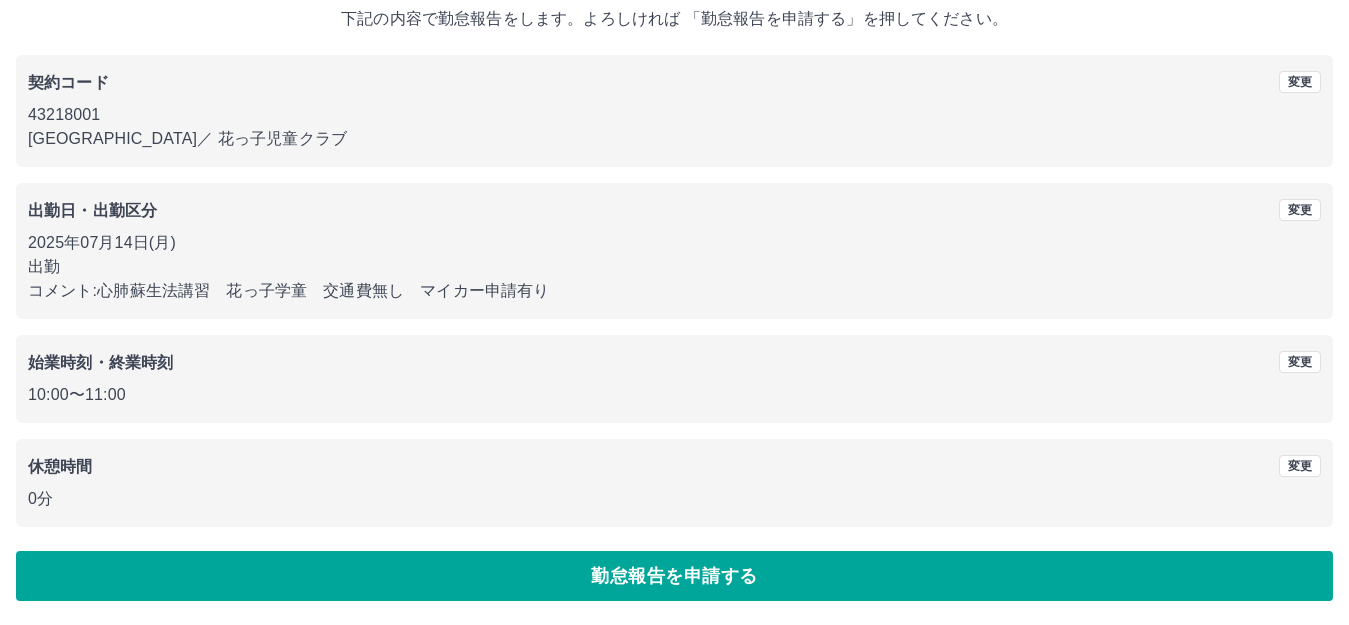 scroll, scrollTop: 0, scrollLeft: 0, axis: both 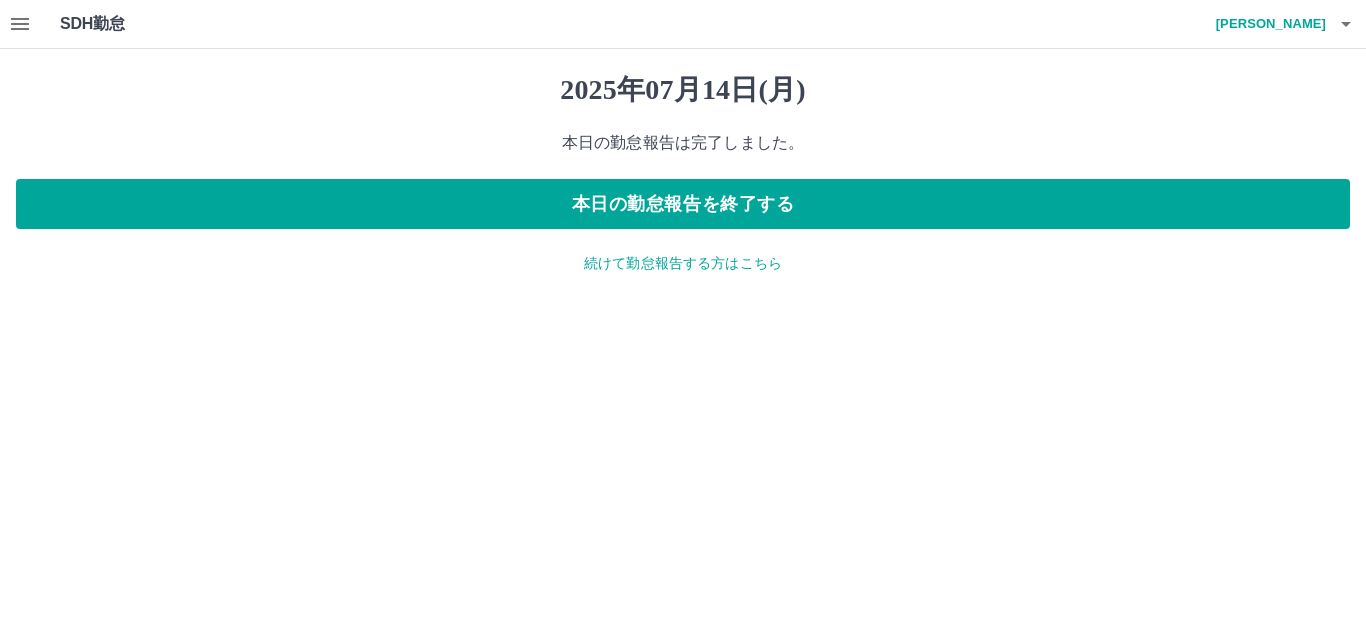 click on "続けて勤怠報告する方はこちら" at bounding box center (683, 263) 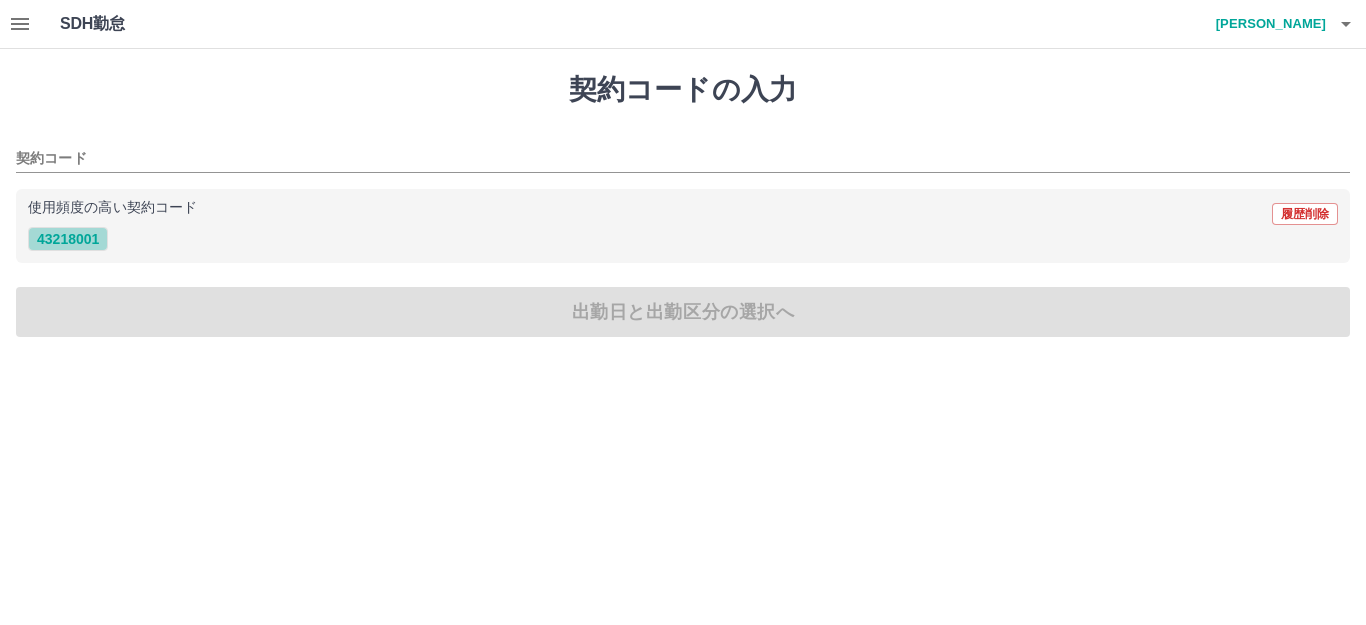 click on "43218001" at bounding box center (68, 239) 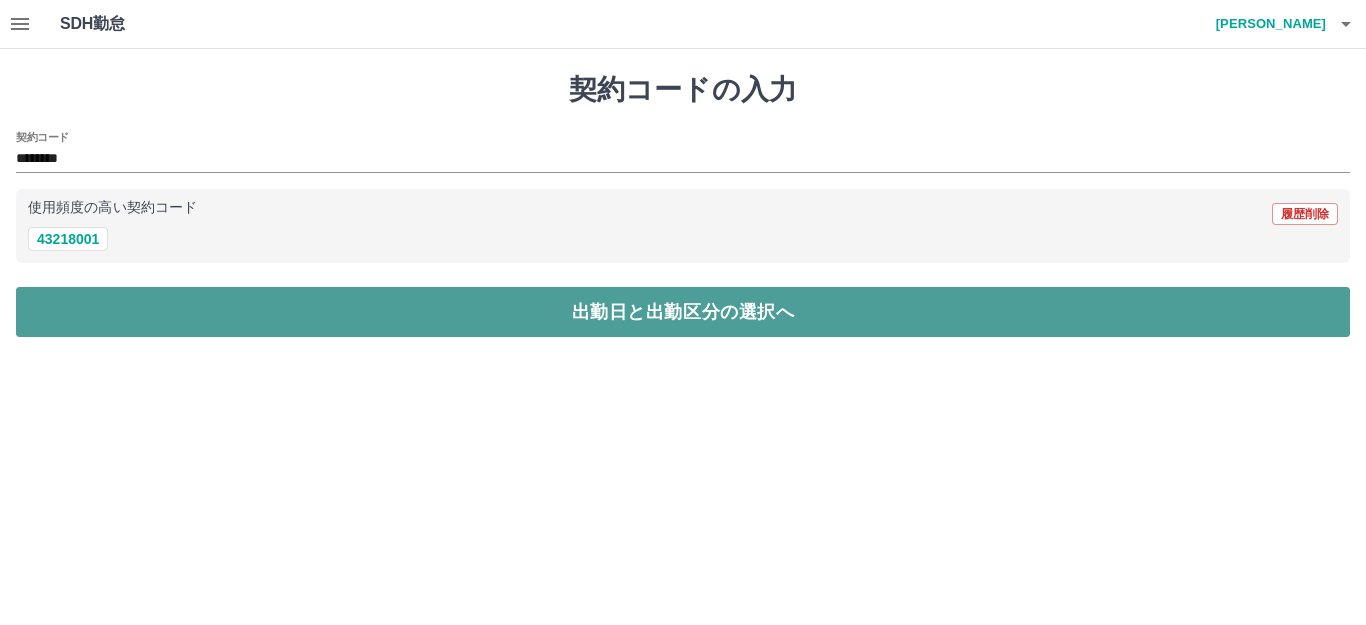 click on "出勤日と出勤区分の選択へ" at bounding box center (683, 312) 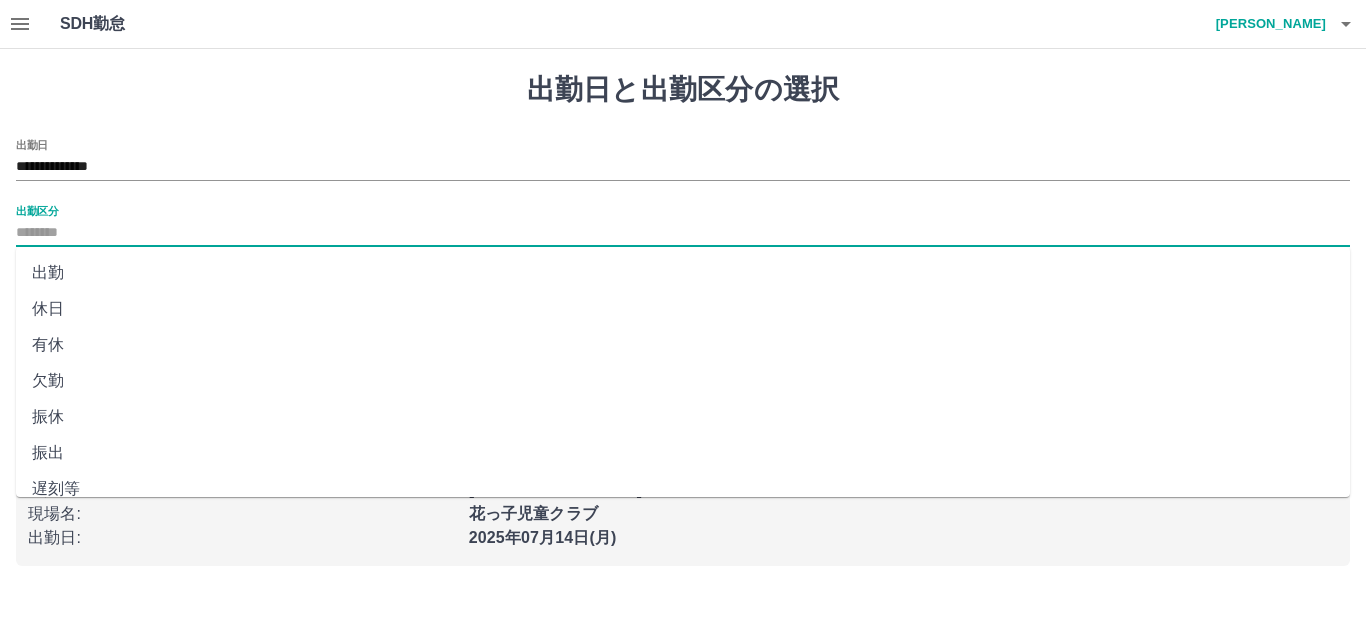 click on "出勤区分" at bounding box center (683, 233) 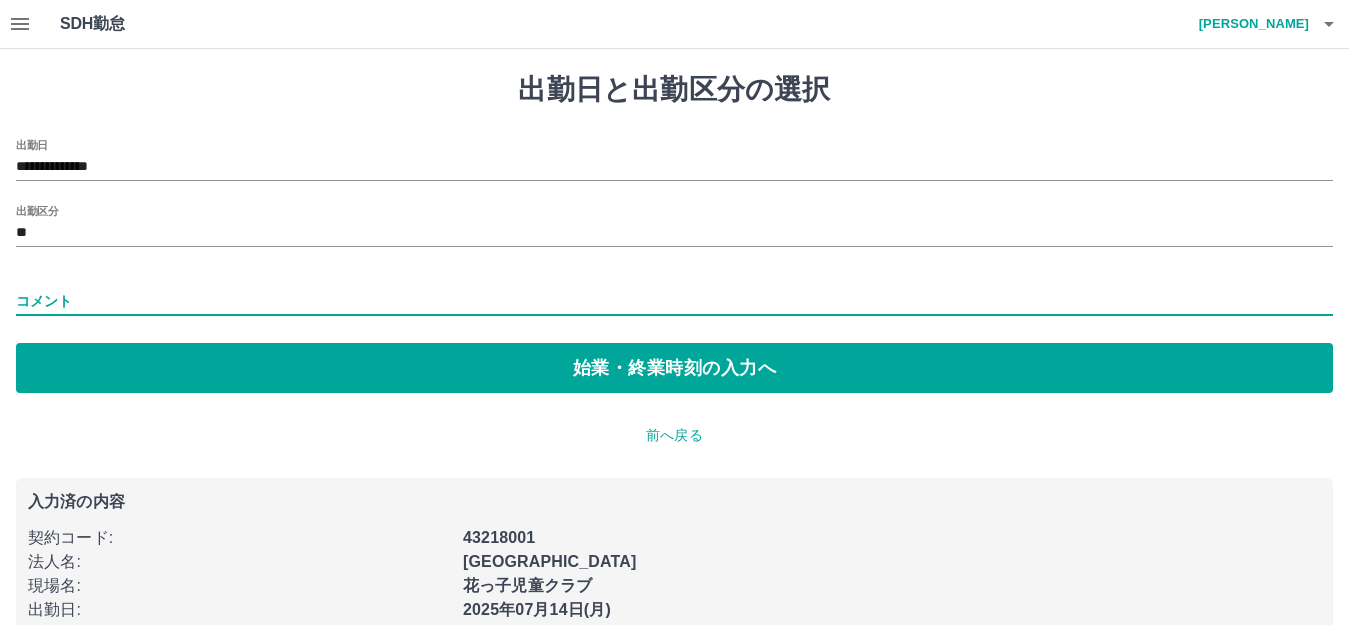 click on "コメント" at bounding box center [674, 301] 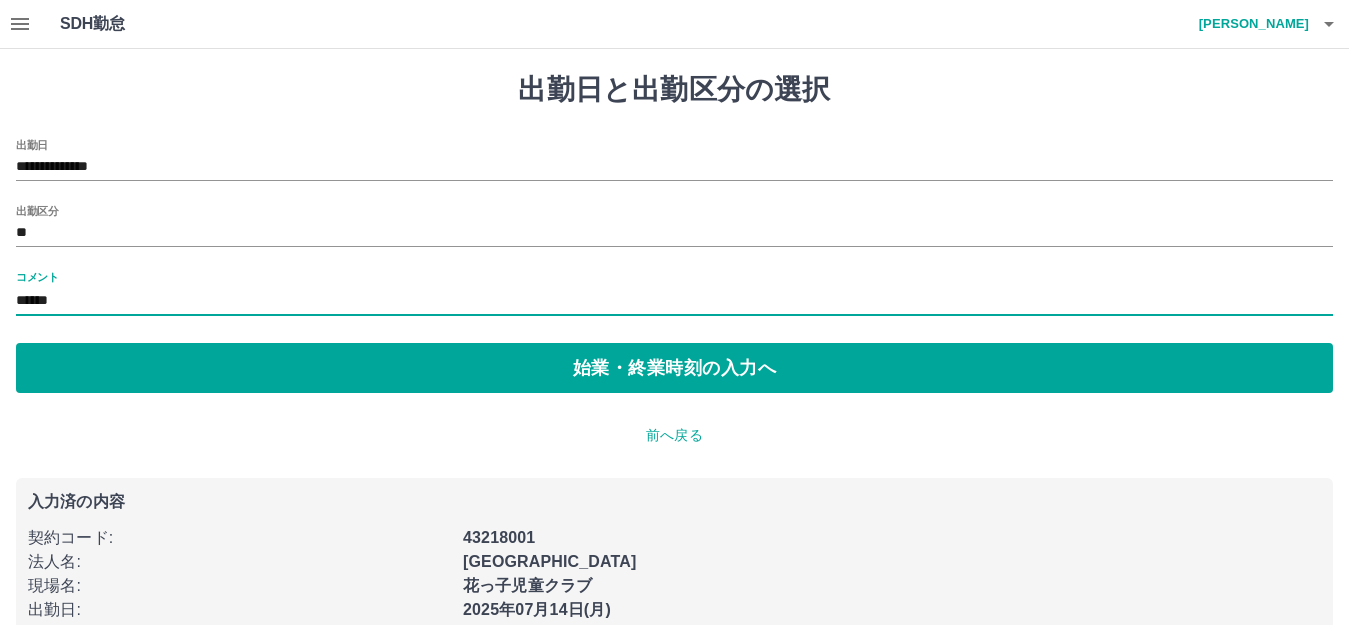 type on "**********" 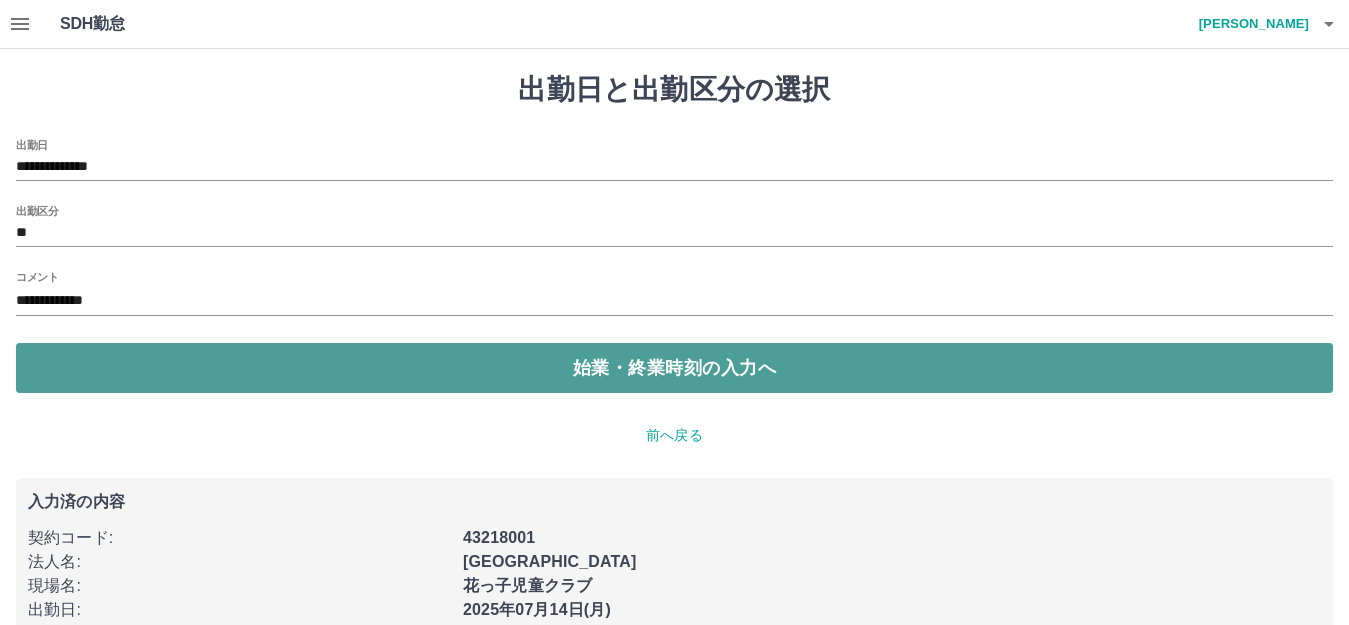 click on "始業・終業時刻の入力へ" at bounding box center (674, 368) 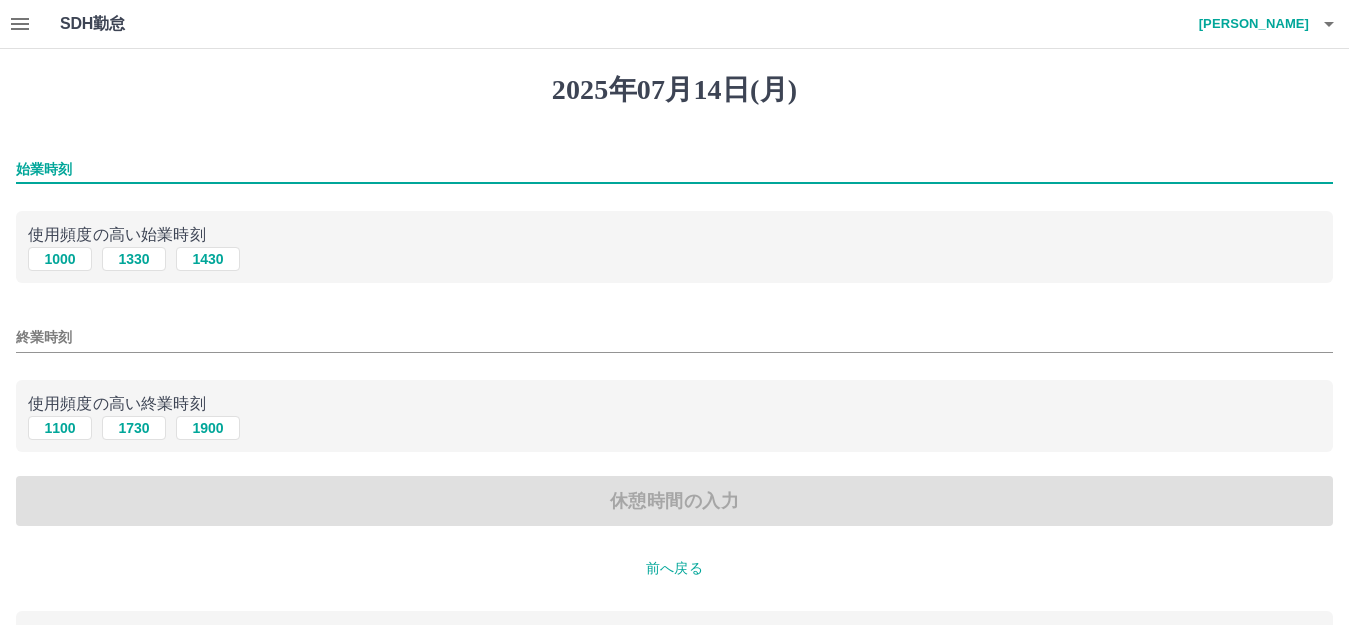 click on "始業時刻" at bounding box center [674, 169] 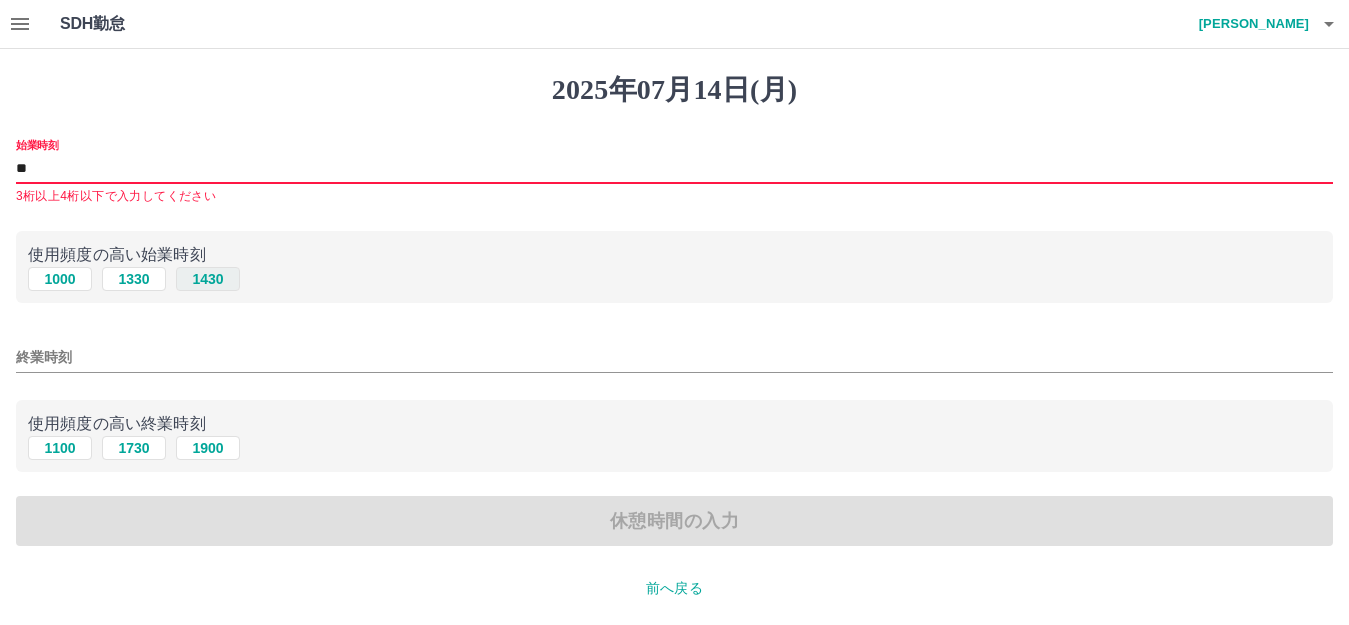type on "****" 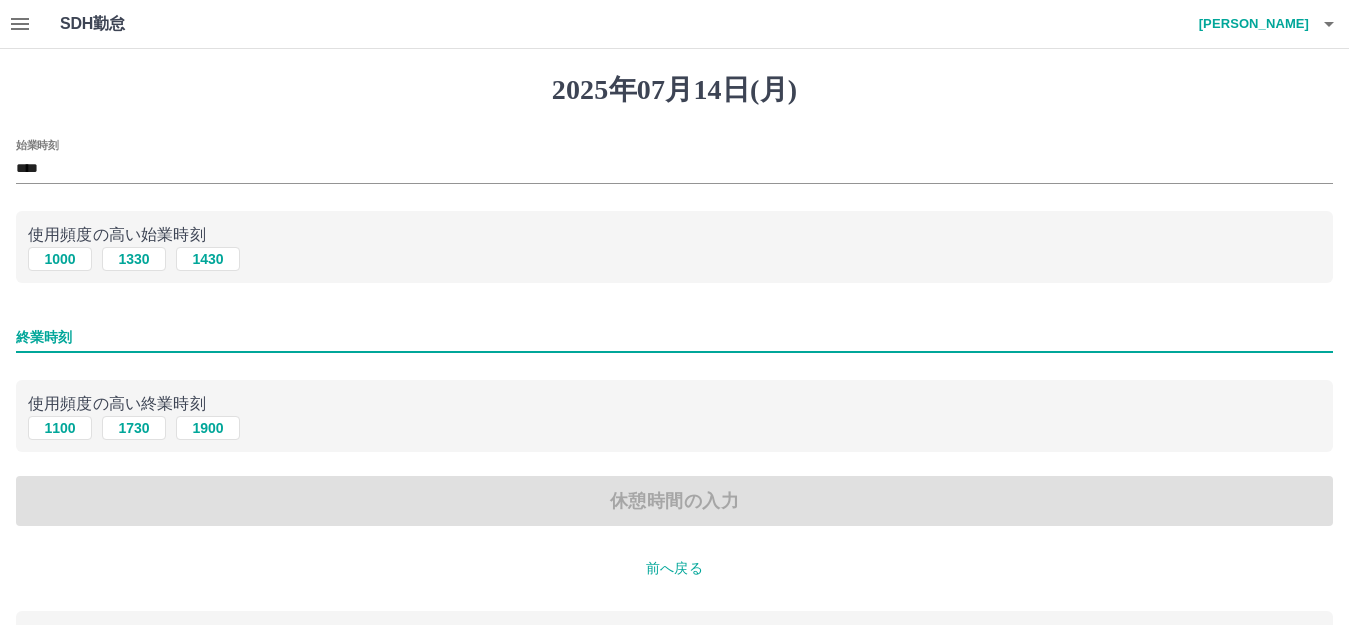 click on "終業時刻" at bounding box center [674, 337] 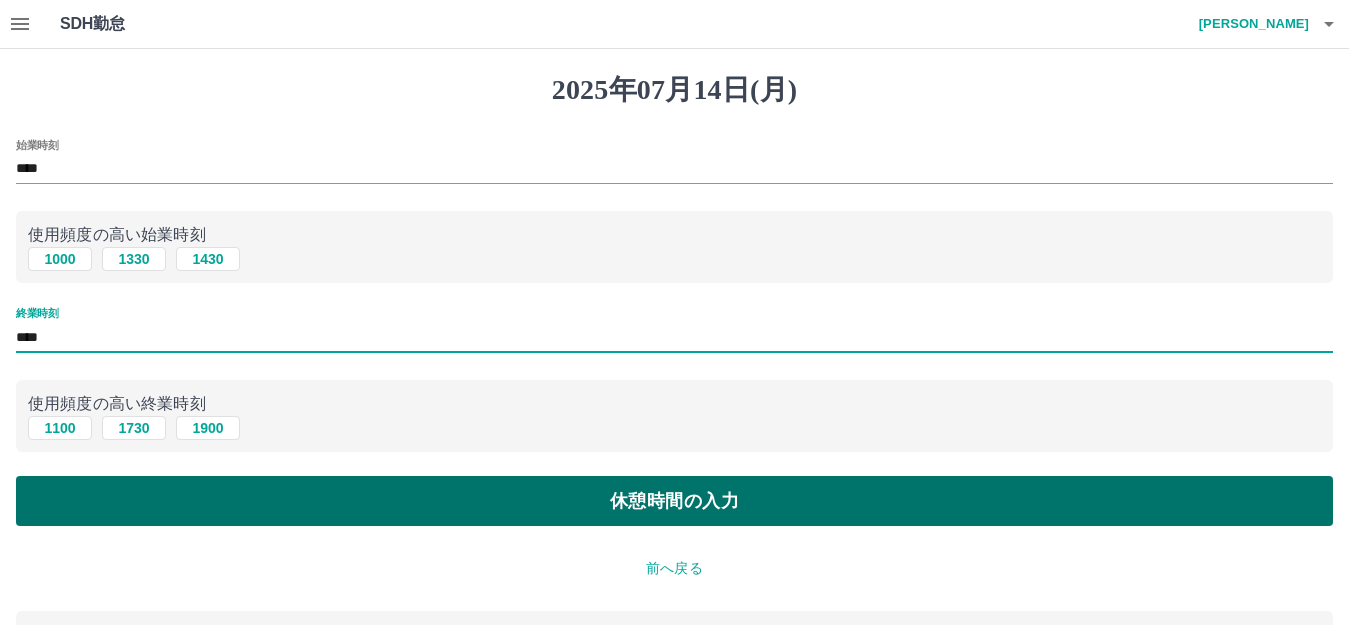 click on "休憩時間の入力" at bounding box center [674, 501] 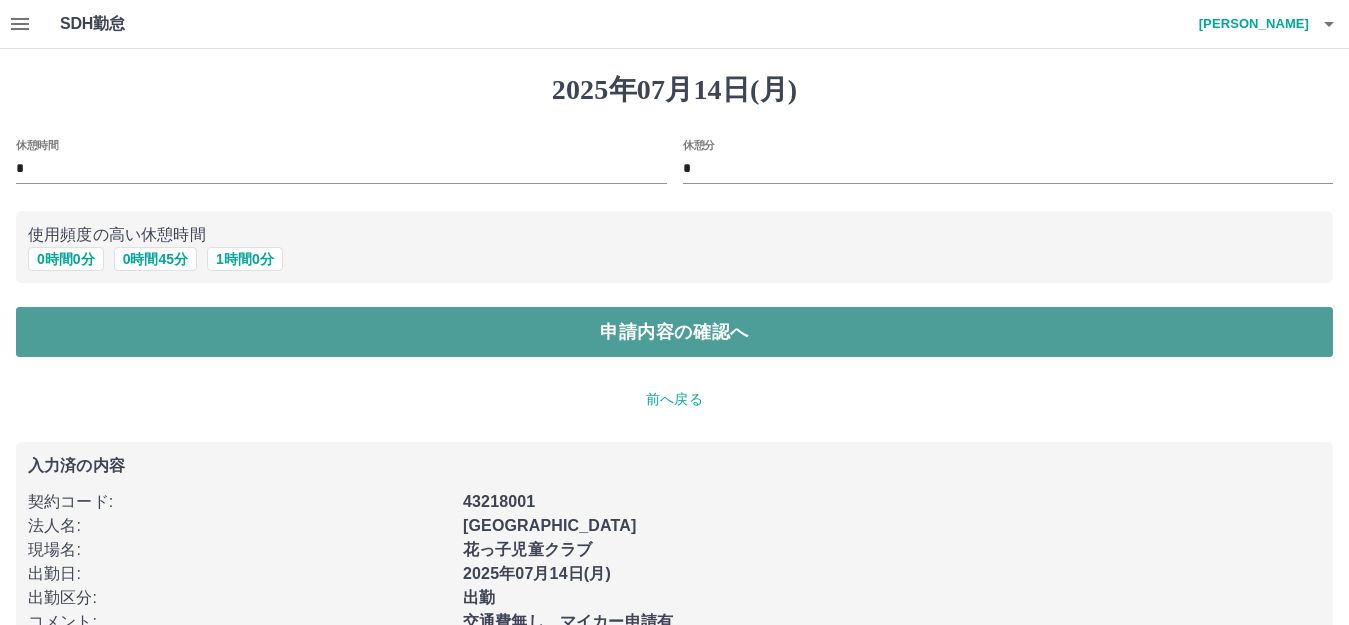 click on "申請内容の確認へ" at bounding box center (674, 332) 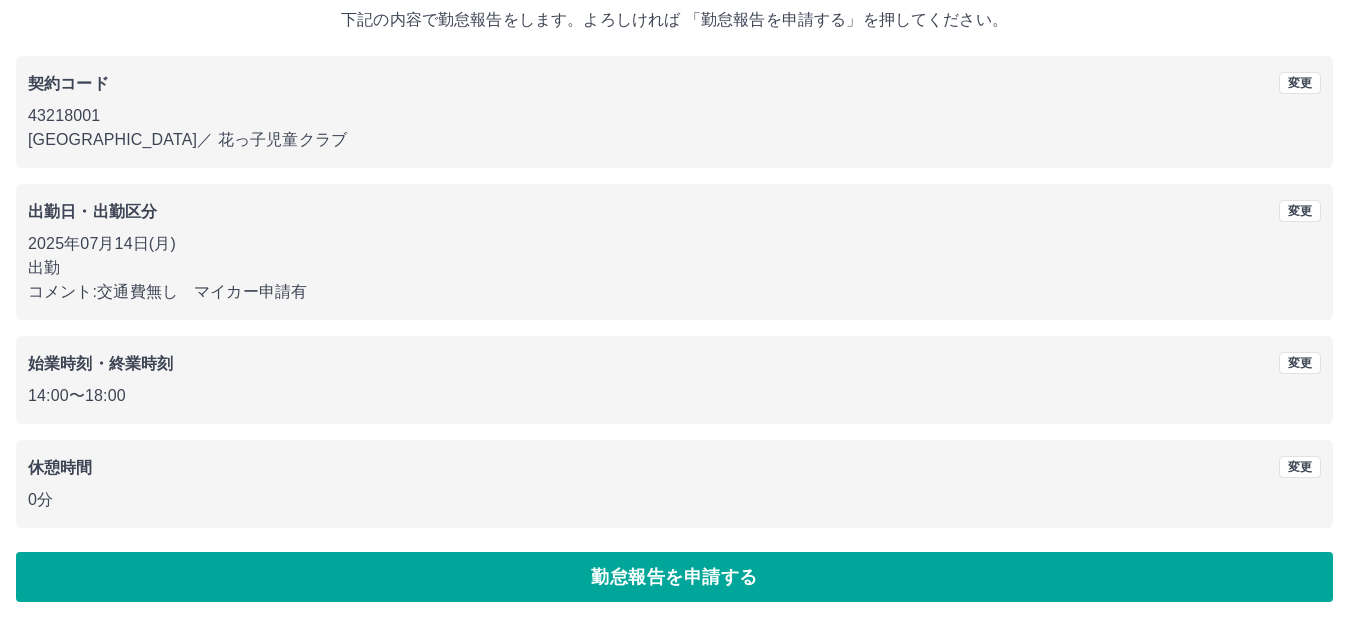 scroll, scrollTop: 124, scrollLeft: 0, axis: vertical 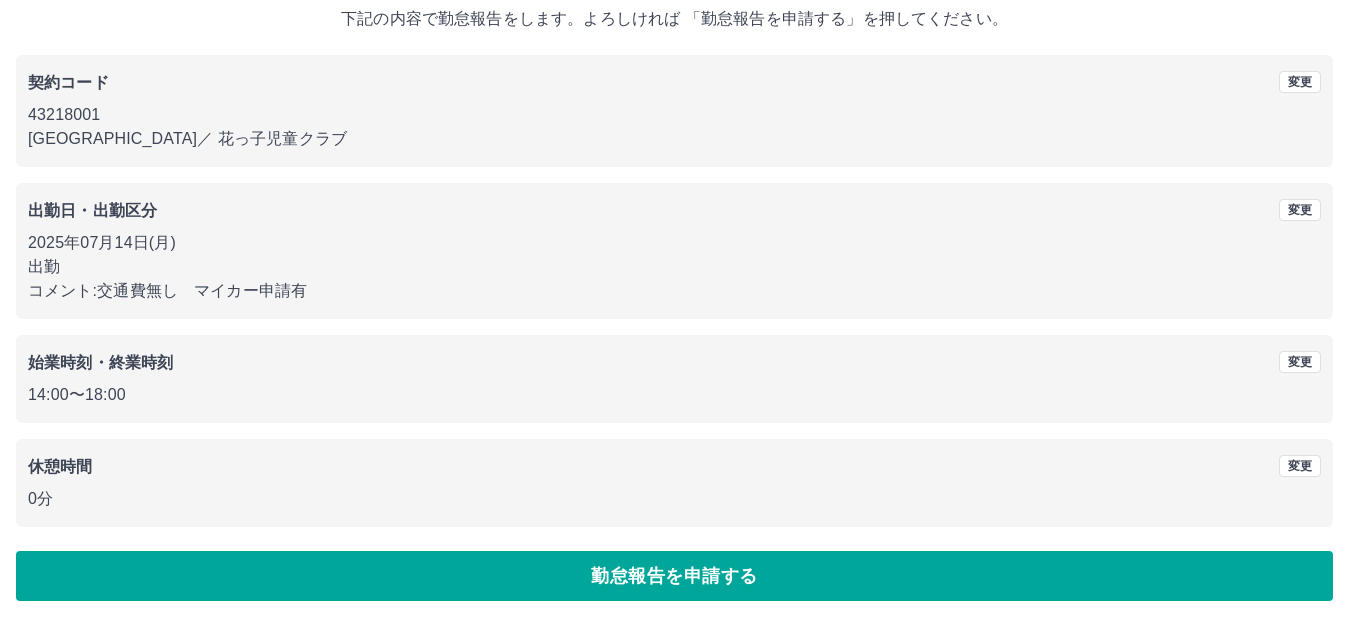 click on "勤怠報告を申請する" at bounding box center (674, 576) 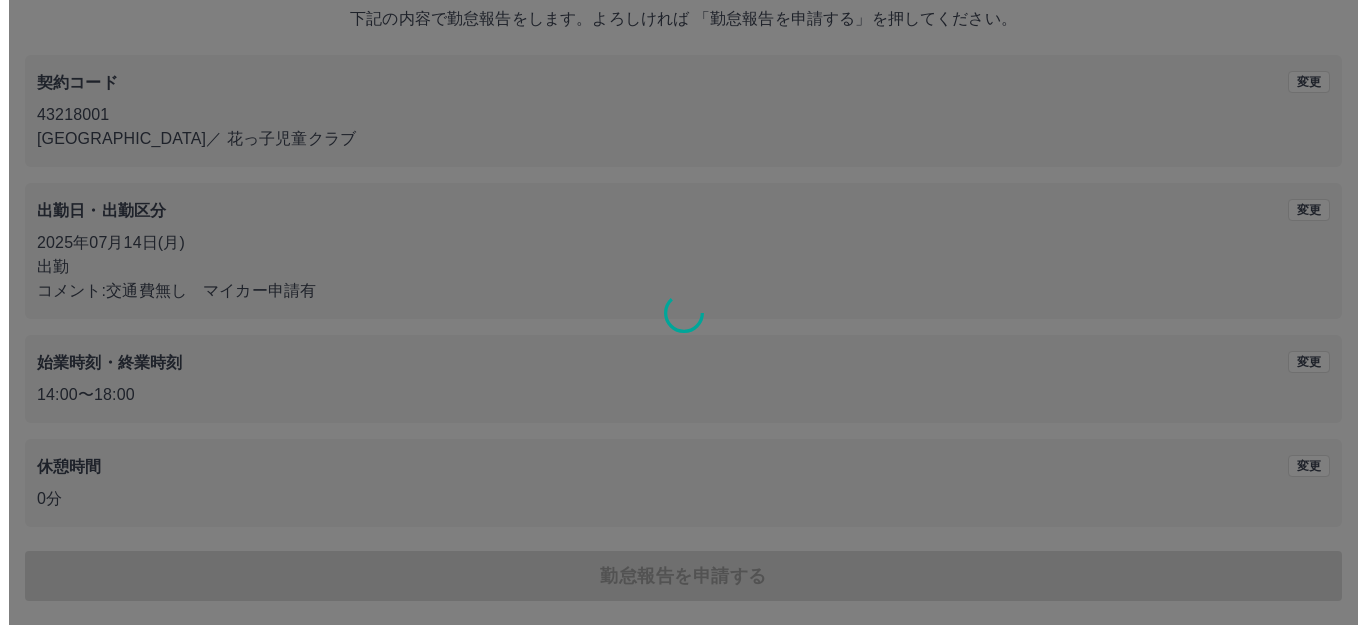 scroll, scrollTop: 0, scrollLeft: 0, axis: both 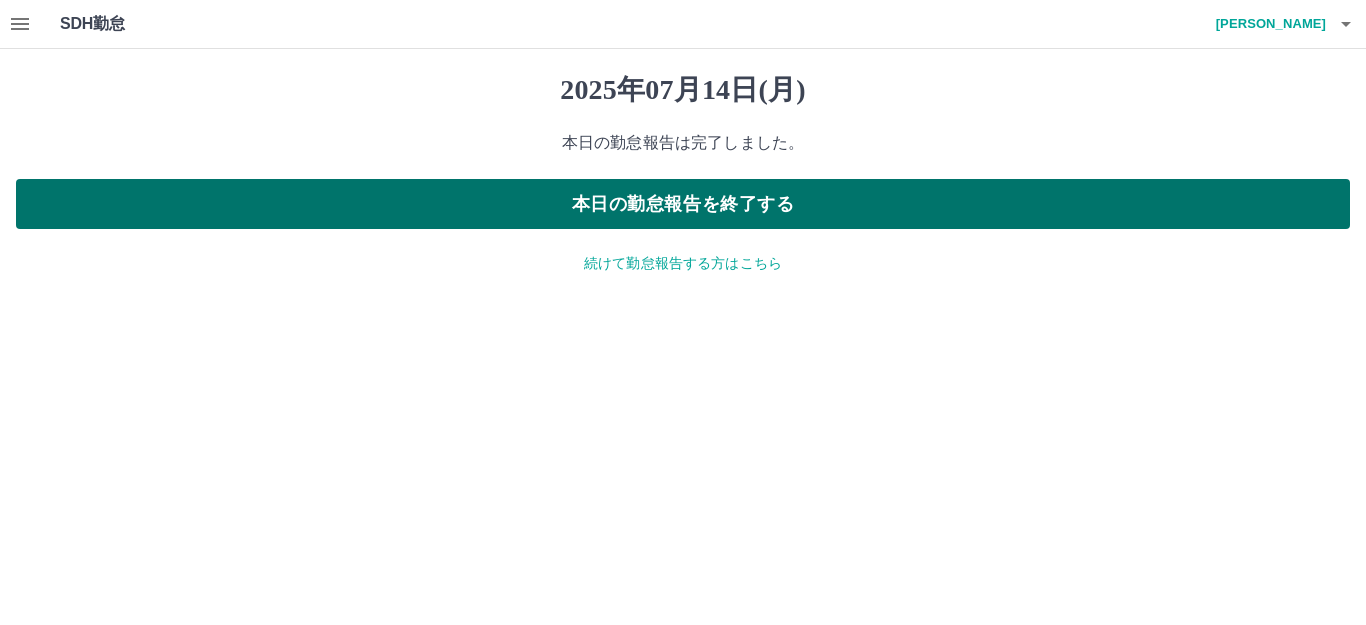 click on "本日の勤怠報告を終了する" at bounding box center (683, 204) 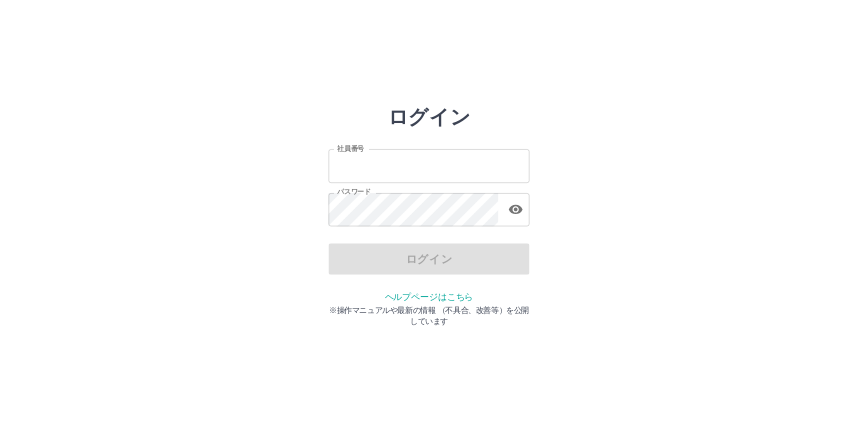 scroll, scrollTop: 0, scrollLeft: 0, axis: both 